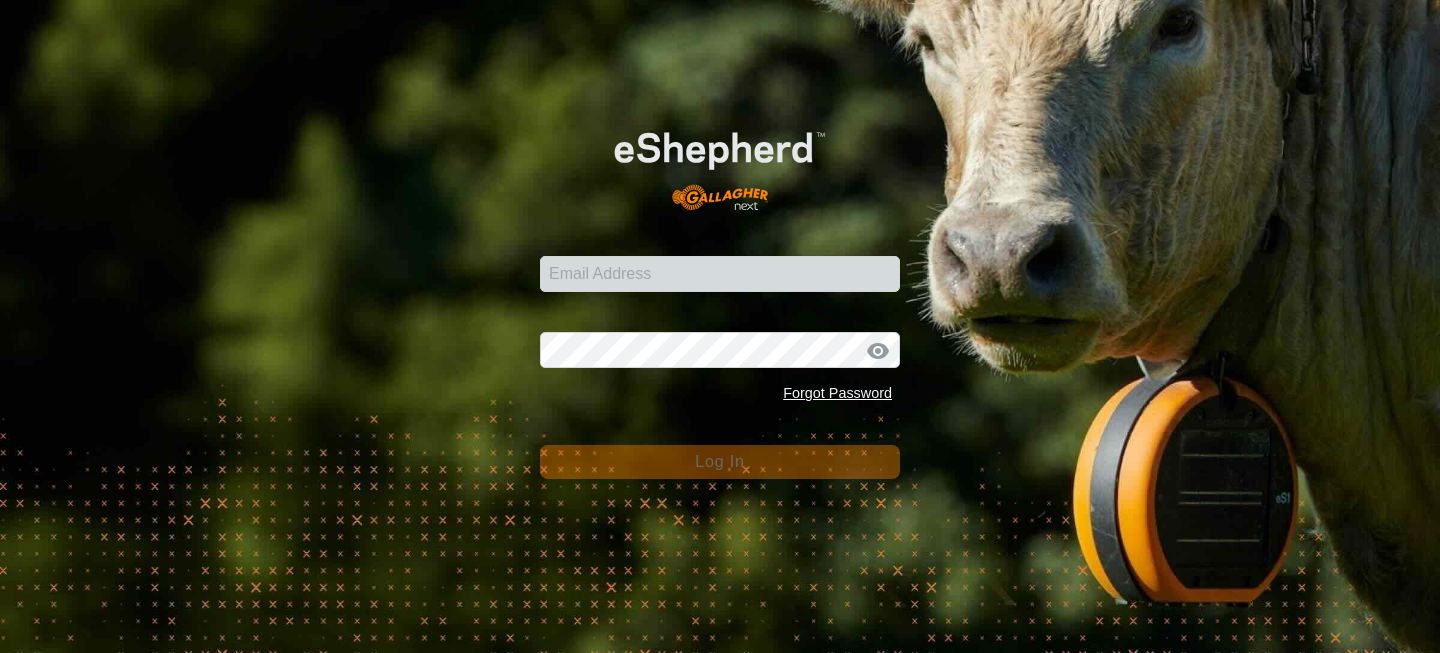 scroll, scrollTop: 0, scrollLeft: 0, axis: both 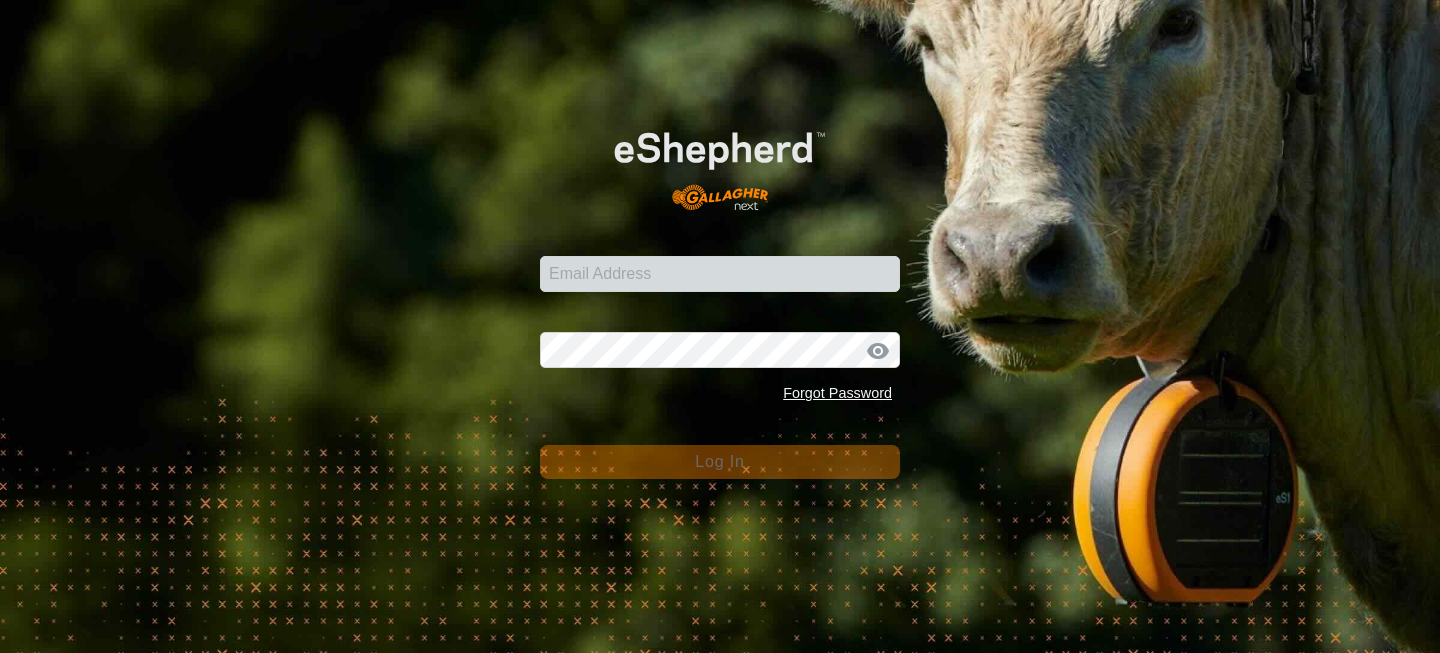 click on "Email Address" 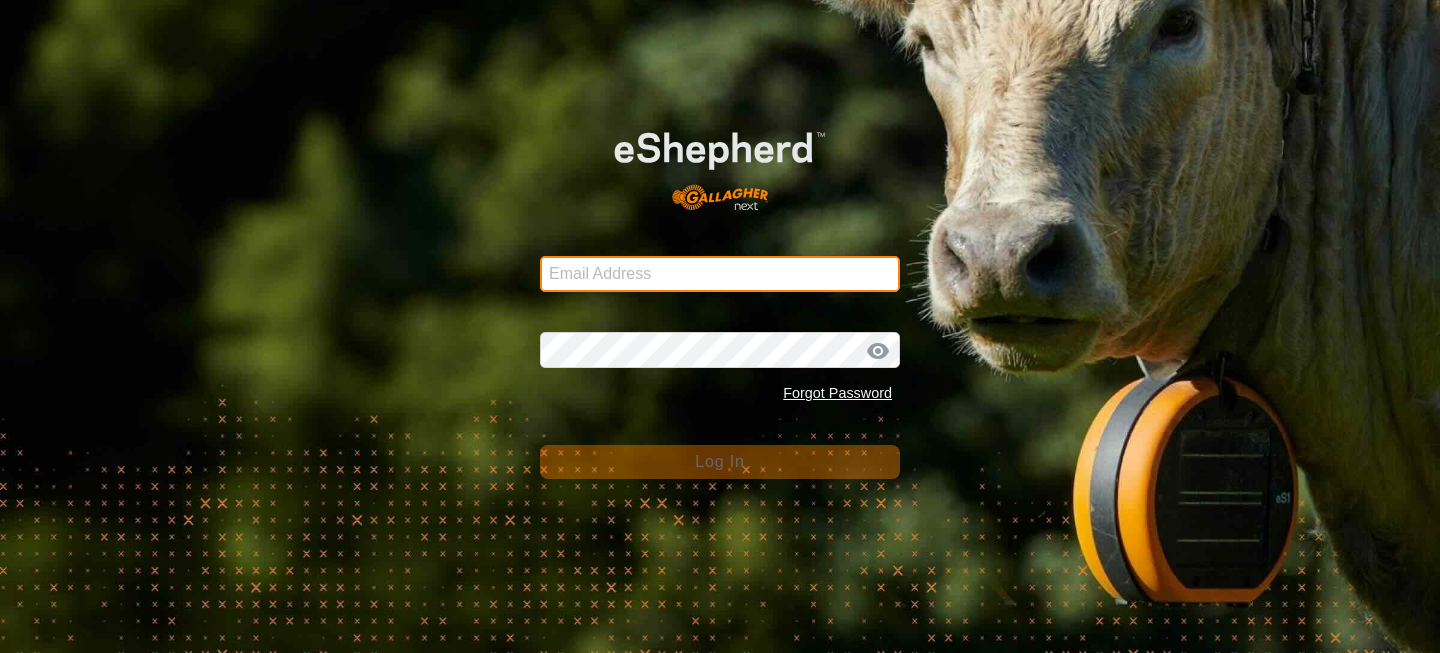click on "Email Address" at bounding box center (720, 274) 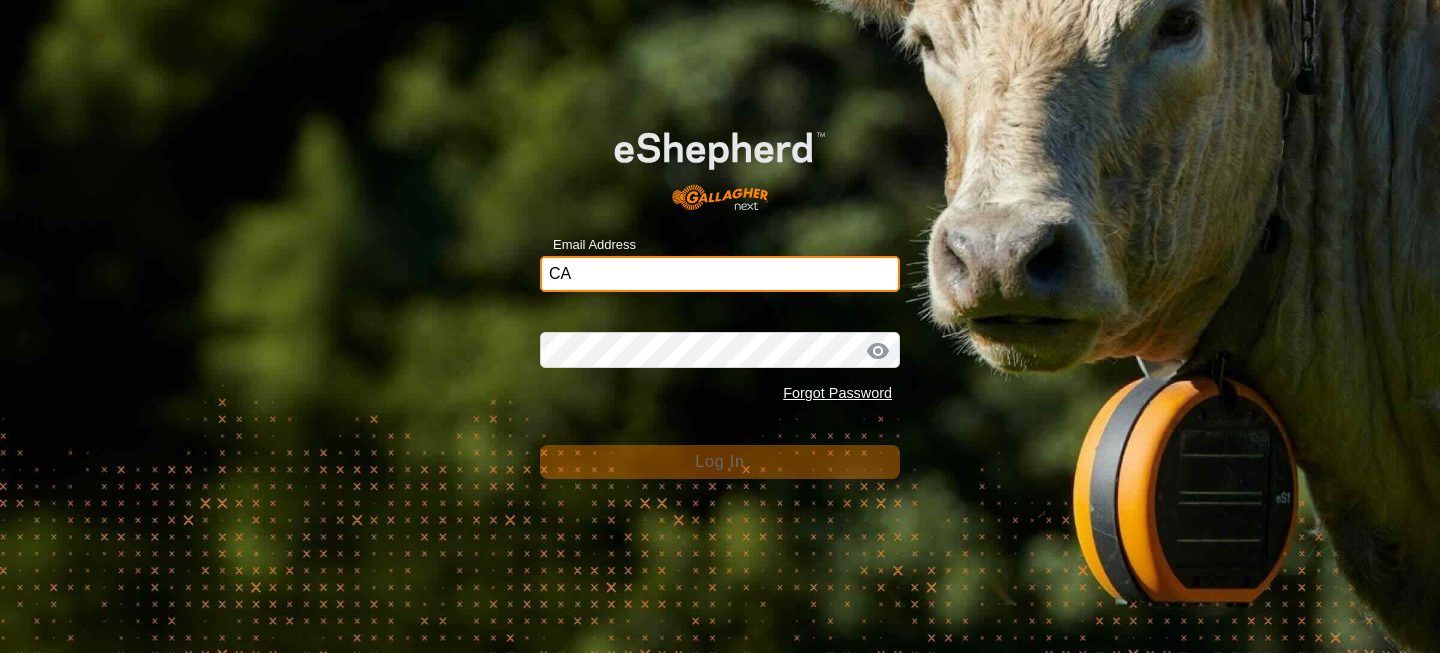 type on "C" 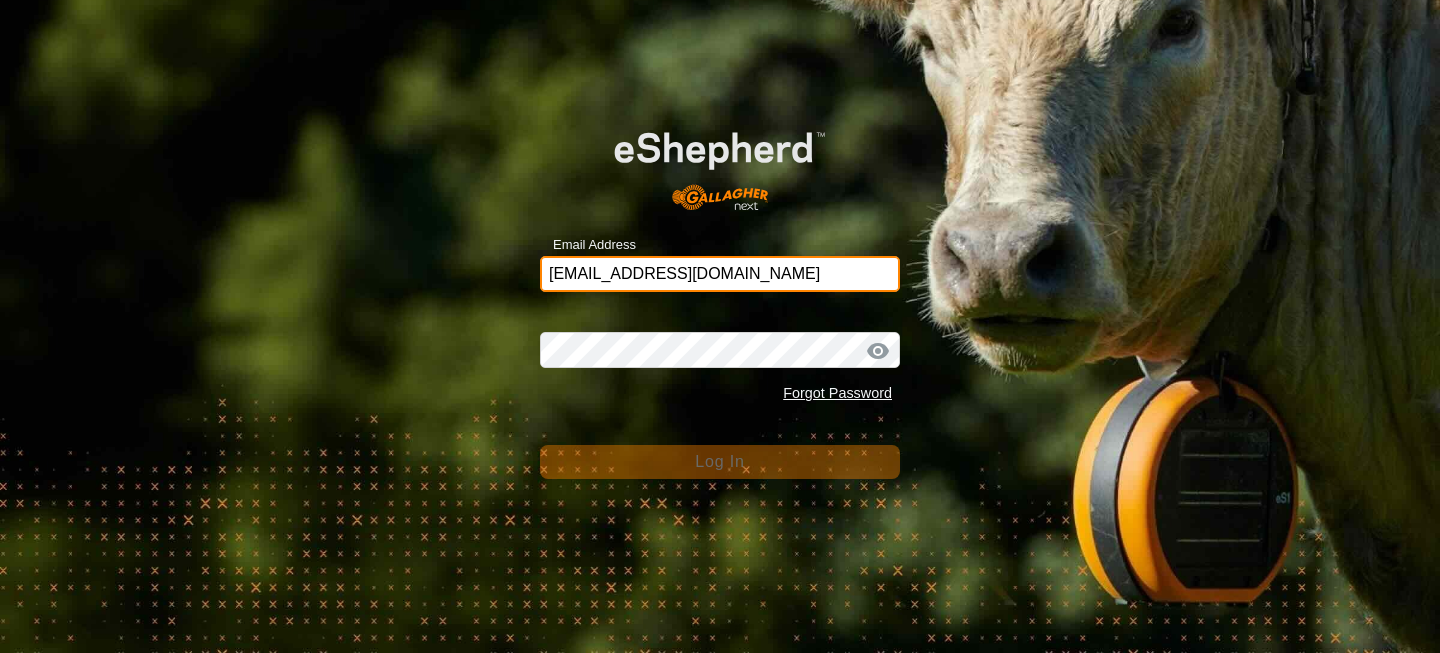 type on "[EMAIL_ADDRESS][DOMAIN_NAME]" 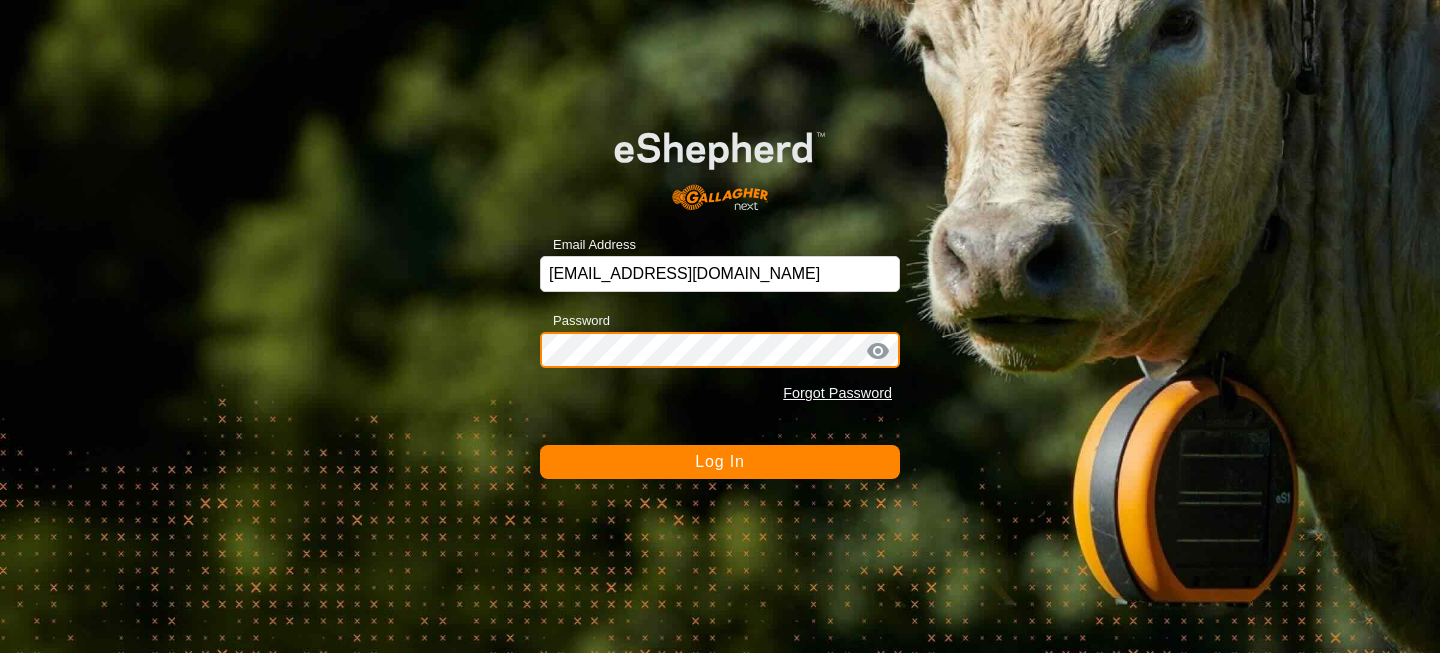 click on "Log In" 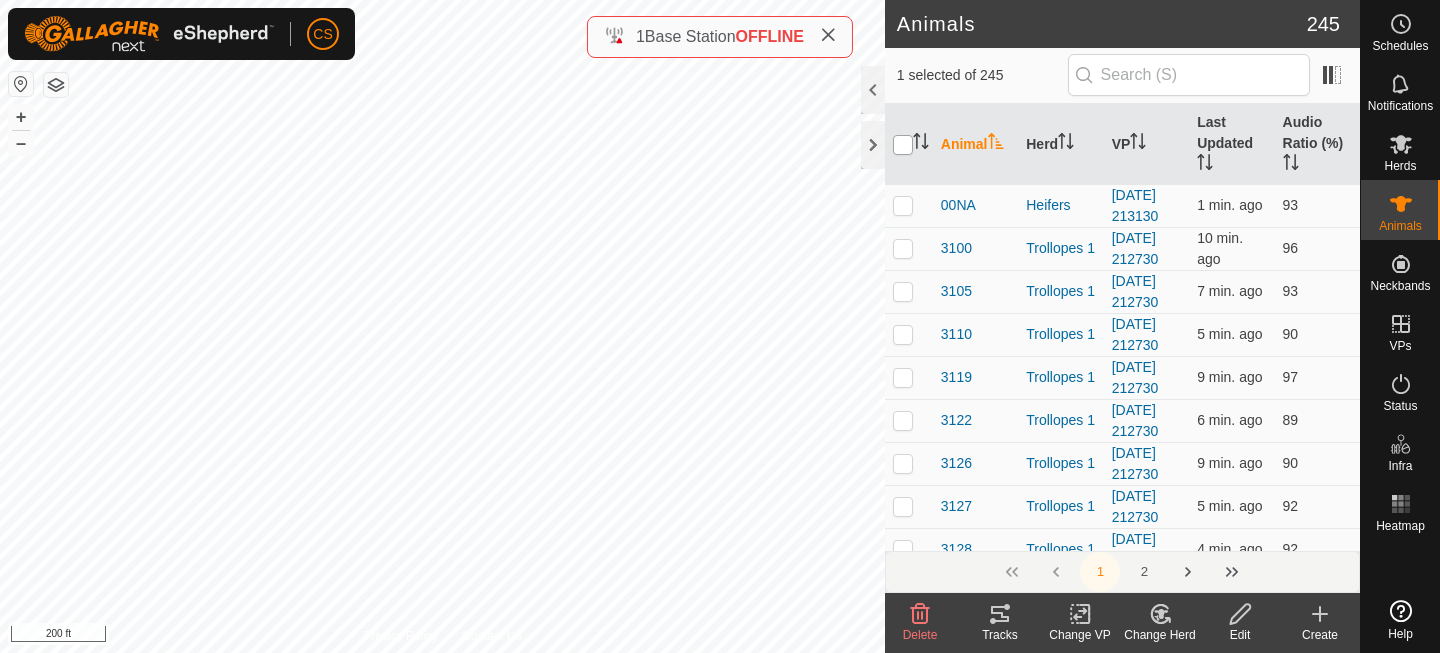 click at bounding box center (903, 145) 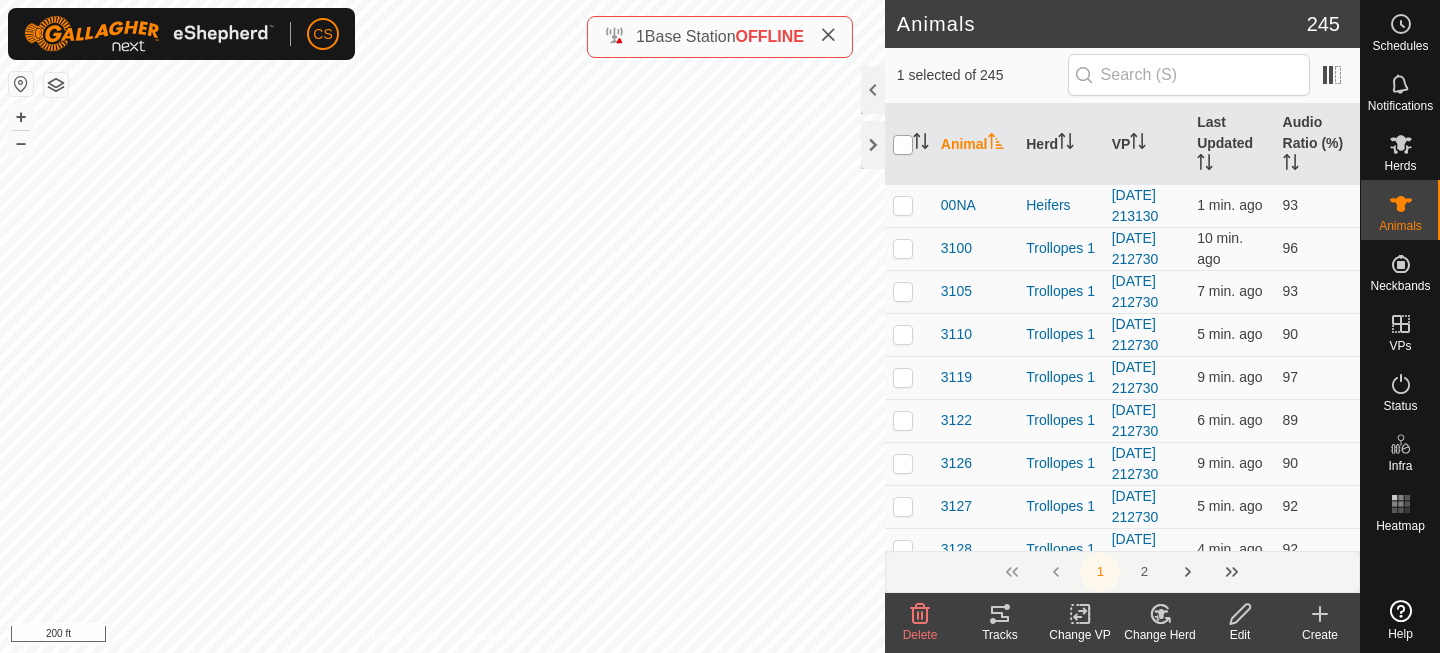 checkbox on "true" 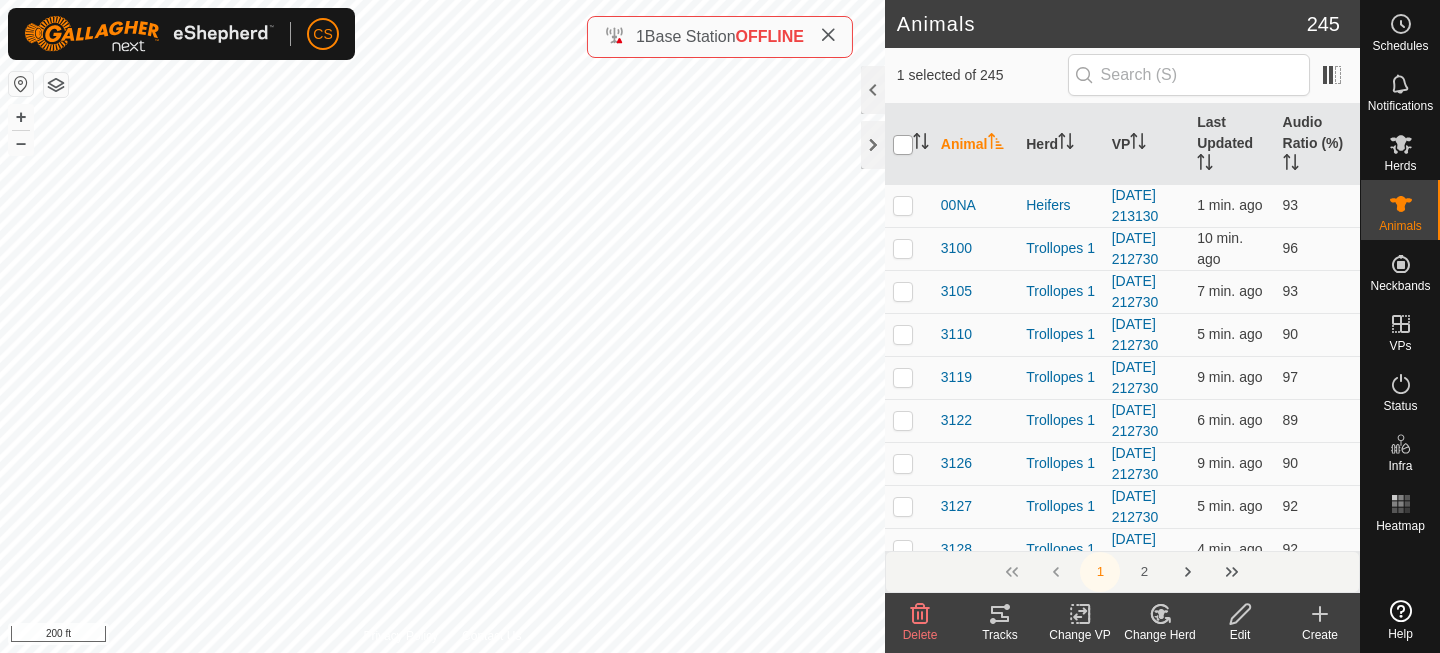 checkbox on "true" 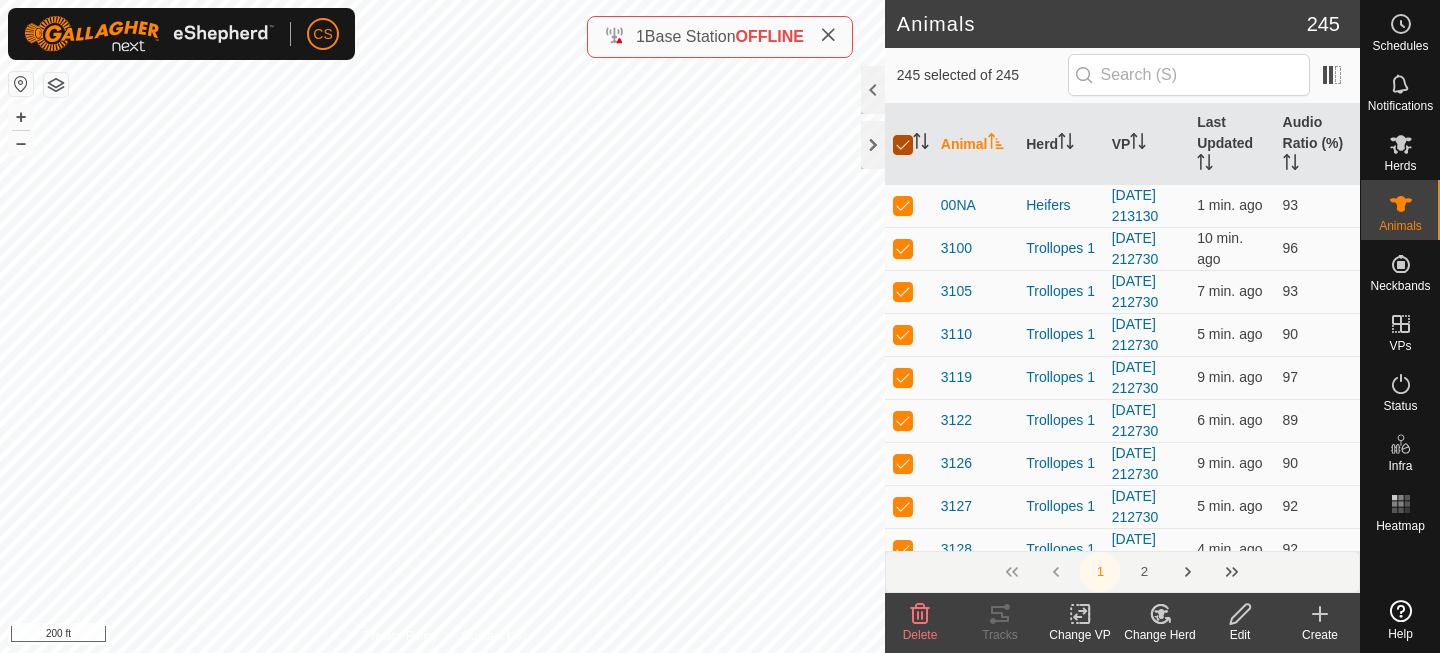 click at bounding box center (903, 145) 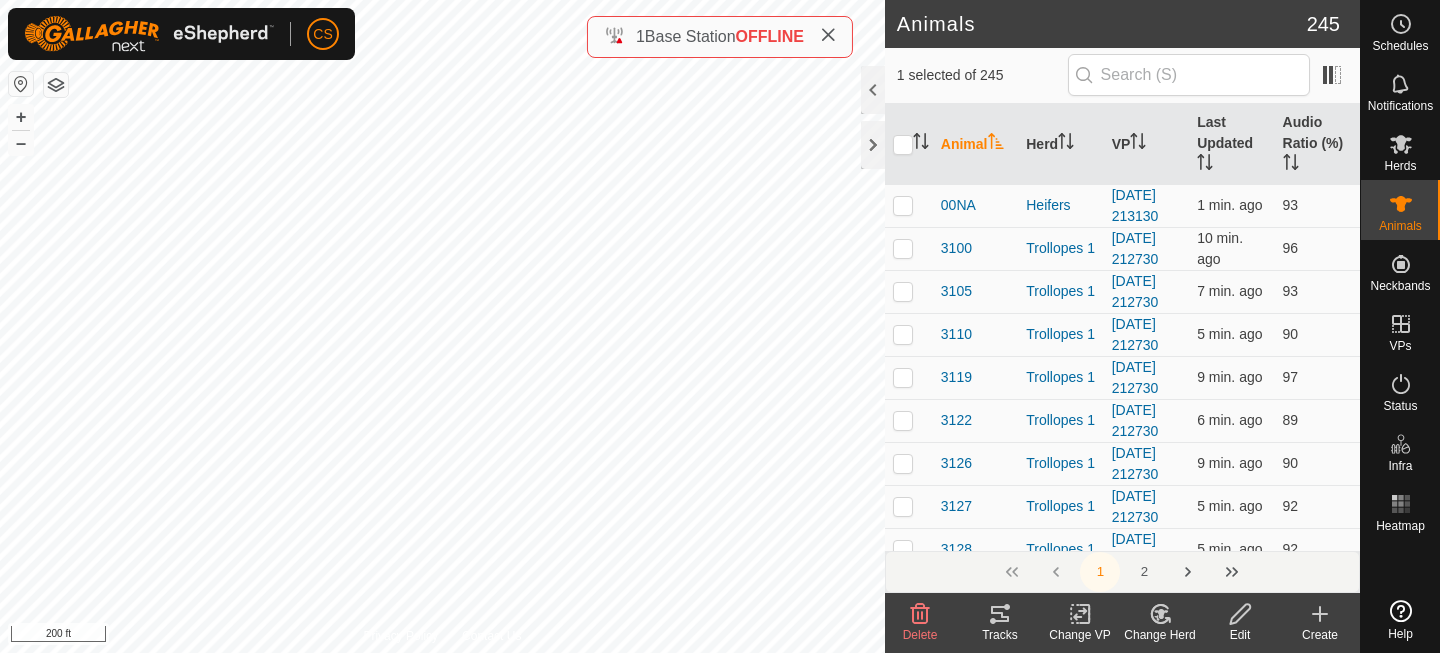 click 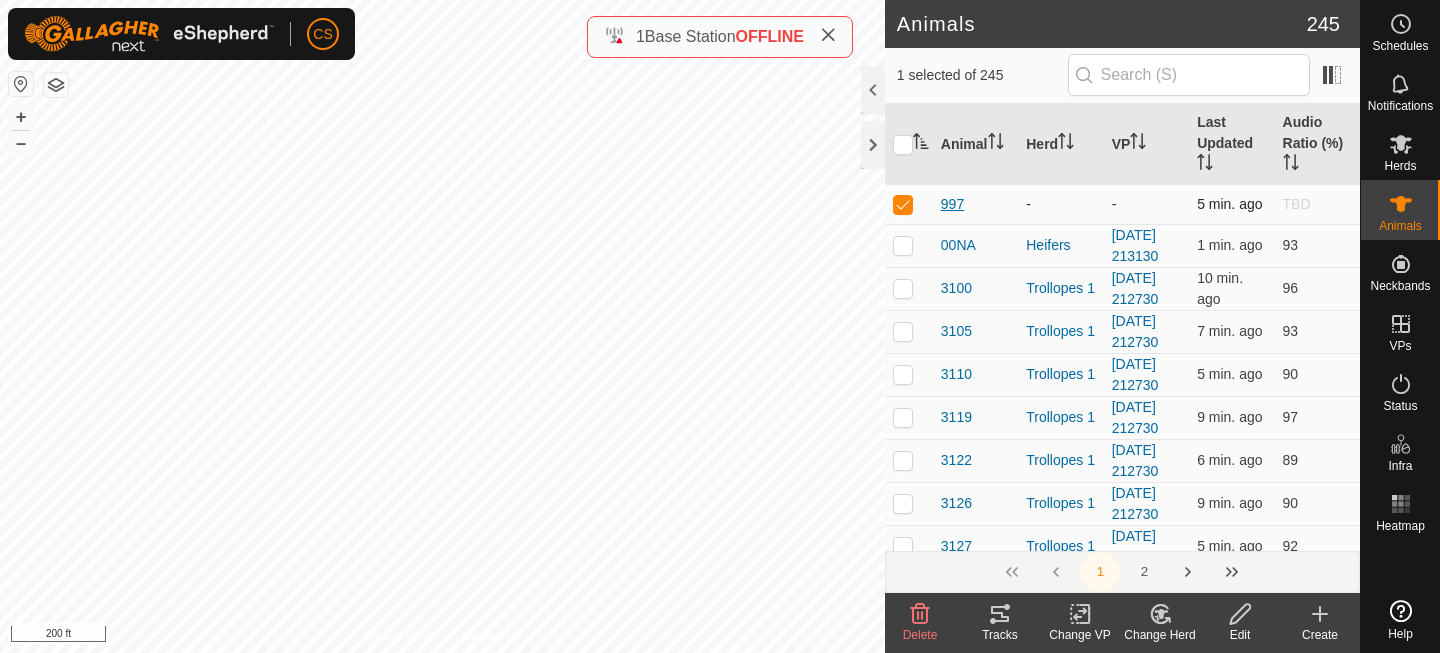 click on "997" at bounding box center [952, 204] 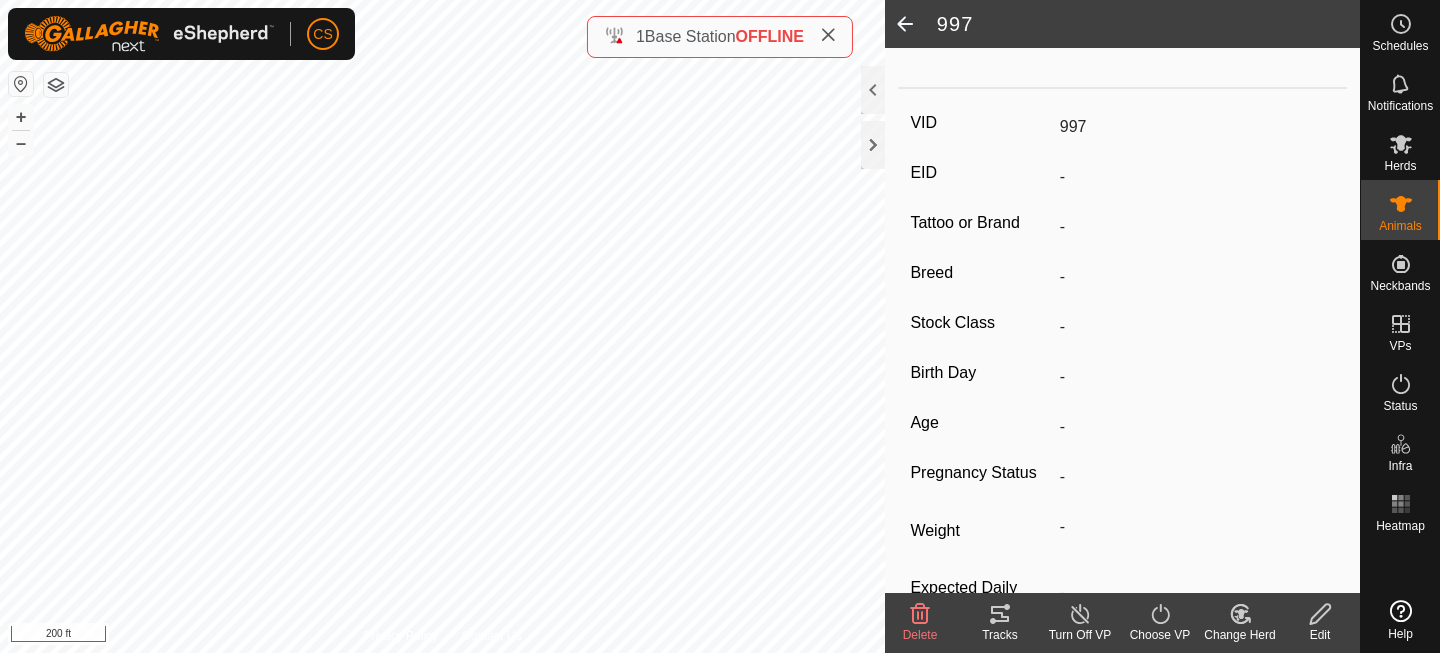 scroll, scrollTop: 327, scrollLeft: 0, axis: vertical 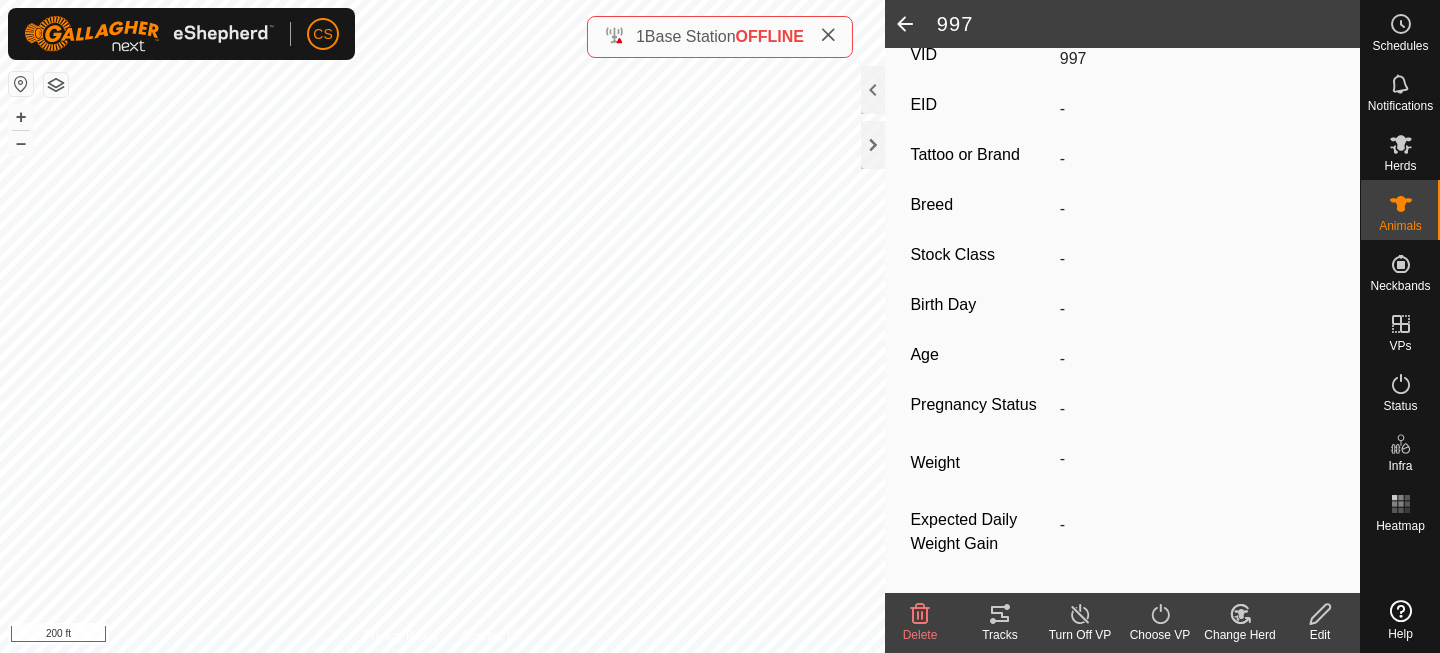 click on "997" at bounding box center (1193, 59) 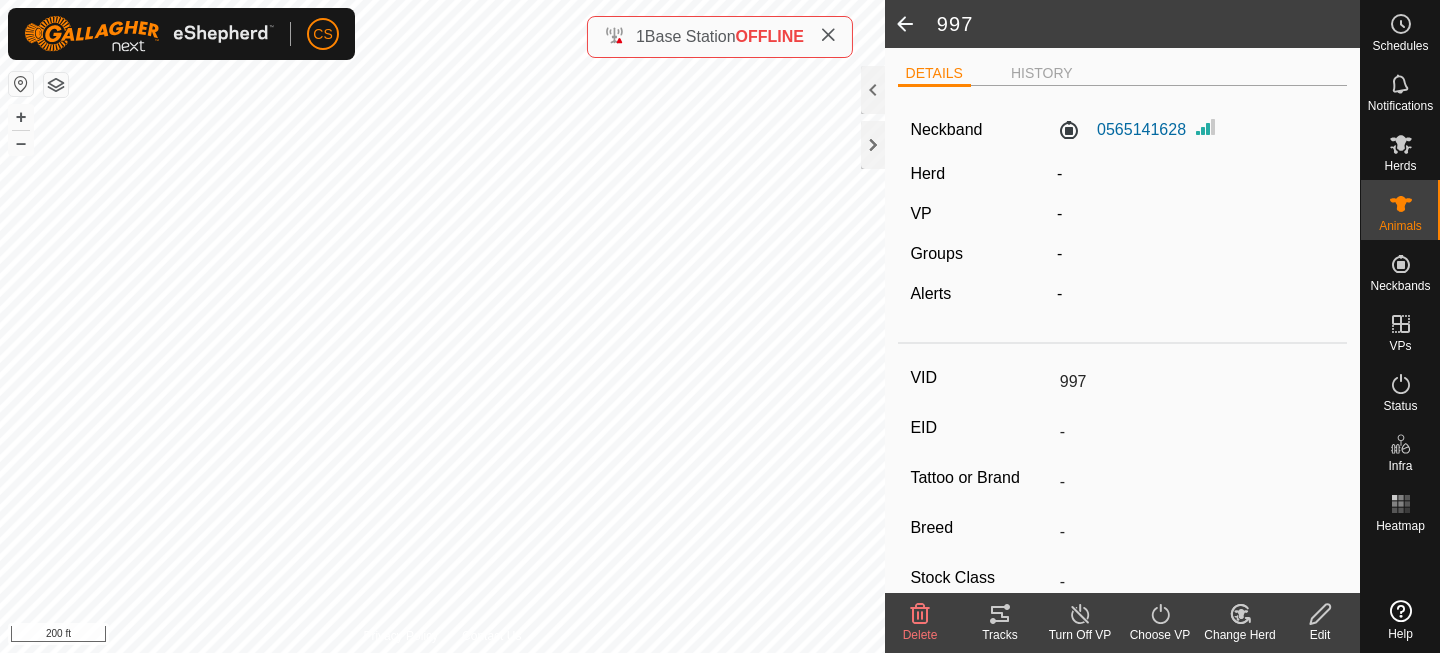 click on "997" at bounding box center (1193, 382) 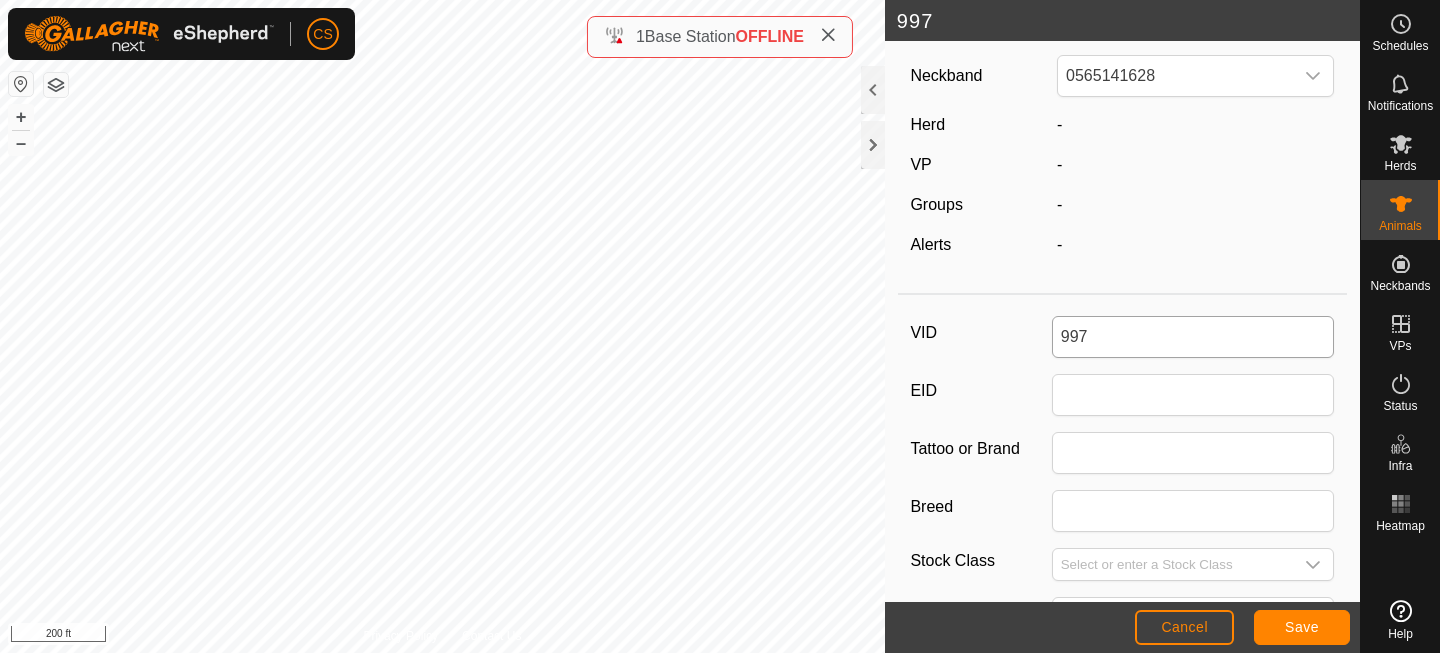 scroll, scrollTop: 0, scrollLeft: 0, axis: both 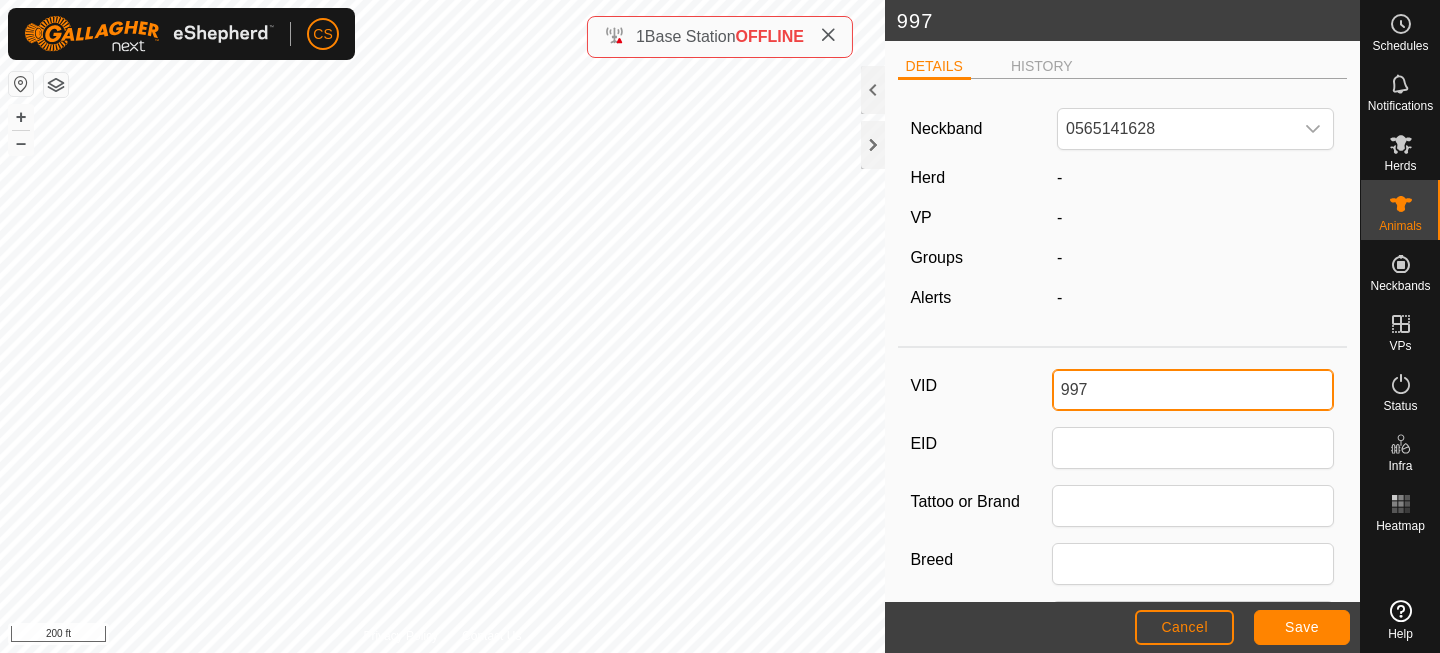 click on "997" at bounding box center [1193, 390] 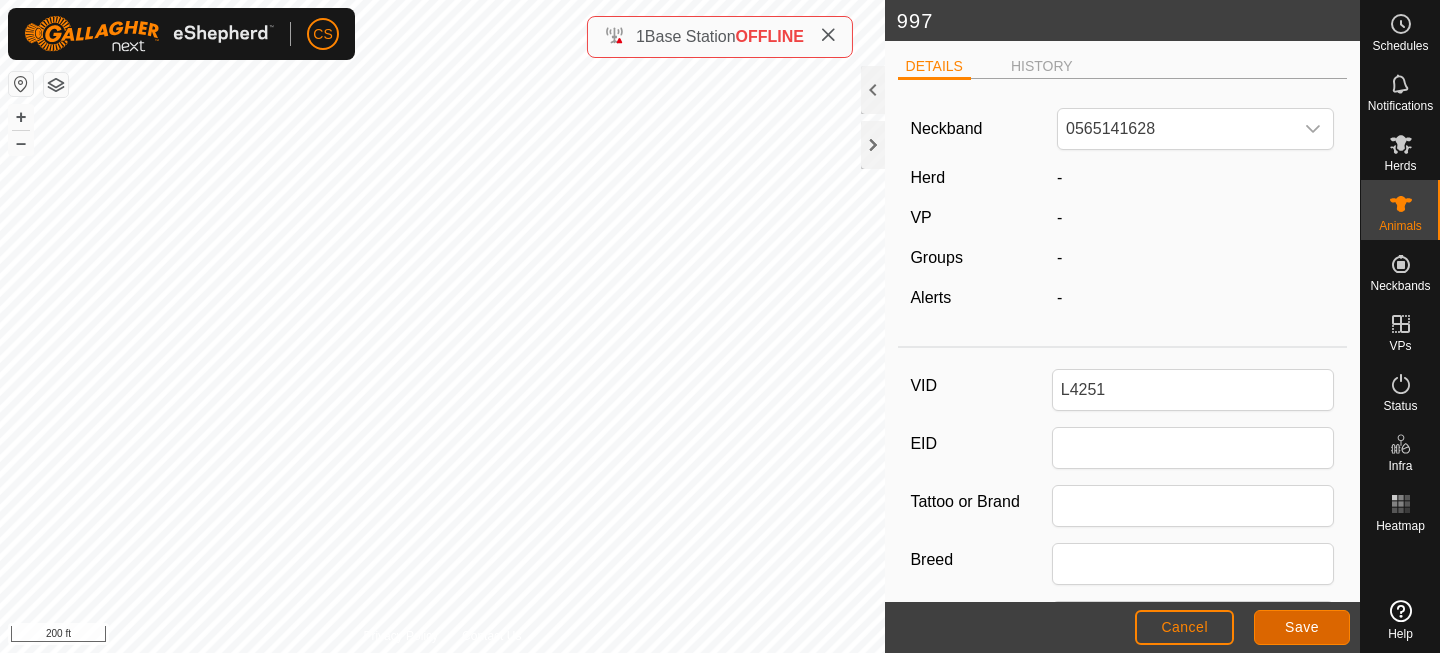 click on "Save" 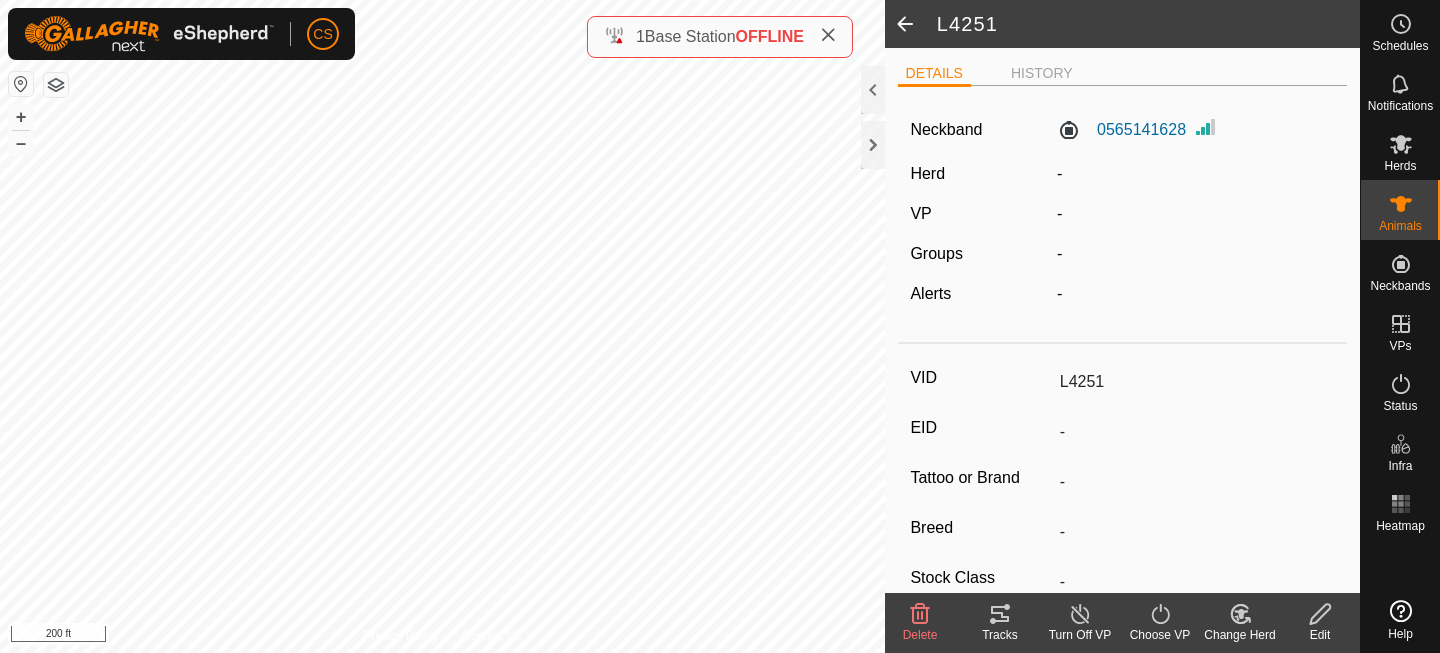 click 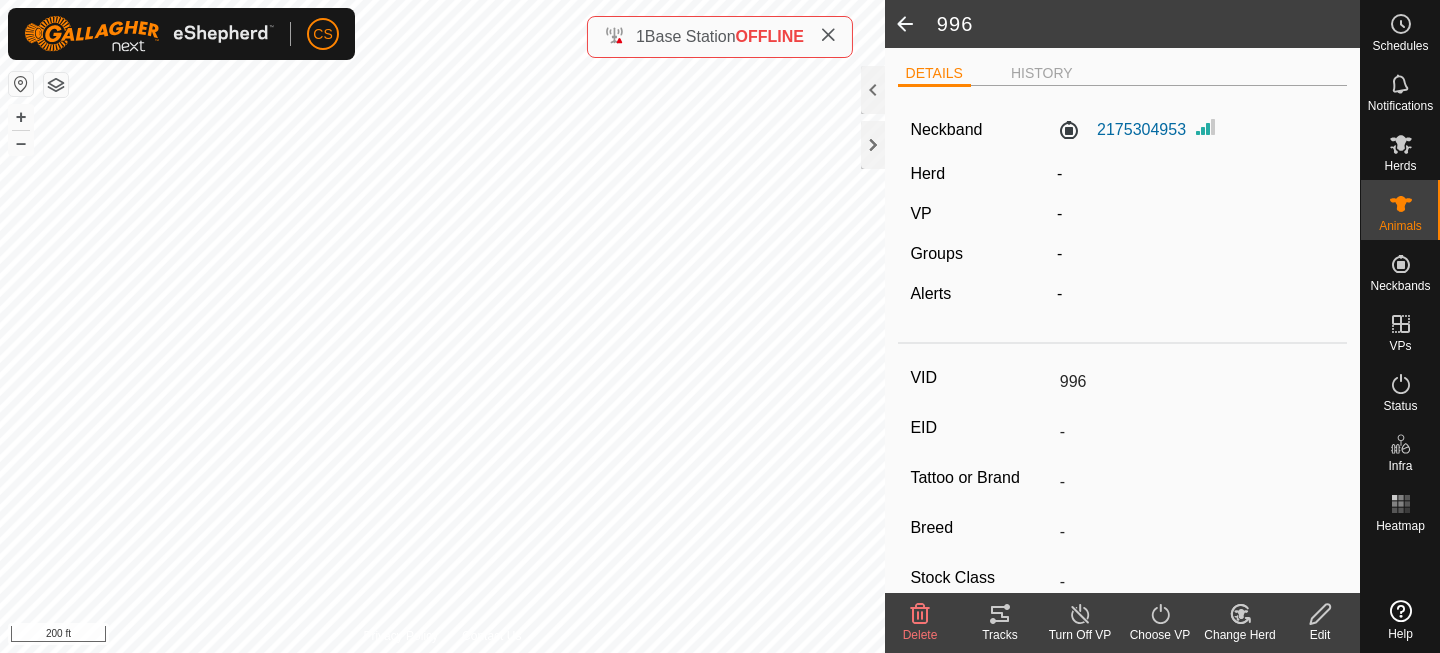 click 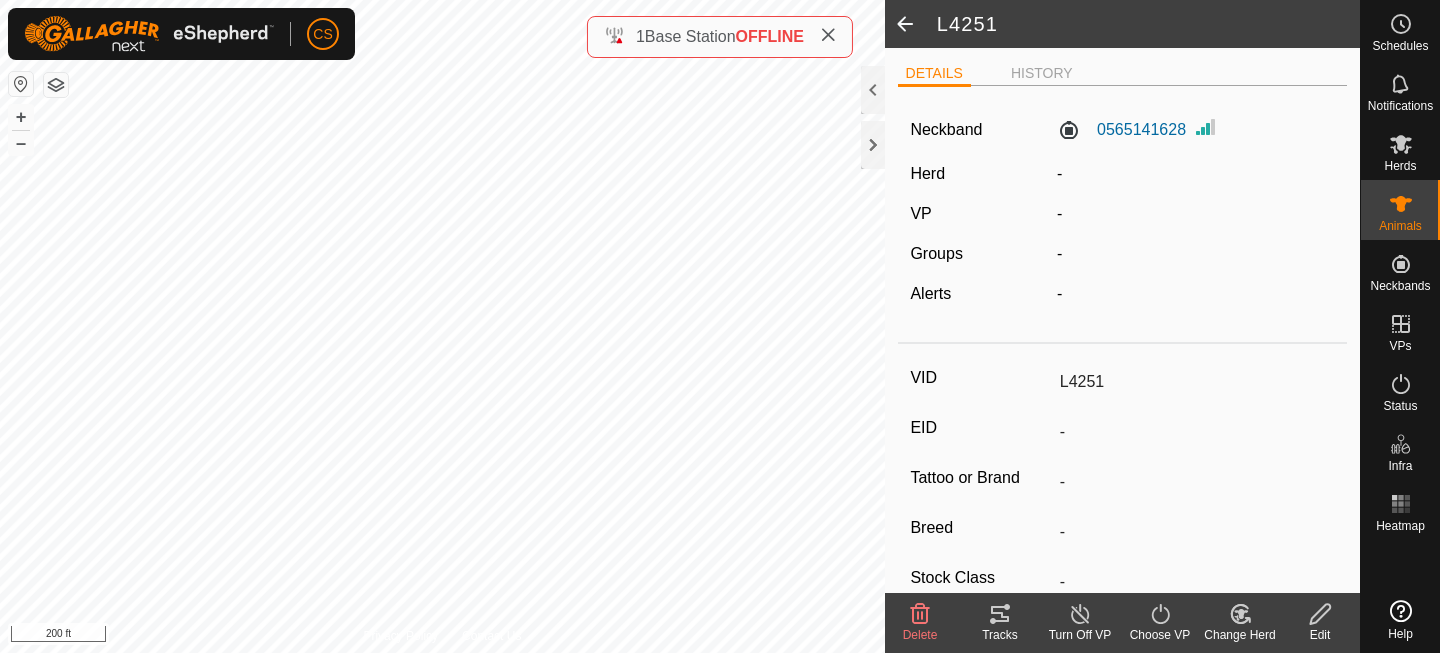 click 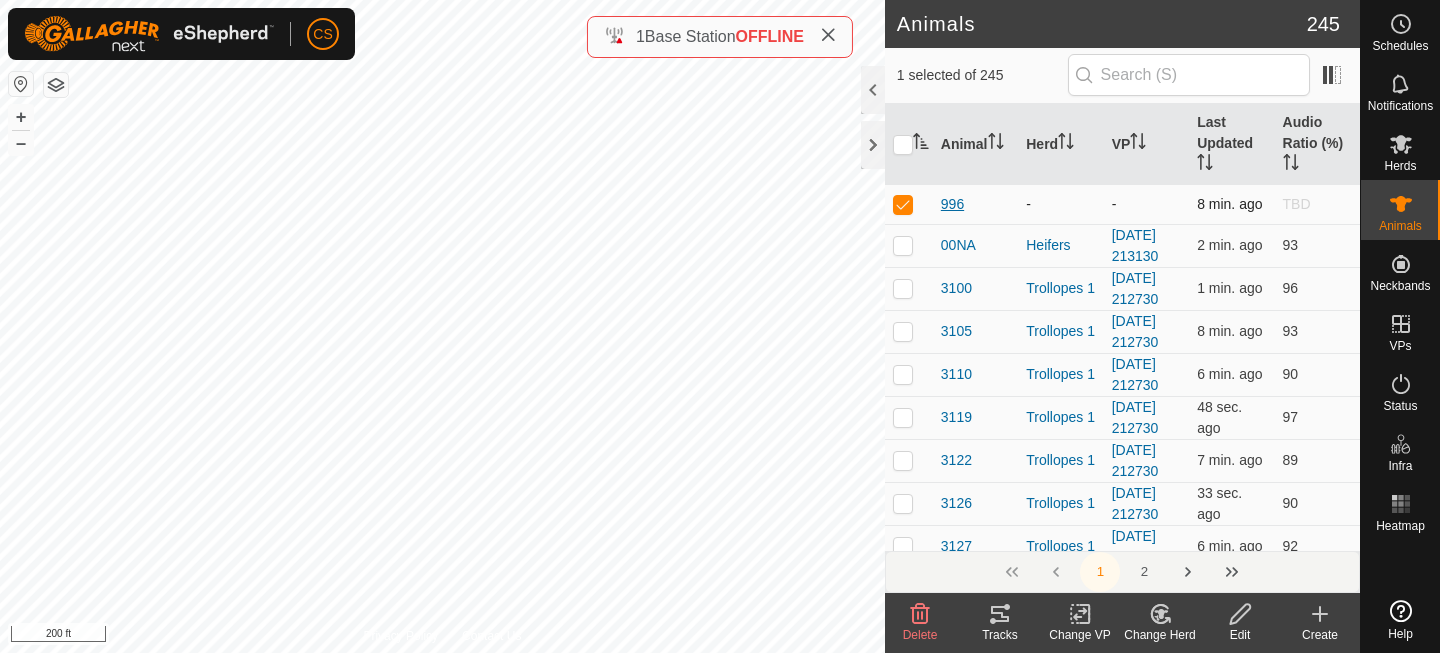 click on "996" at bounding box center [952, 204] 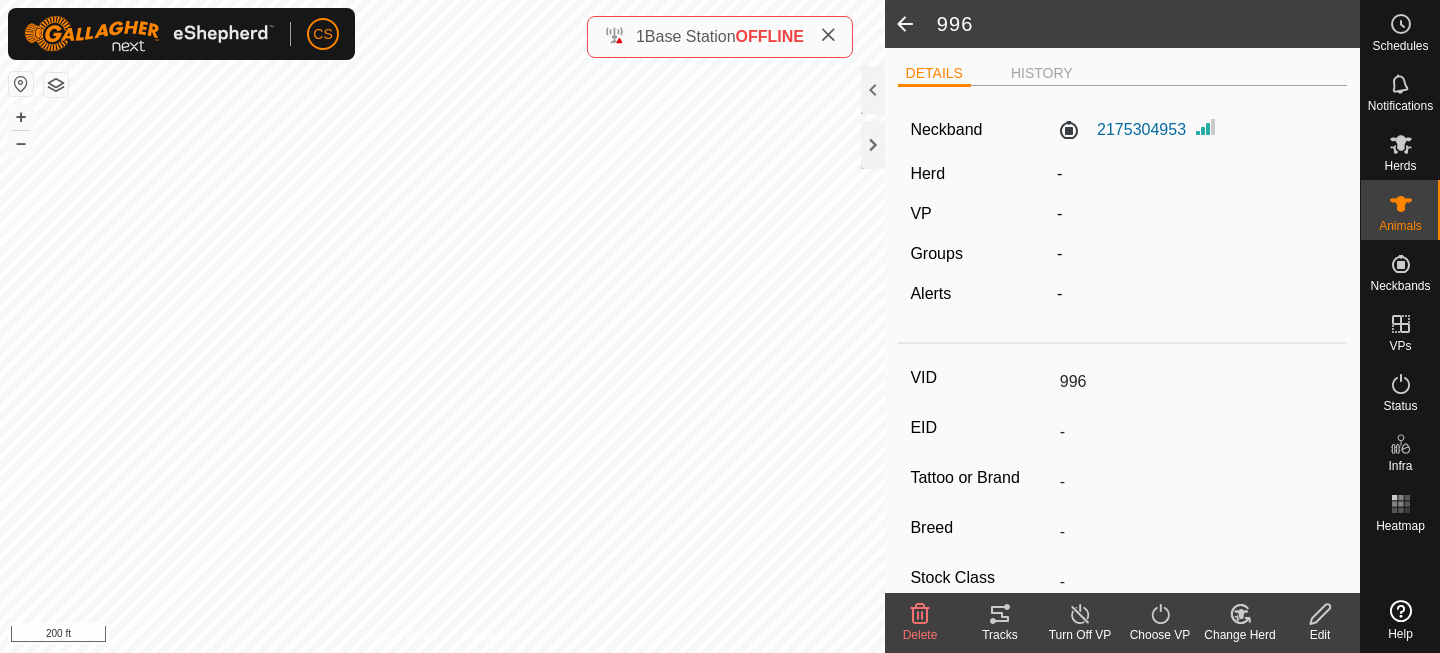 click 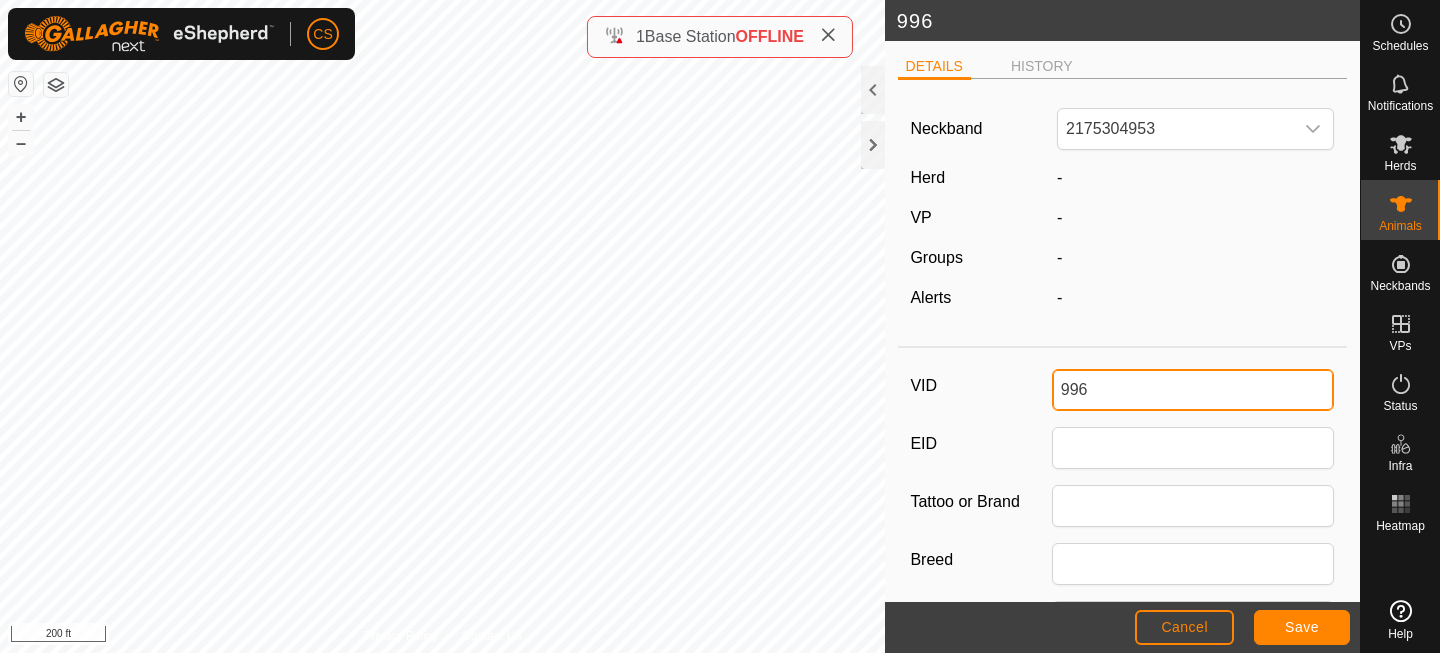 click on "996" at bounding box center (1193, 390) 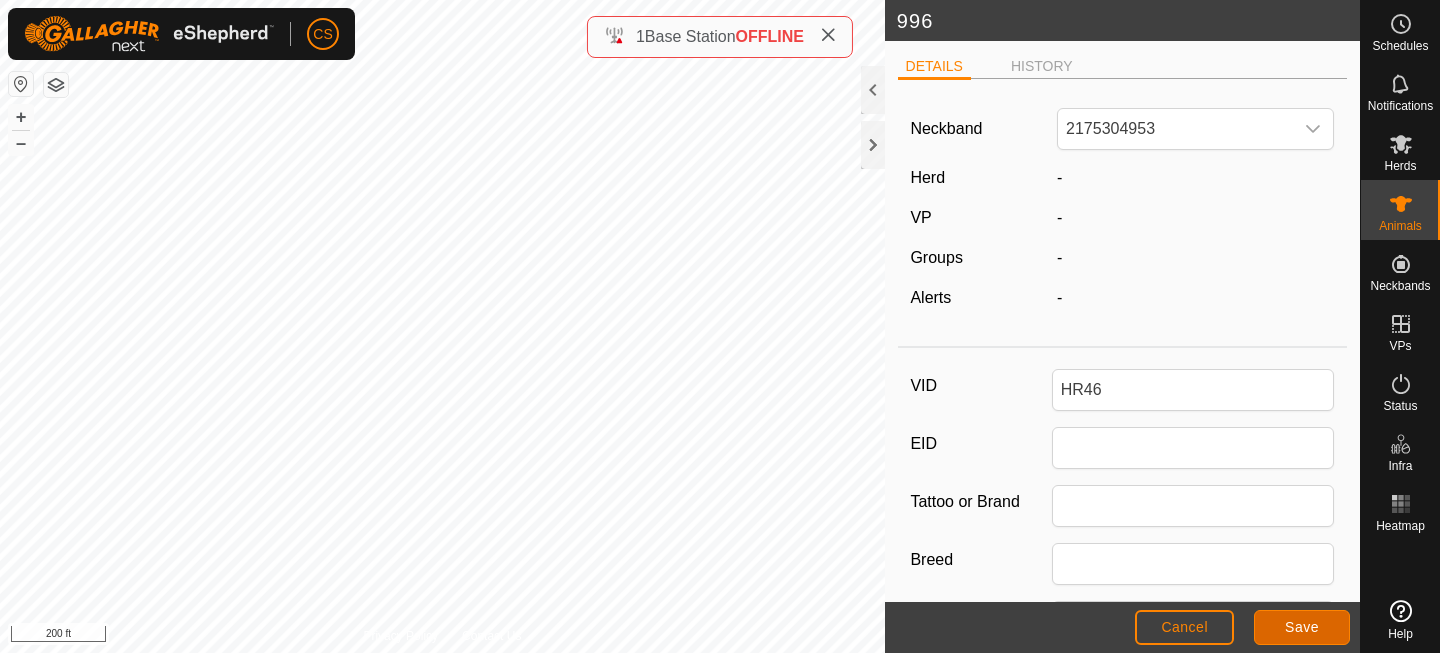 click on "Save" 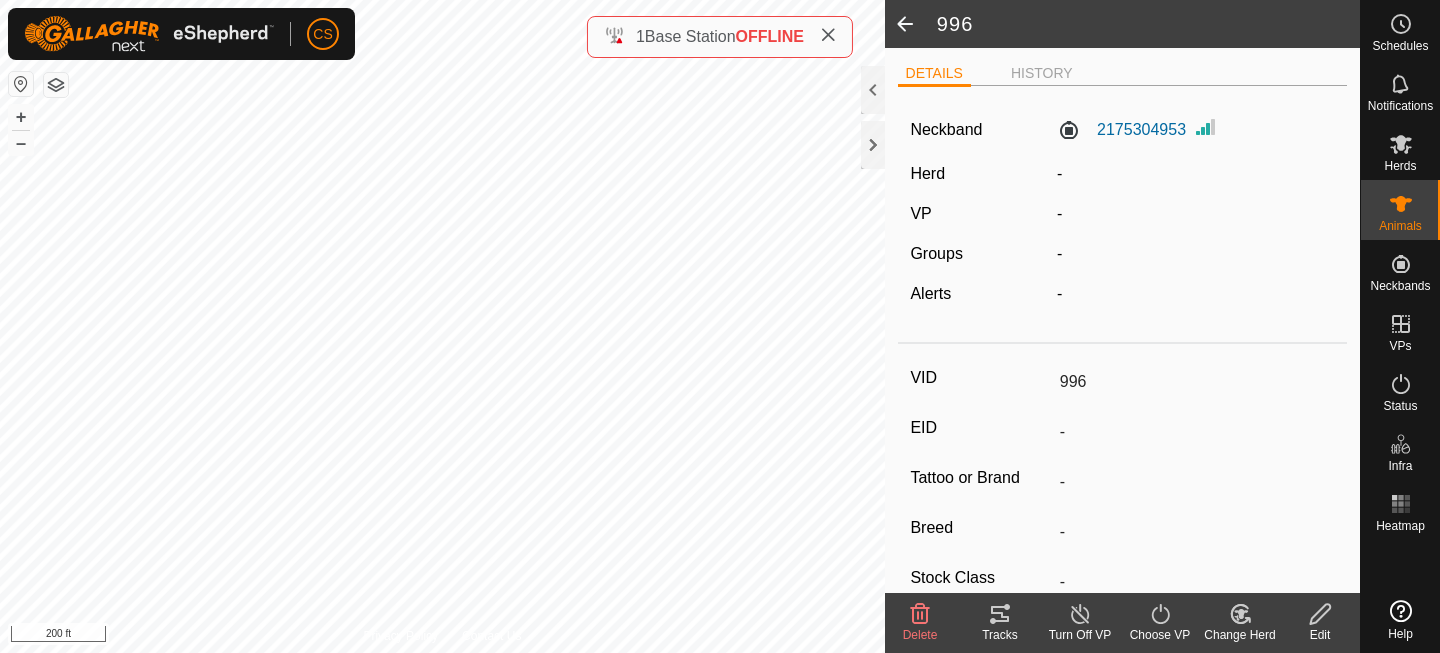 click 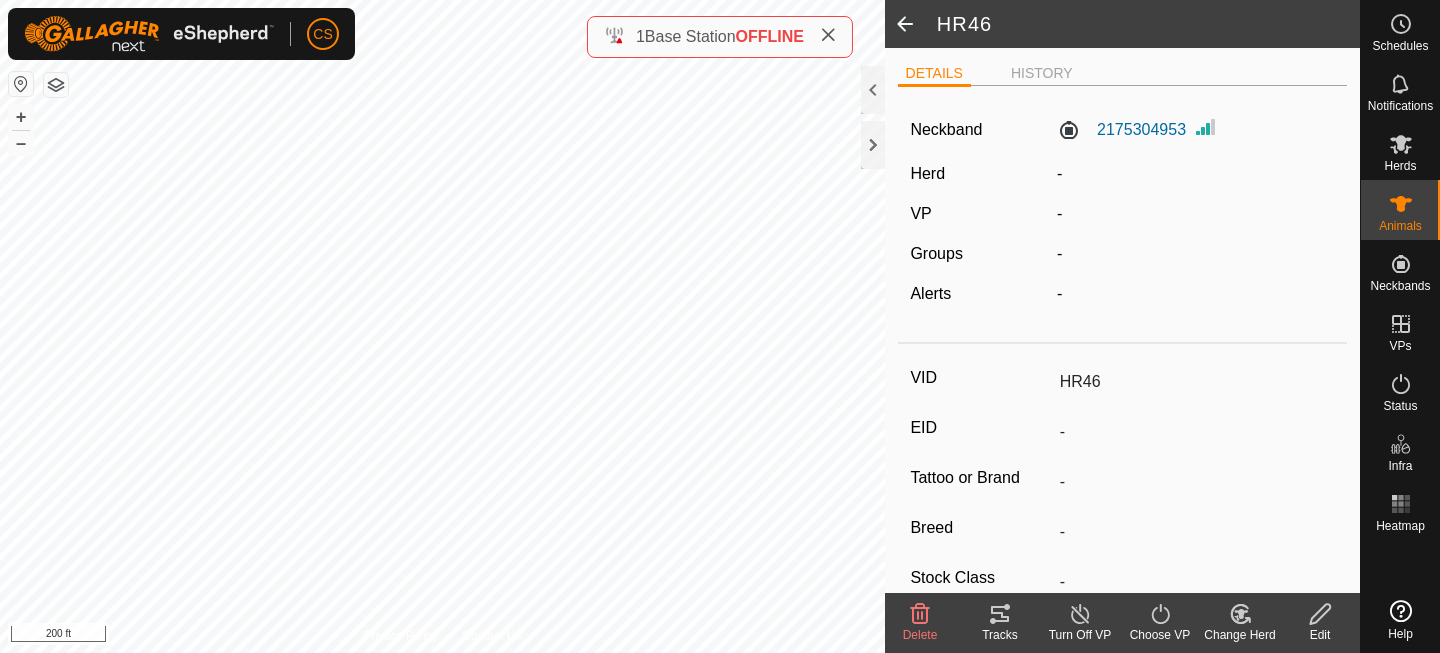 click 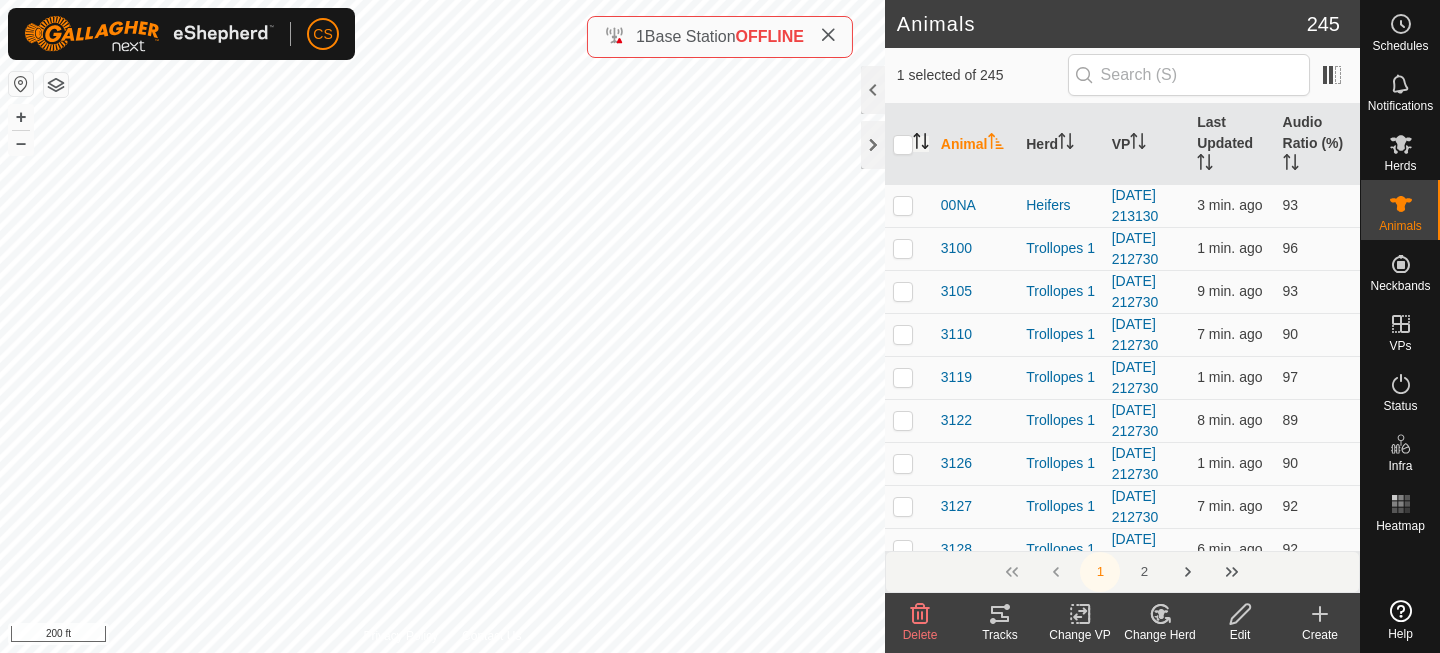 click 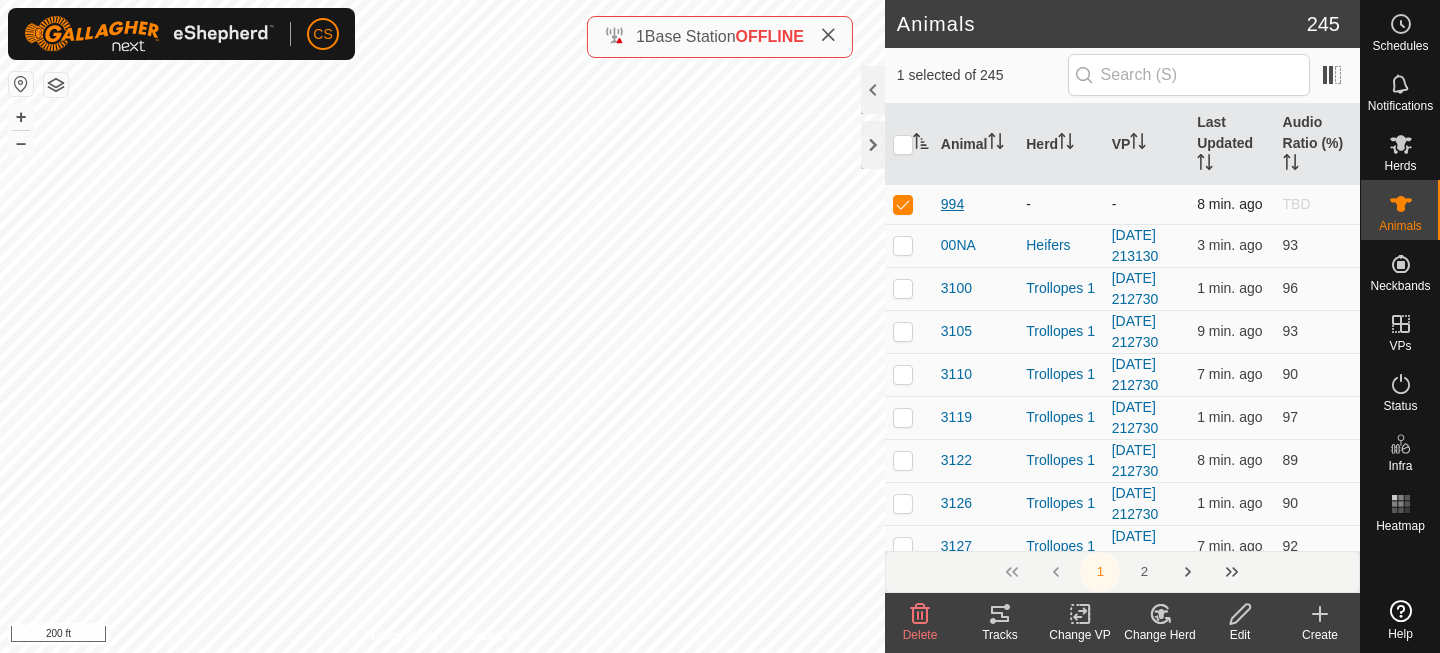 click on "994" at bounding box center [952, 204] 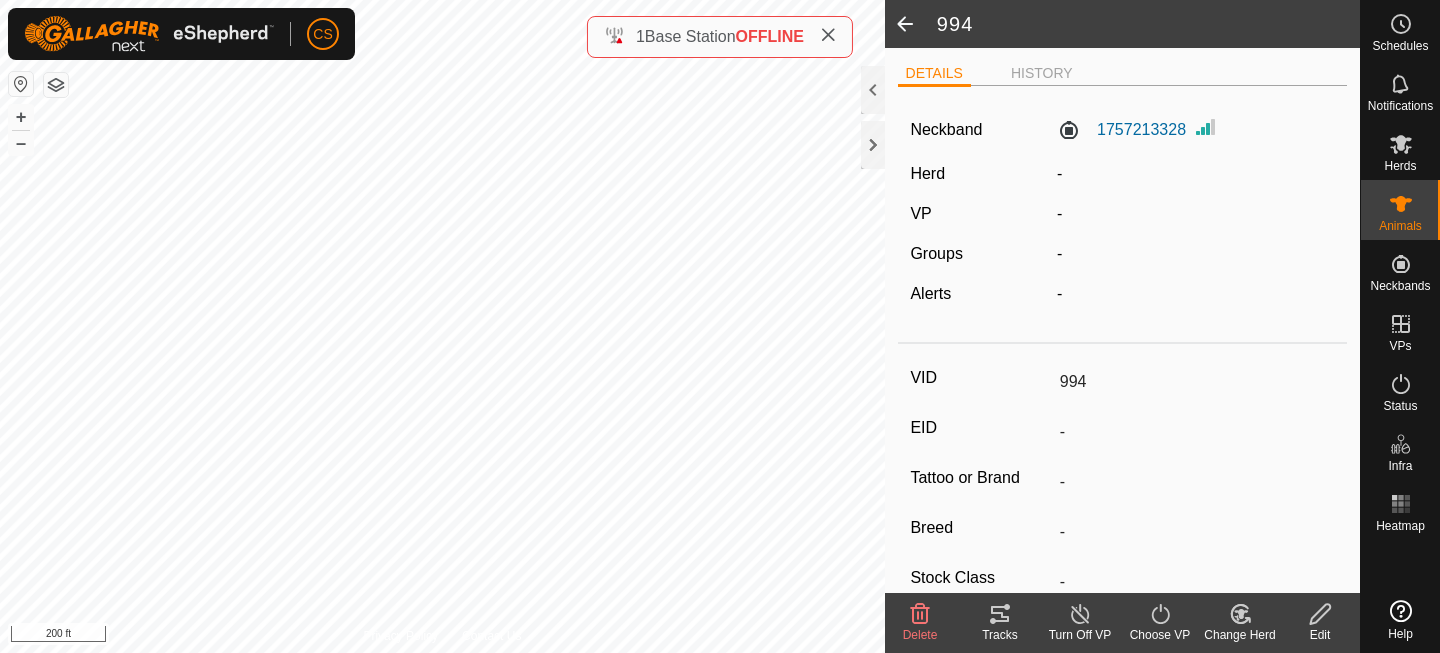 click 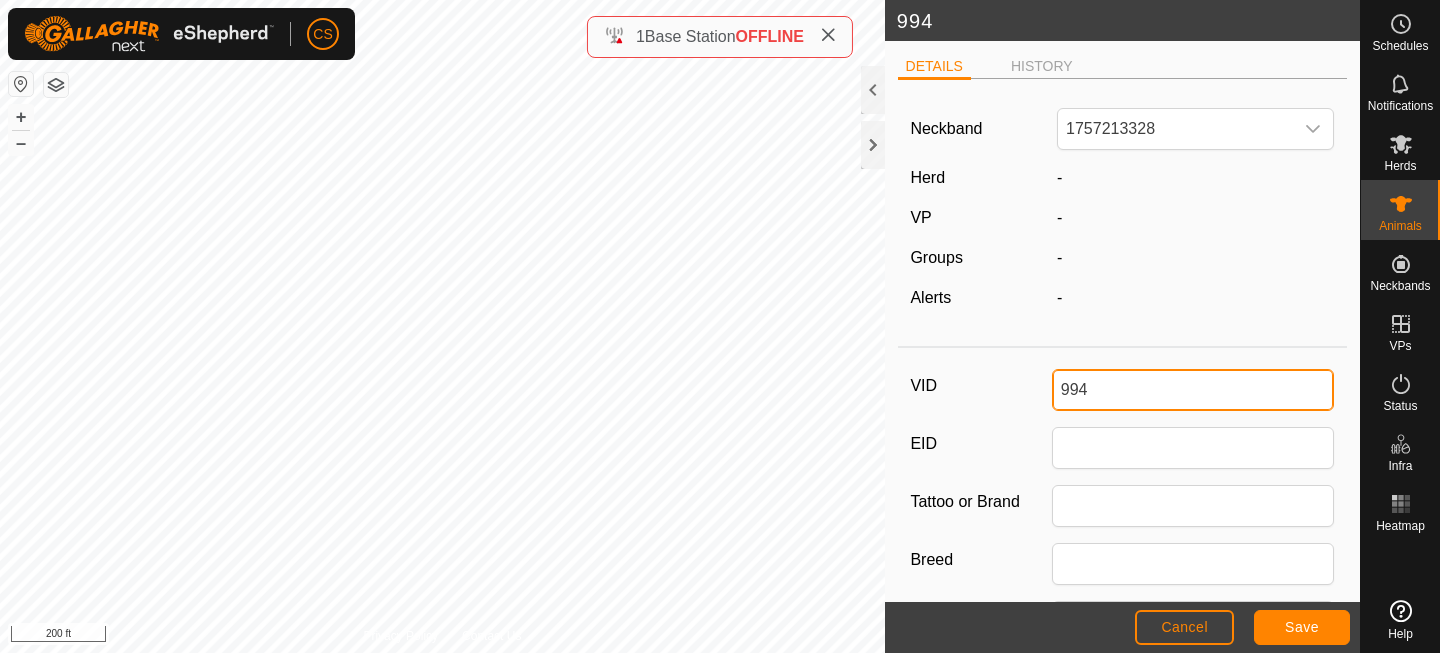 click on "994" at bounding box center [1193, 390] 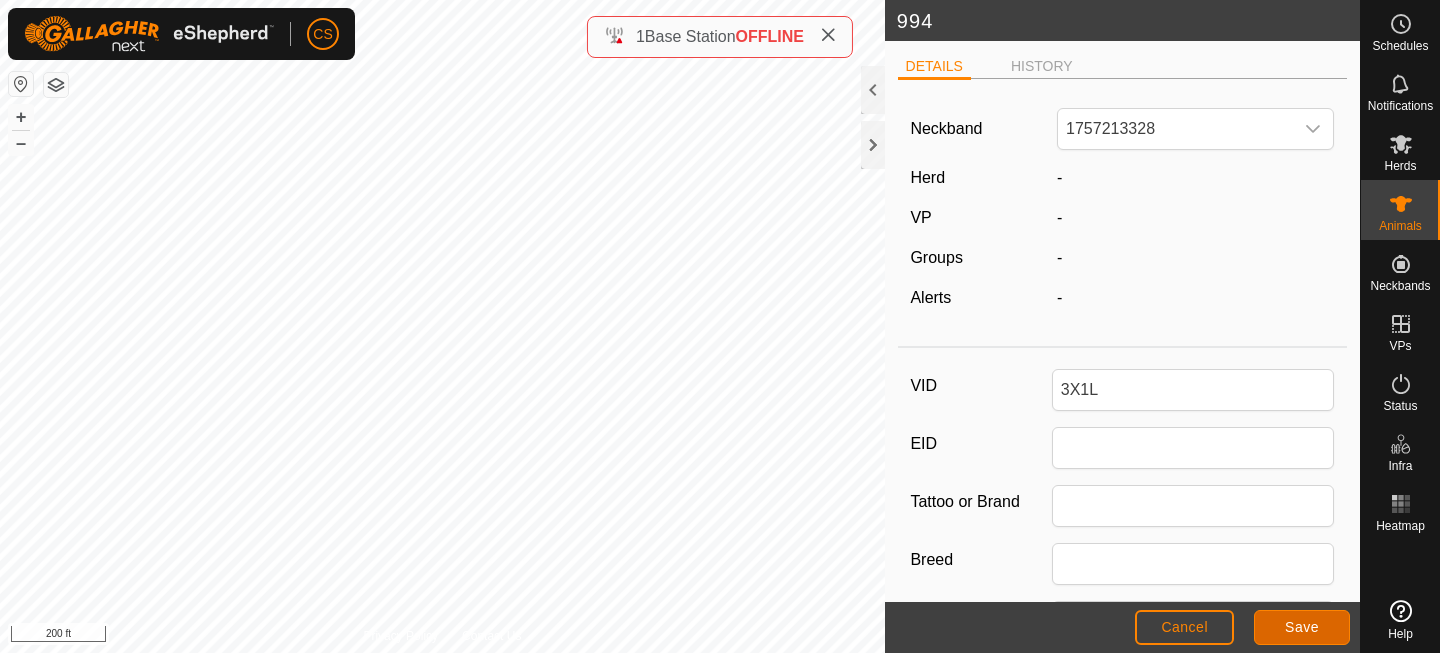 click on "Save" 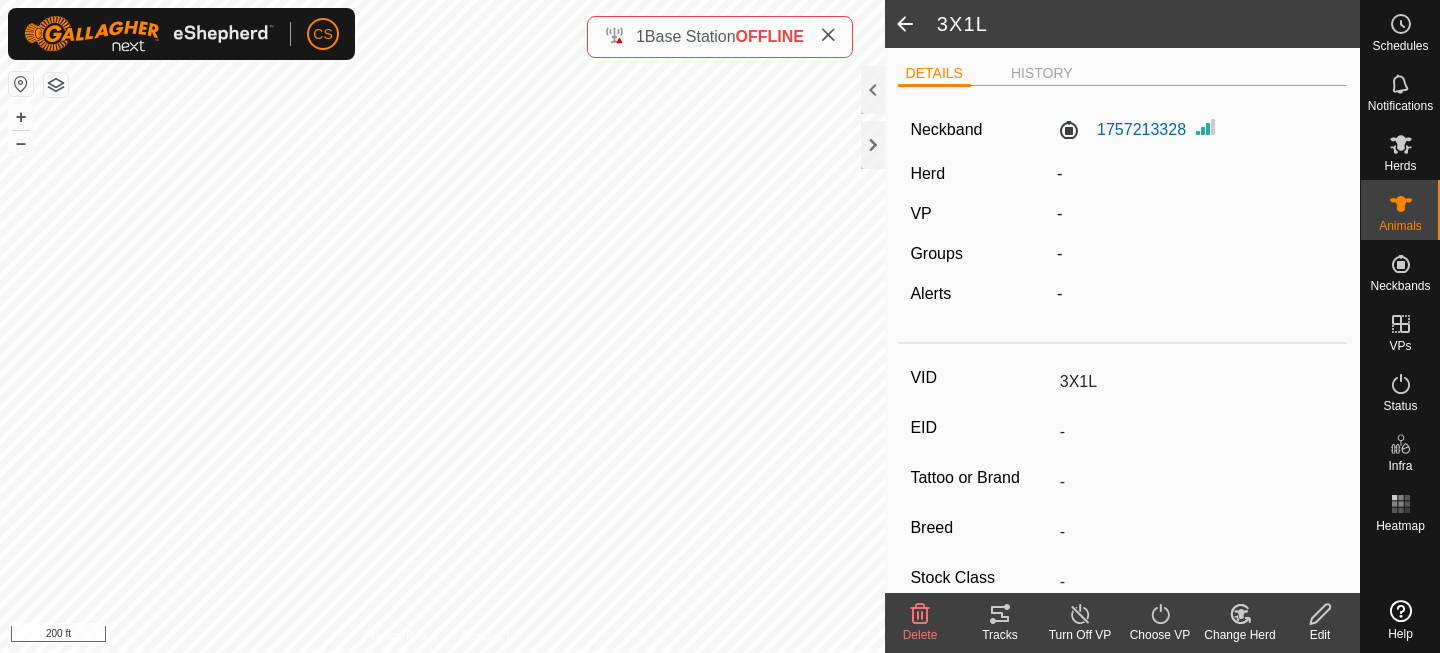 click 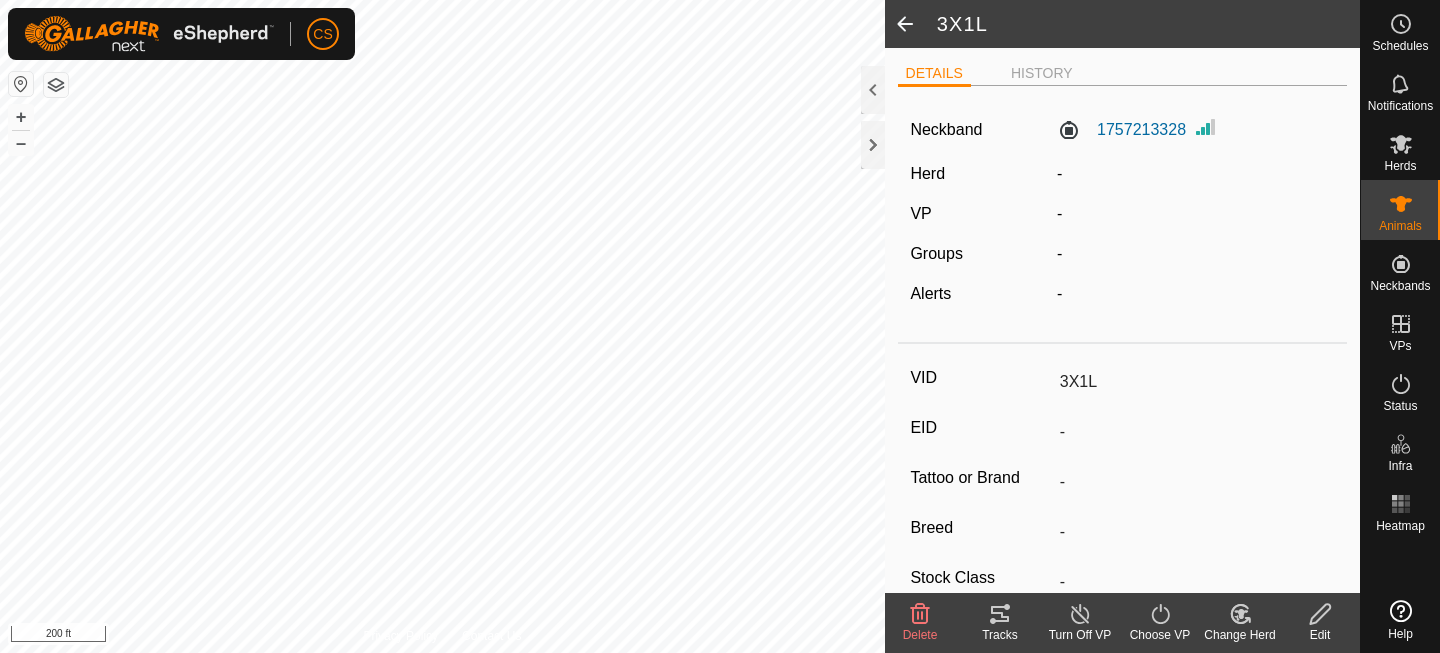 click 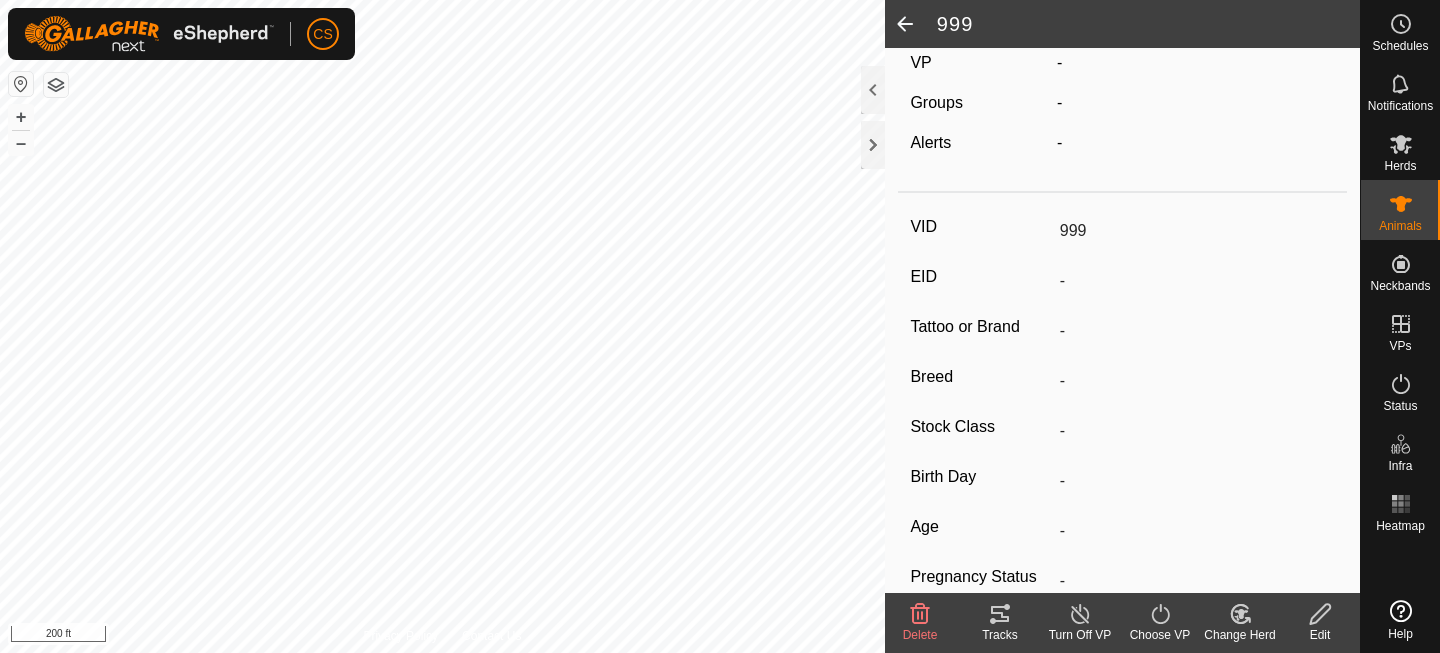 scroll, scrollTop: 327, scrollLeft: 0, axis: vertical 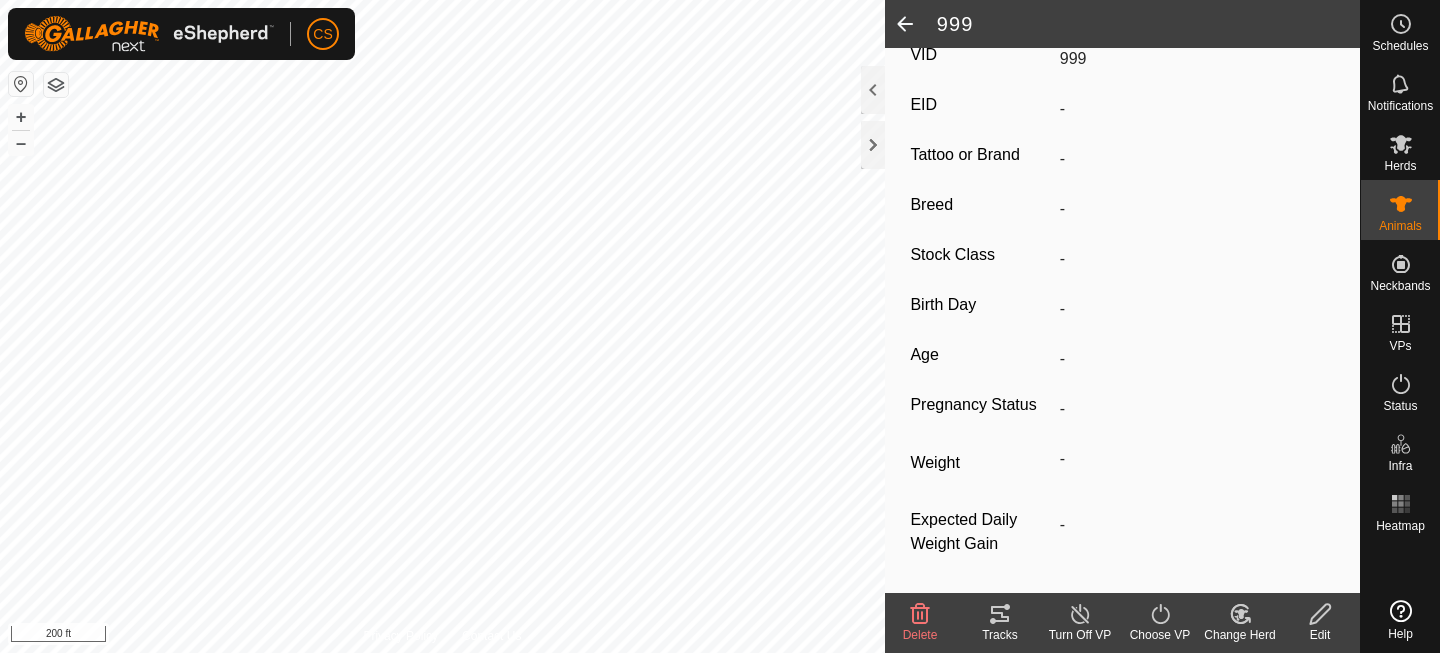 click 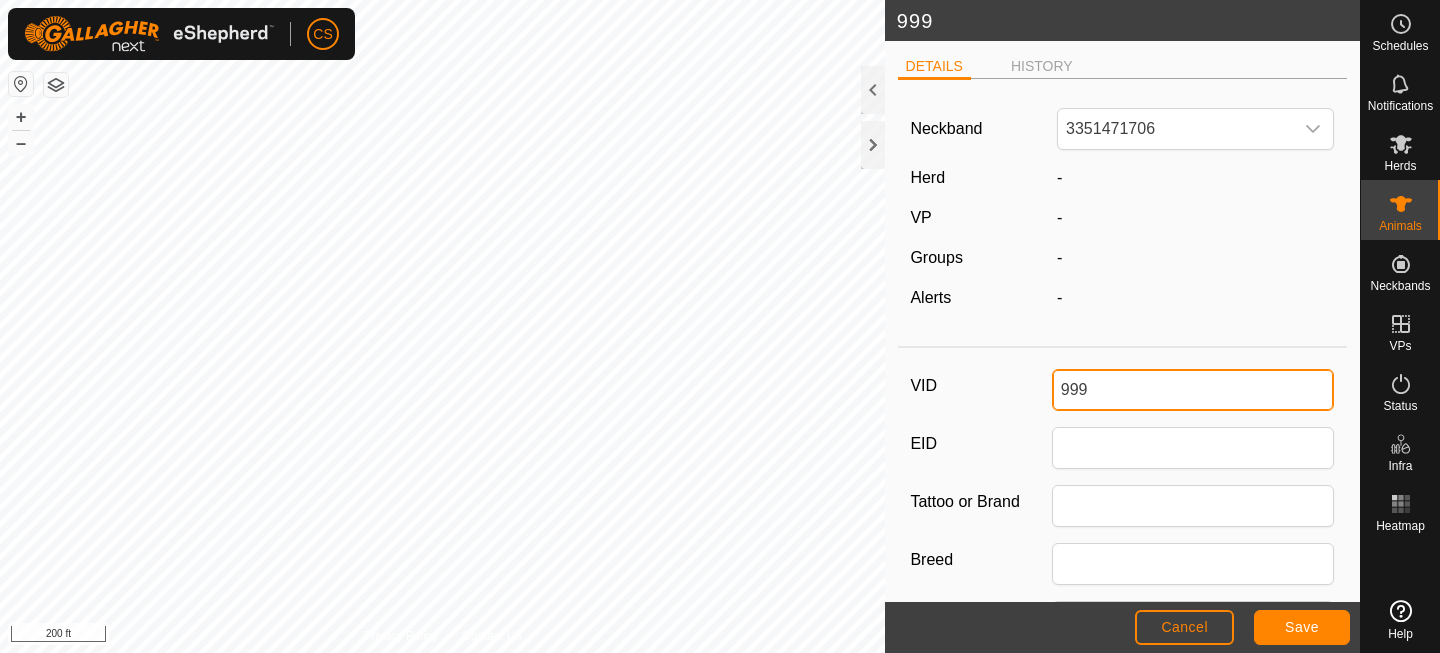 click on "999" at bounding box center (1193, 390) 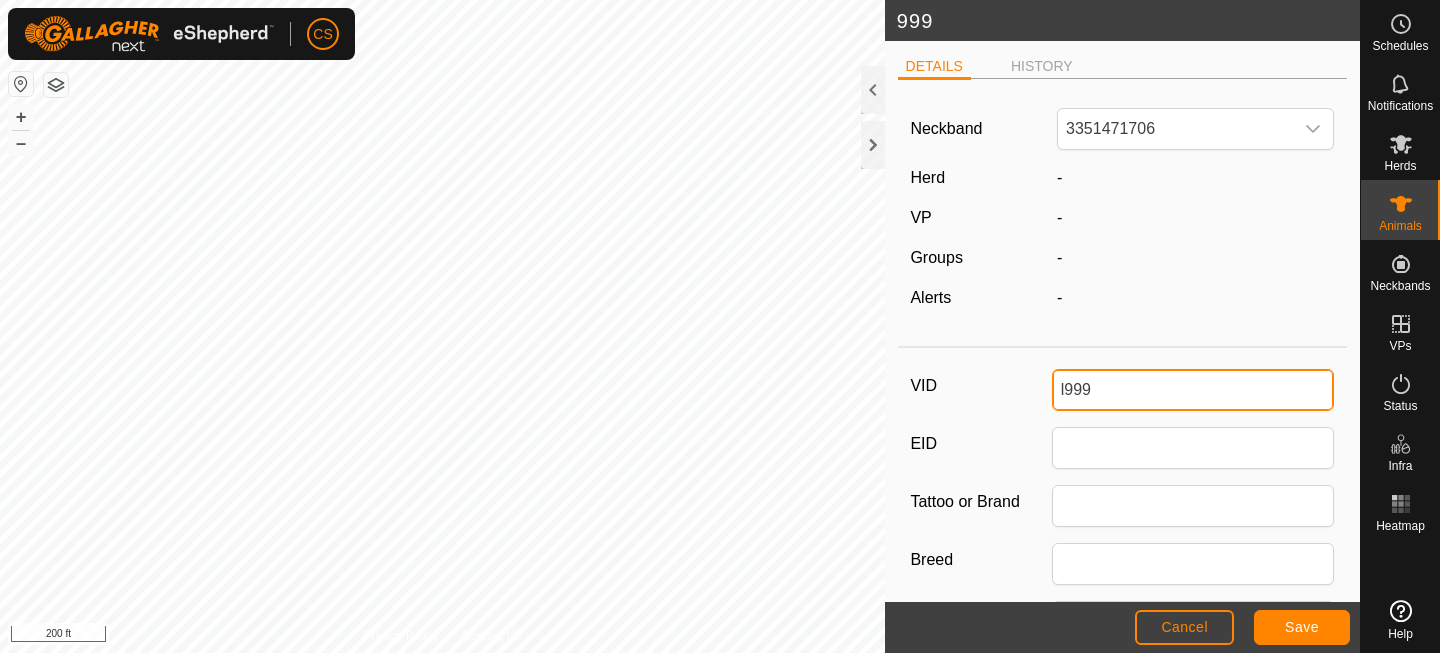 click on "l999" at bounding box center (1193, 390) 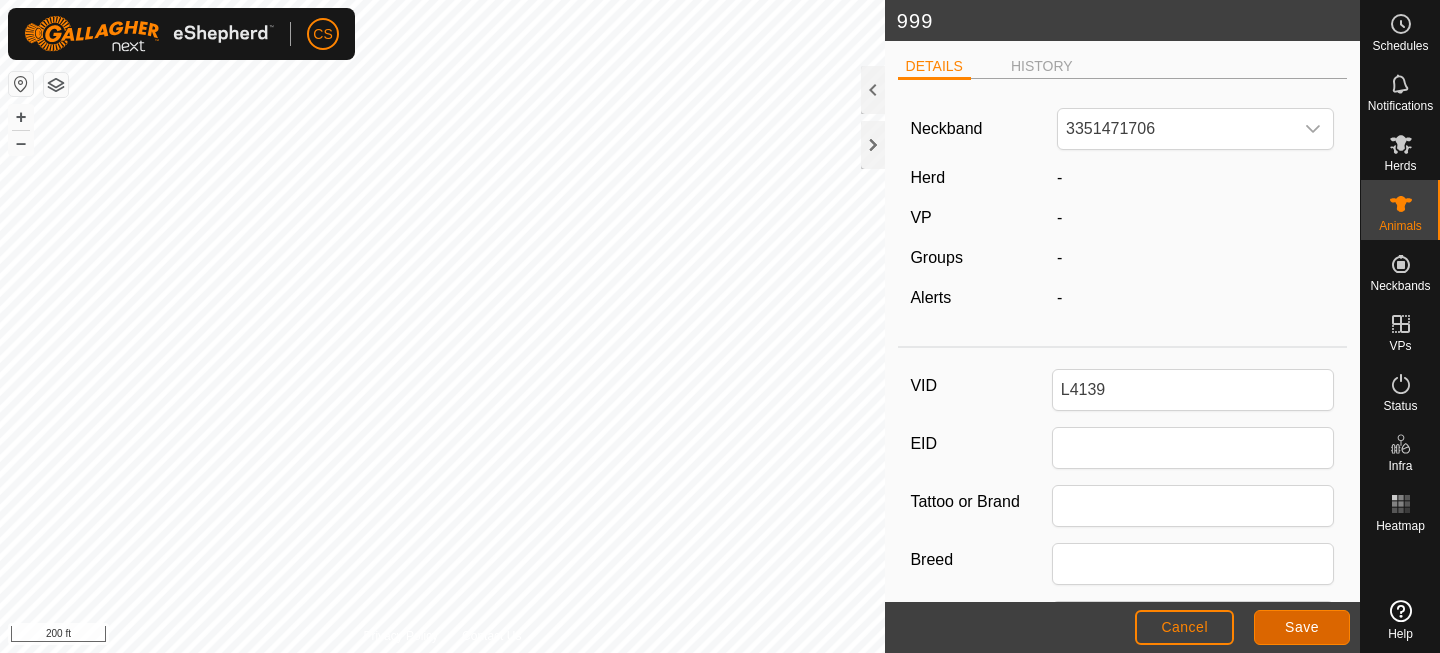 click on "Save" 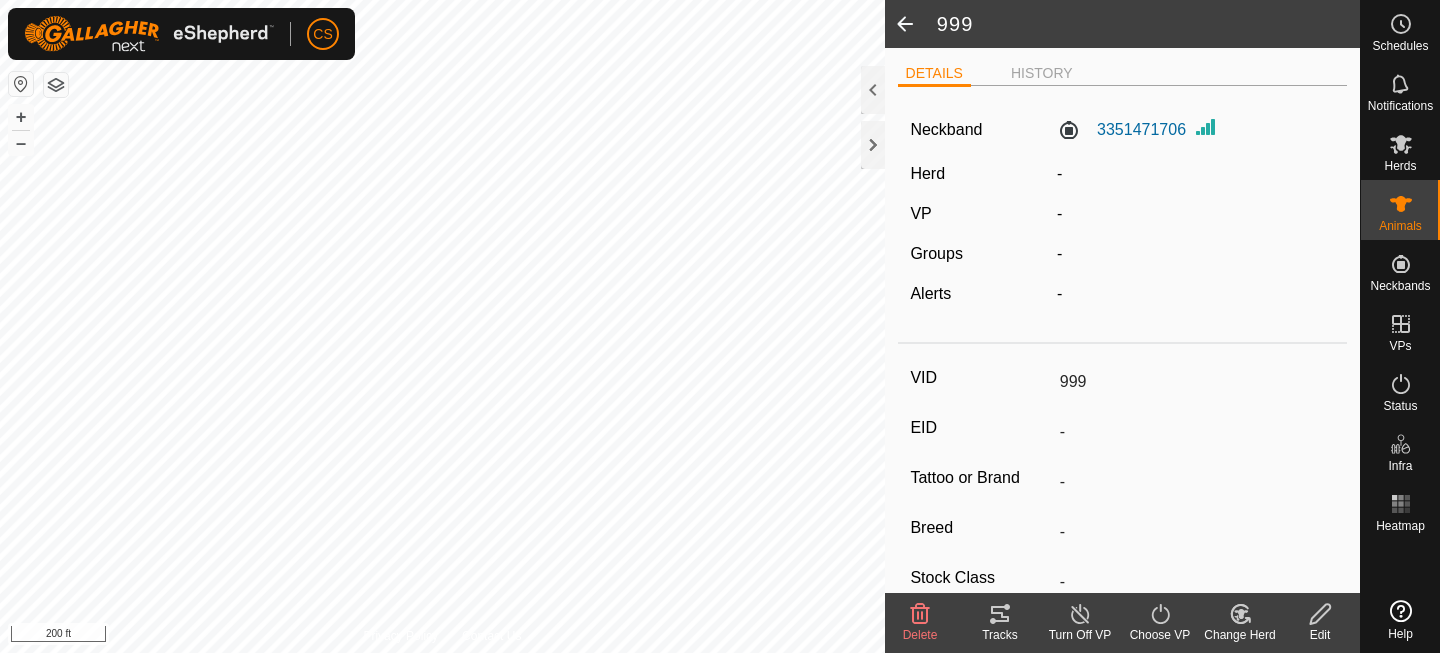 click 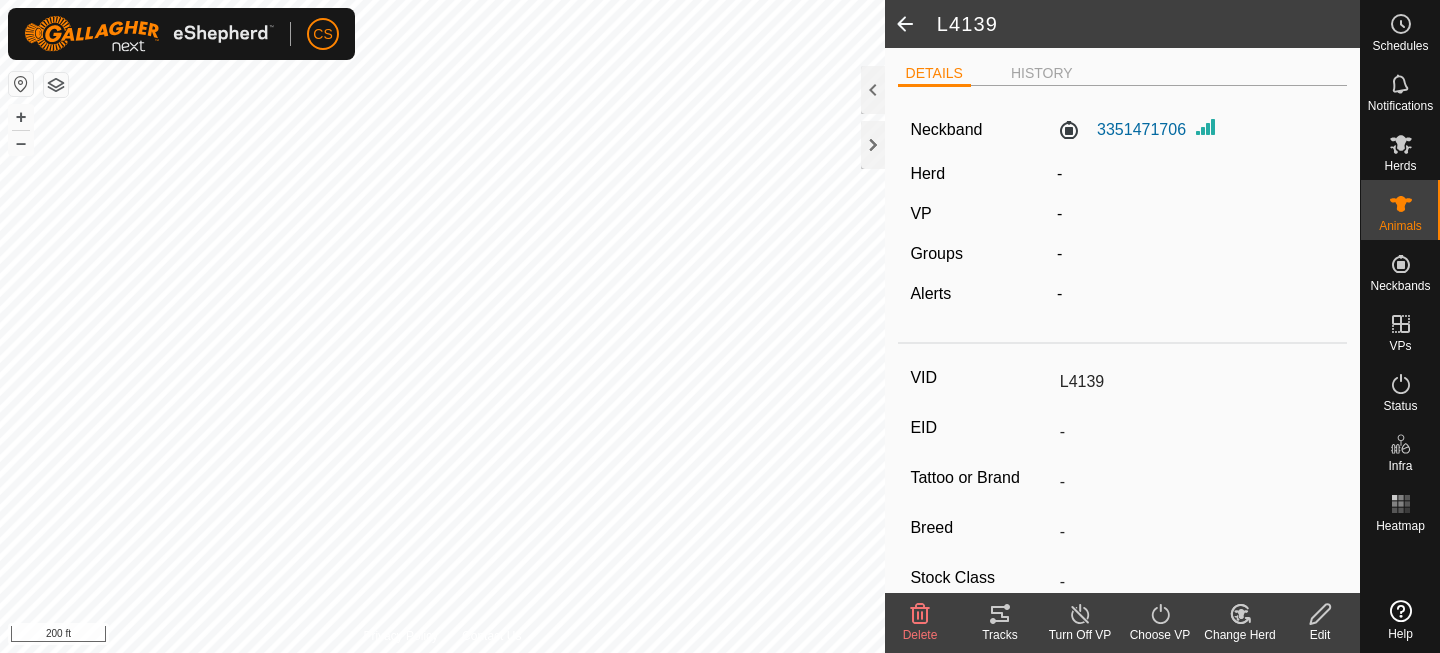 click 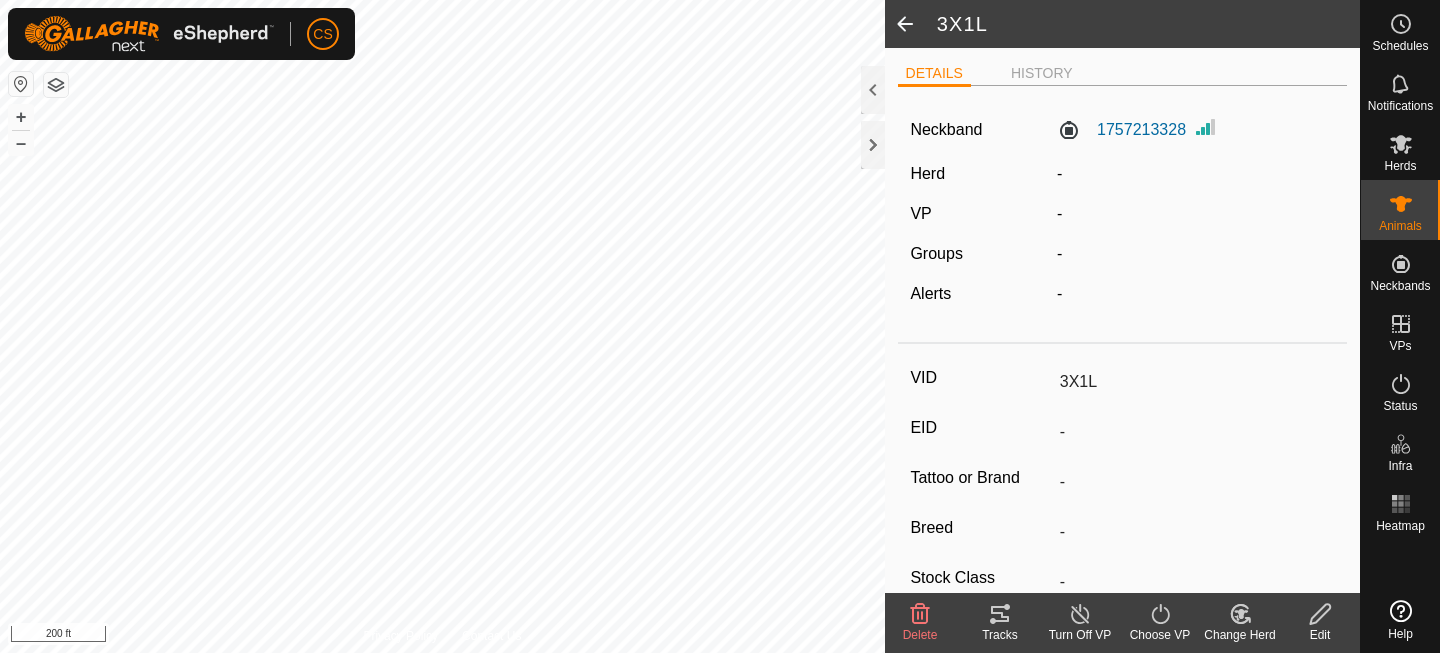 click 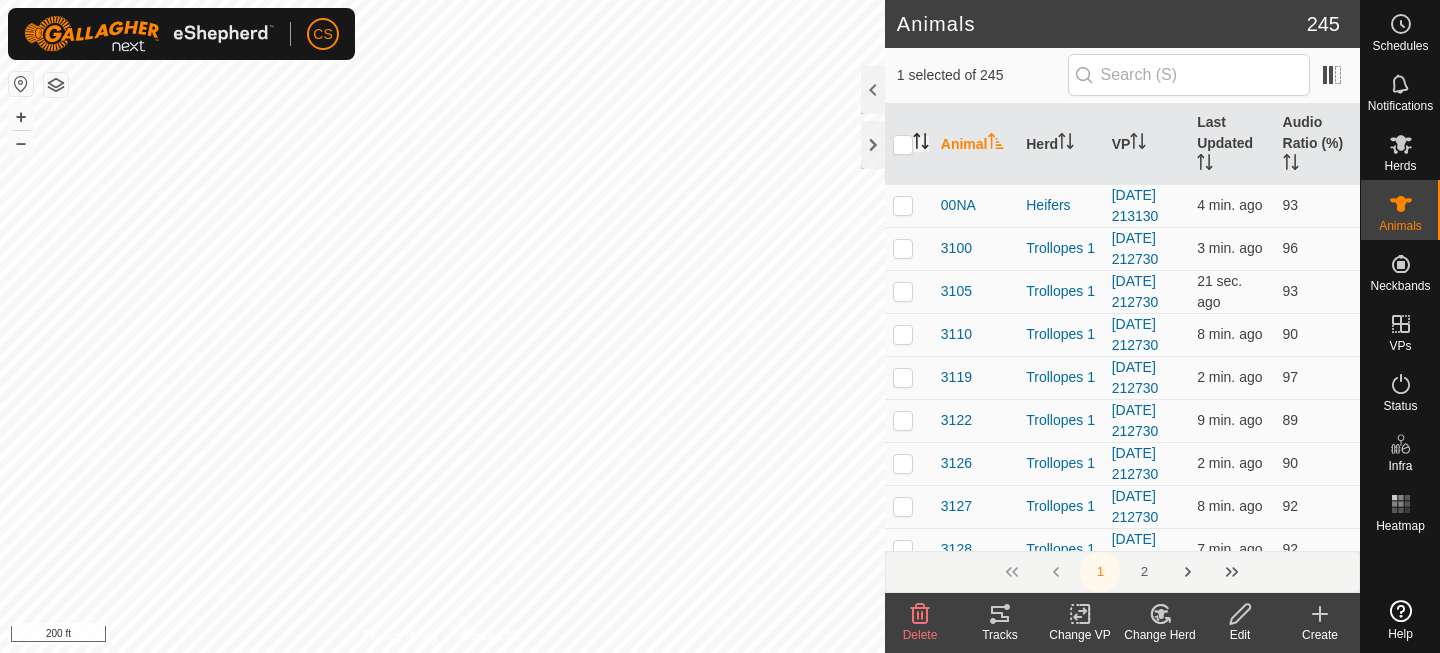 click 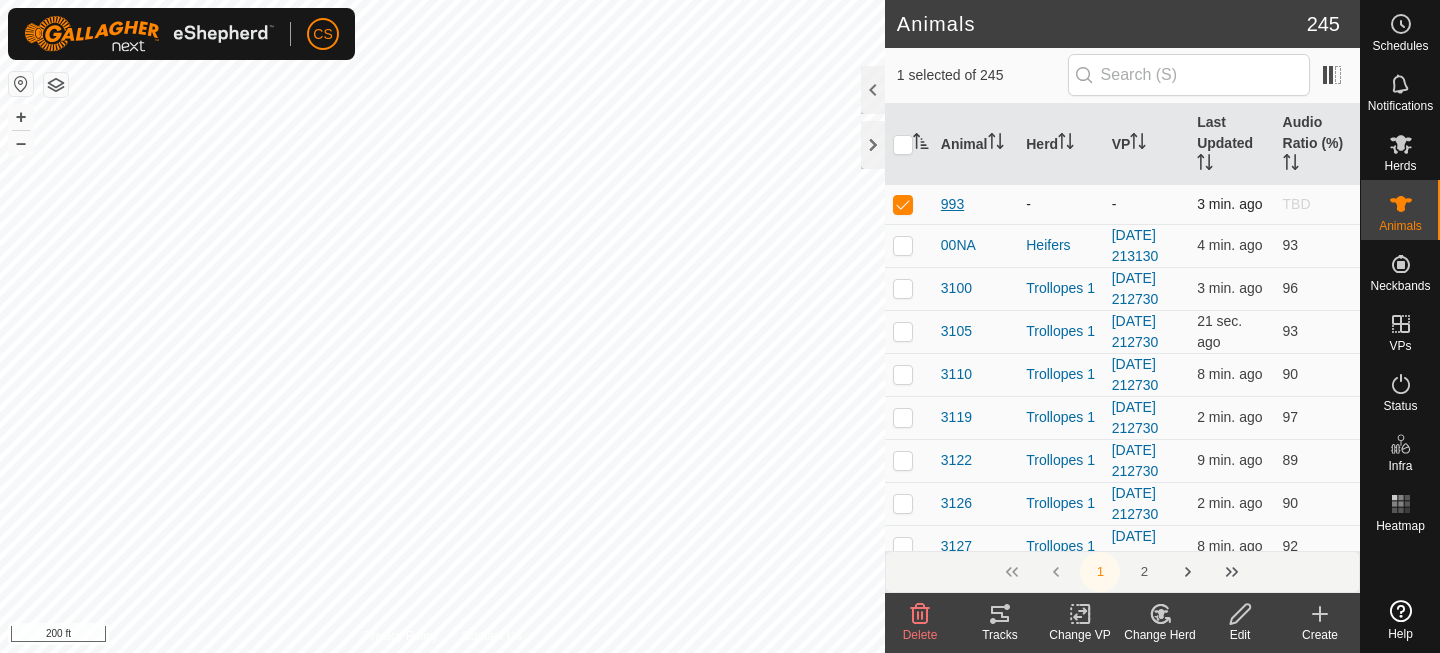 click on "993" at bounding box center (952, 204) 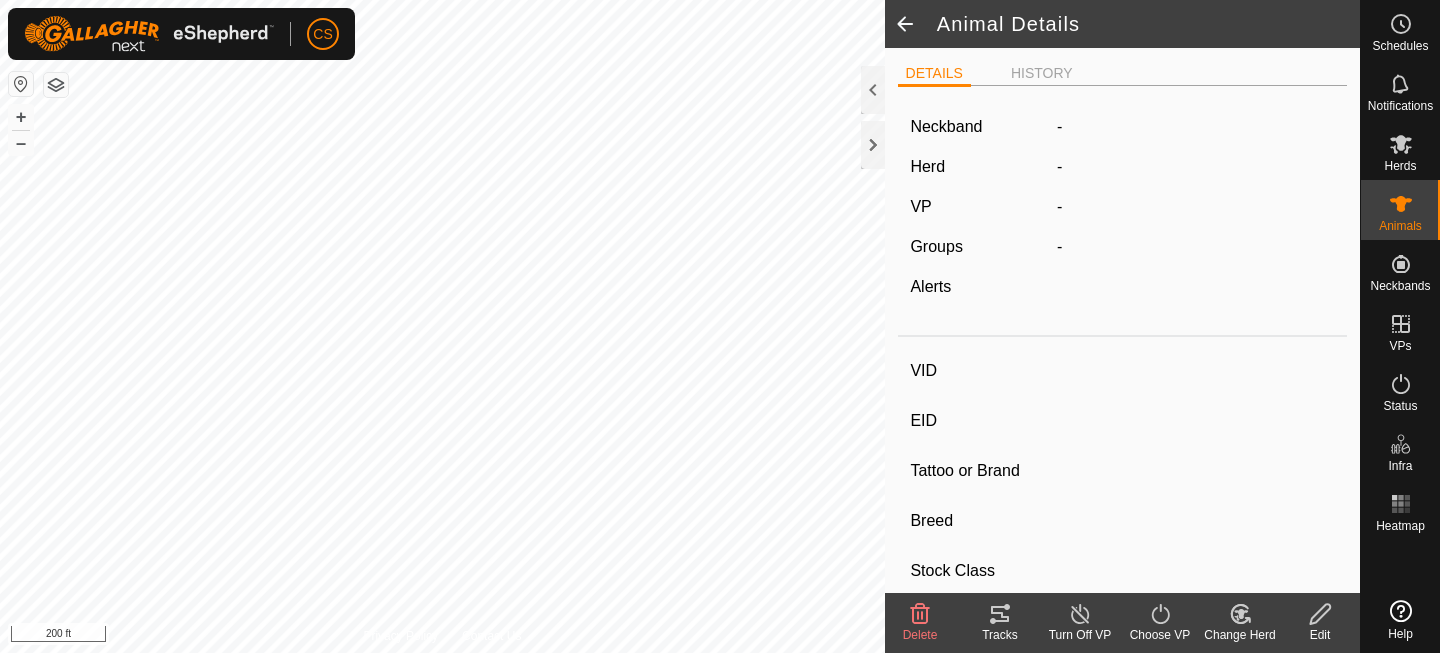 click 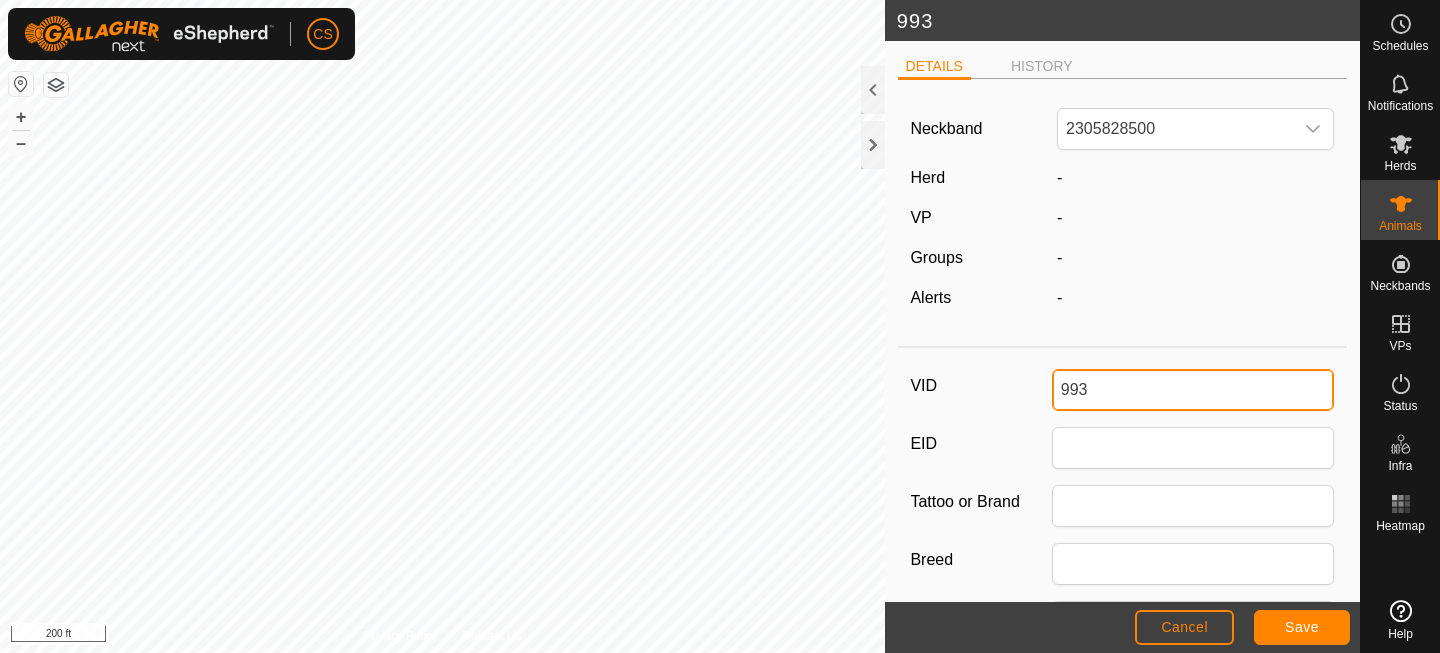 click on "993" at bounding box center (1193, 390) 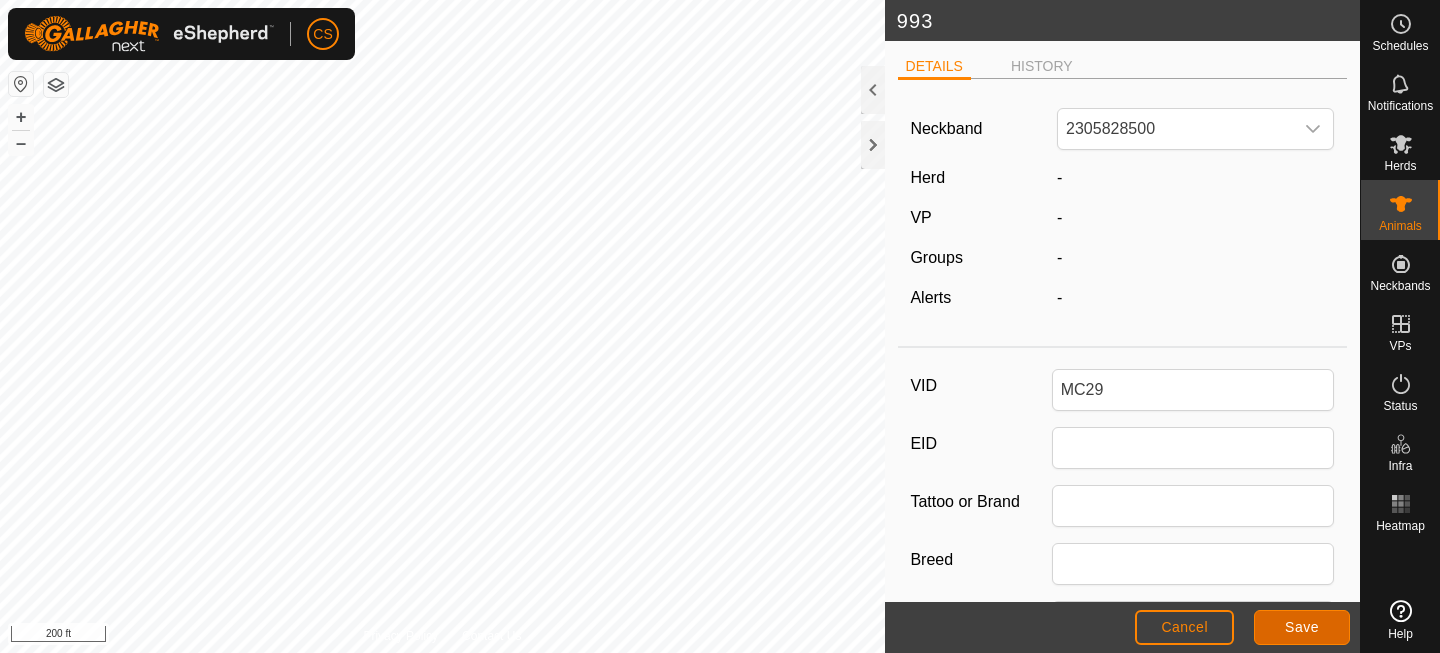 click on "Save" 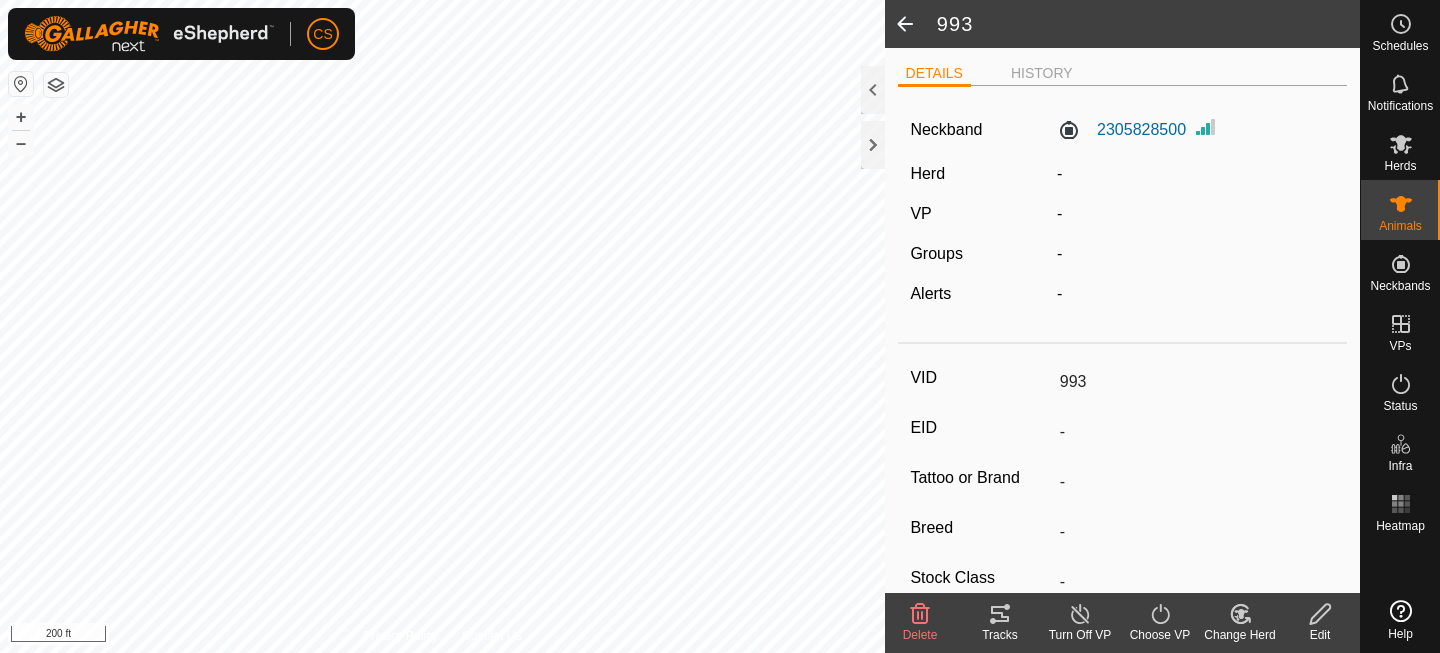 click 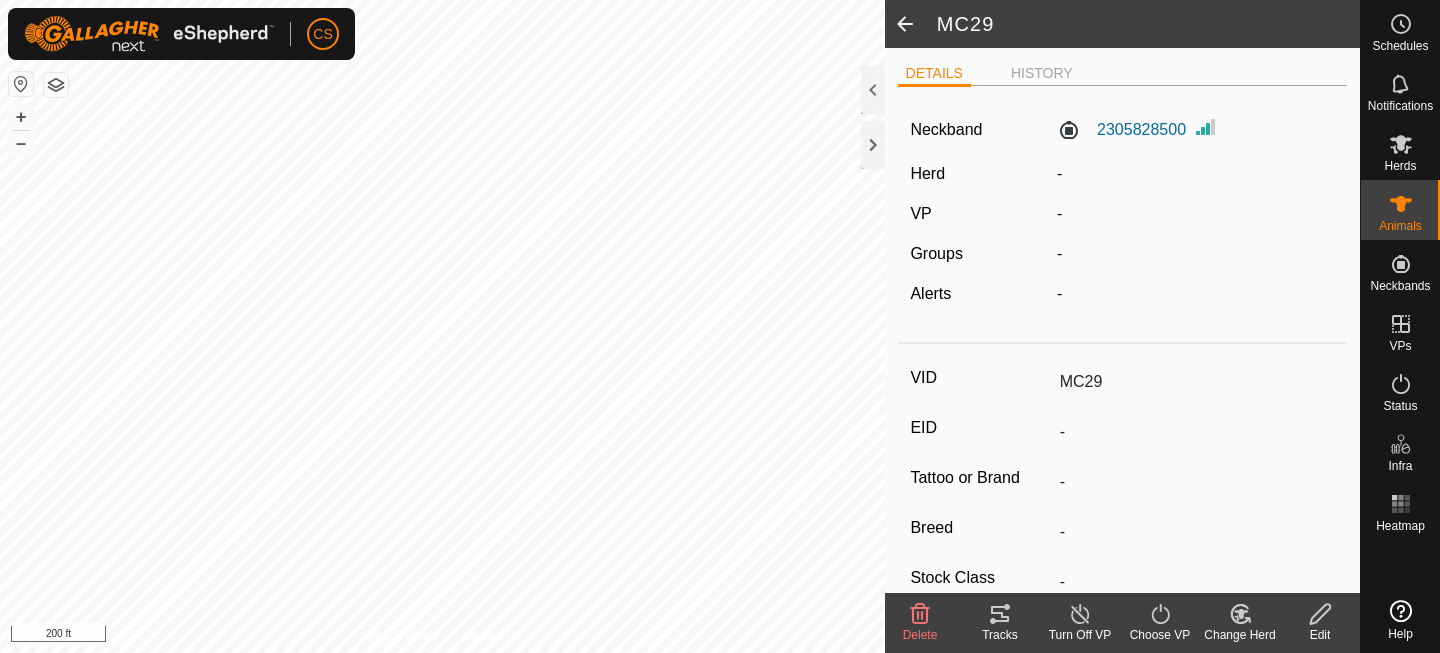 click 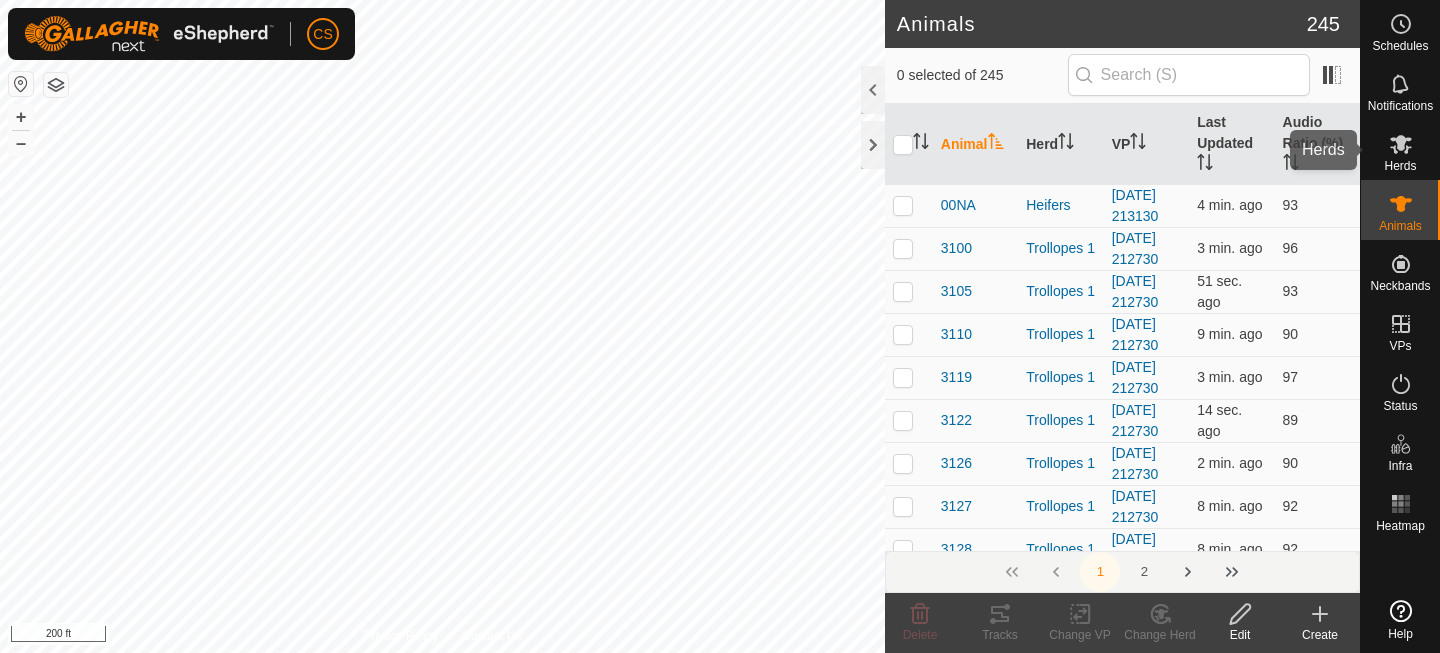 click at bounding box center [1401, 144] 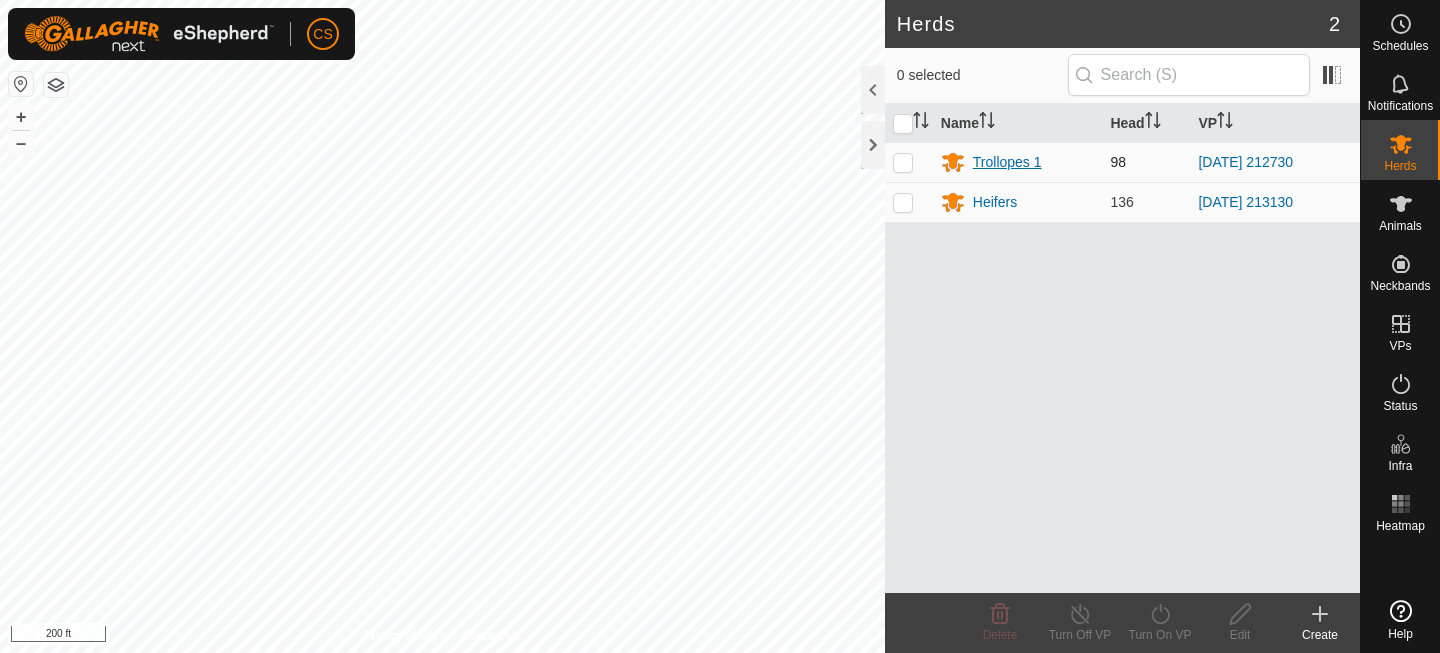 click on "Trollopes 1" at bounding box center (1007, 162) 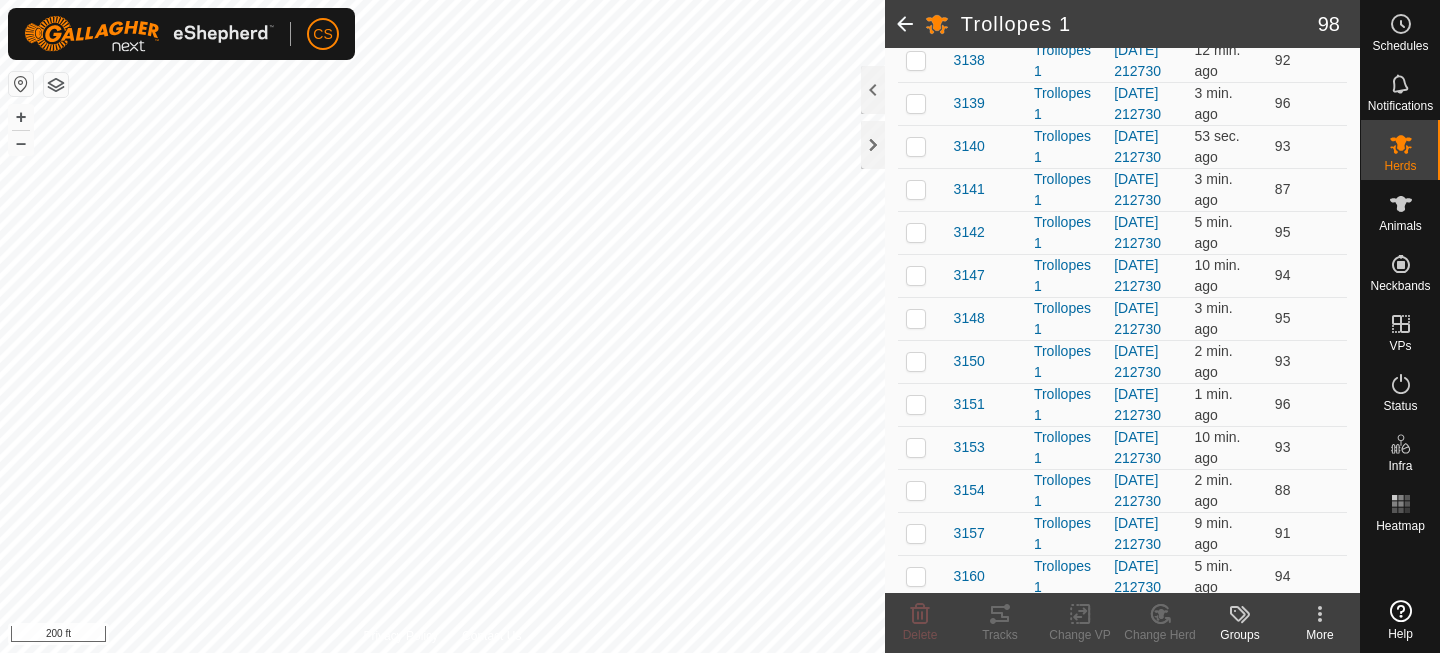 scroll, scrollTop: 0, scrollLeft: 0, axis: both 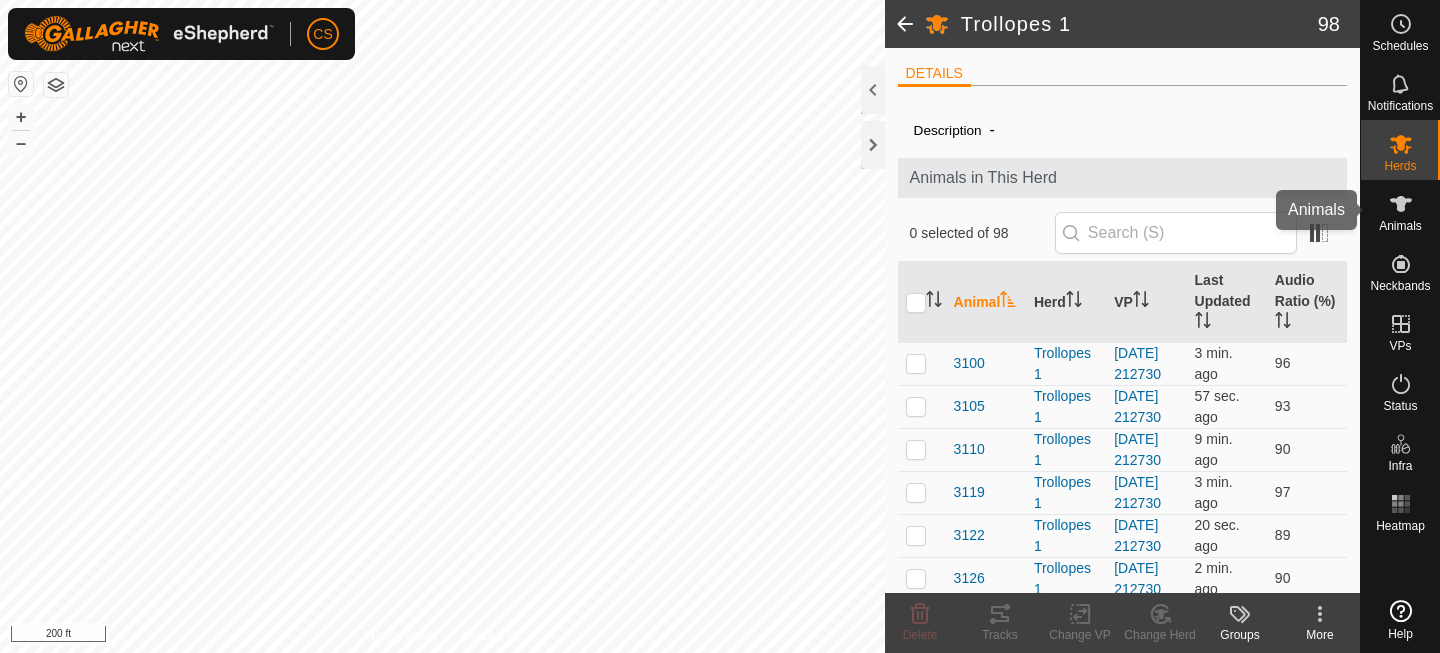click on "Animals" at bounding box center [1400, 226] 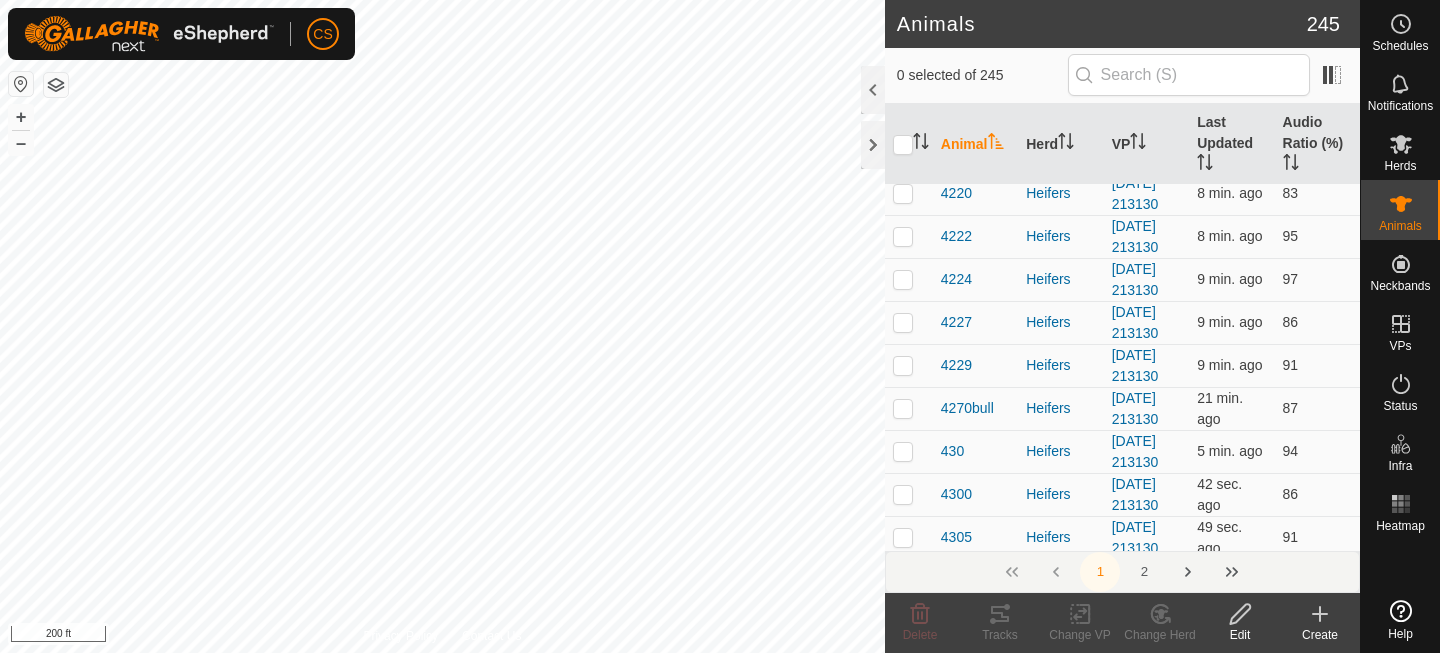 scroll, scrollTop: 8233, scrollLeft: 0, axis: vertical 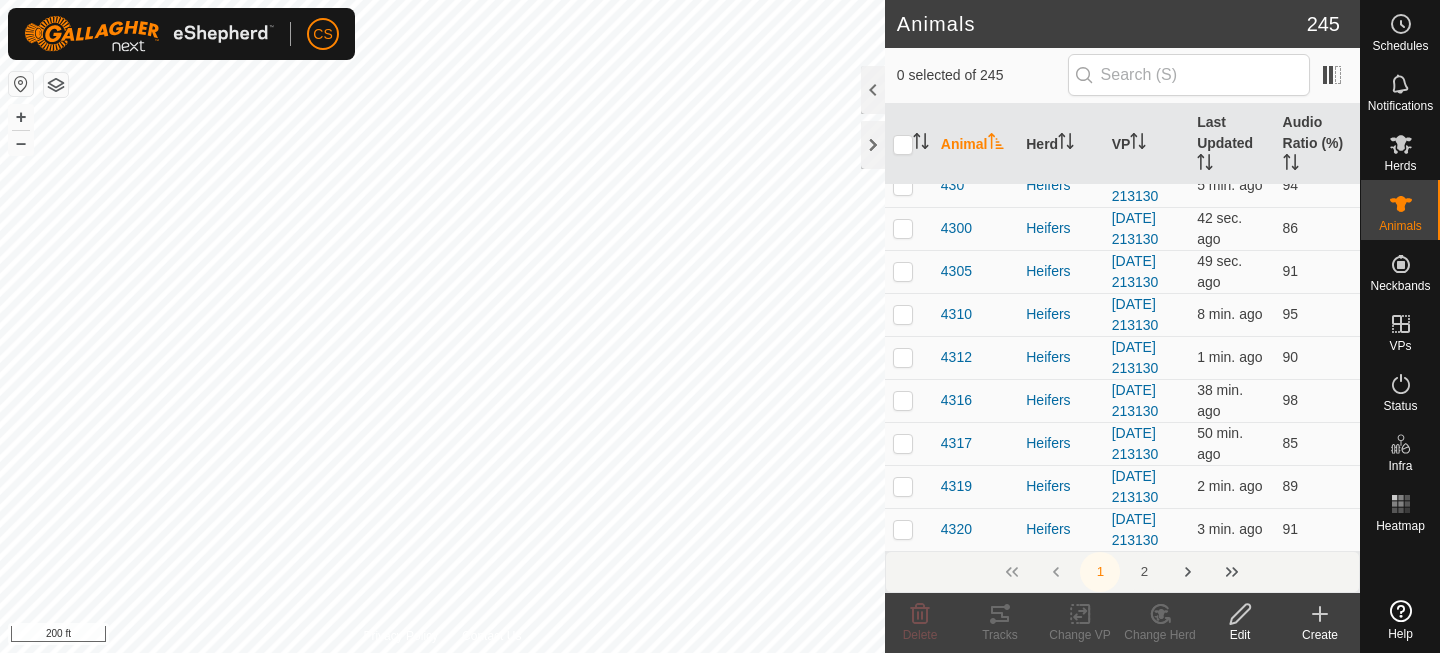 click on "2" at bounding box center [1144, 572] 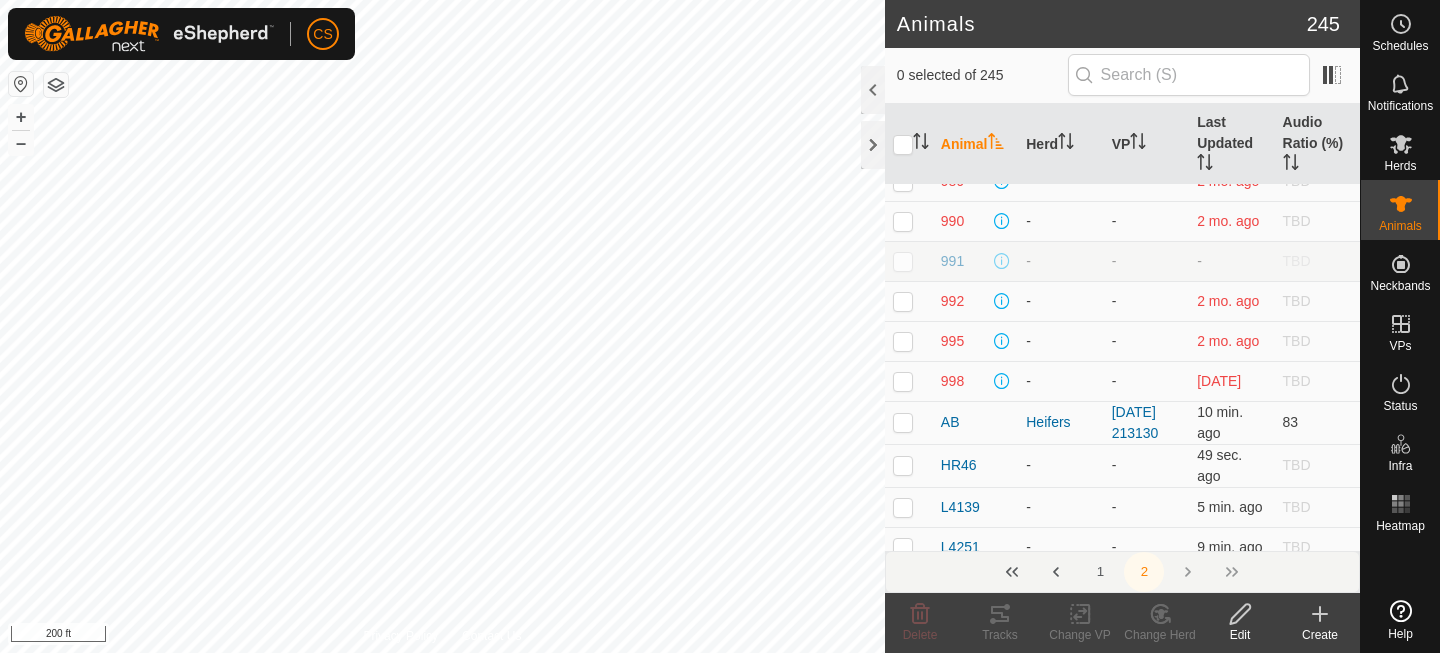 scroll, scrollTop: 1544, scrollLeft: 0, axis: vertical 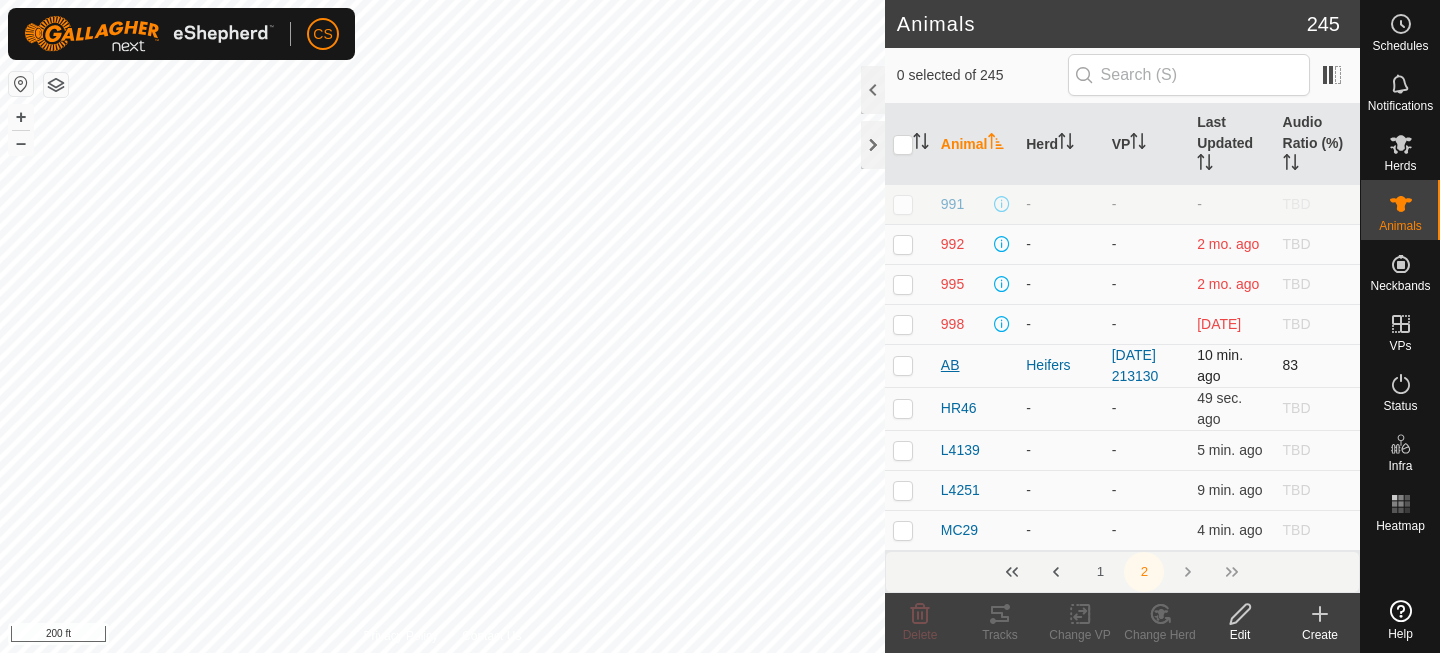click on "AB" at bounding box center [950, 365] 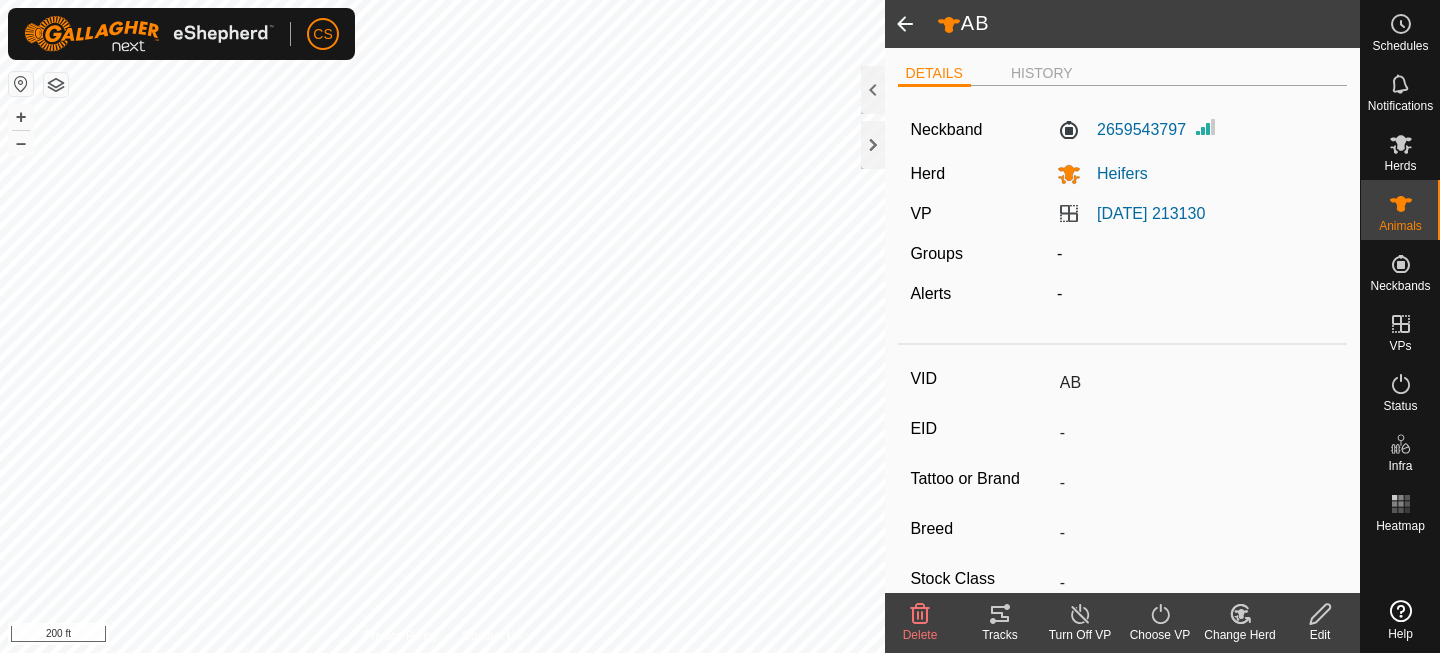 click 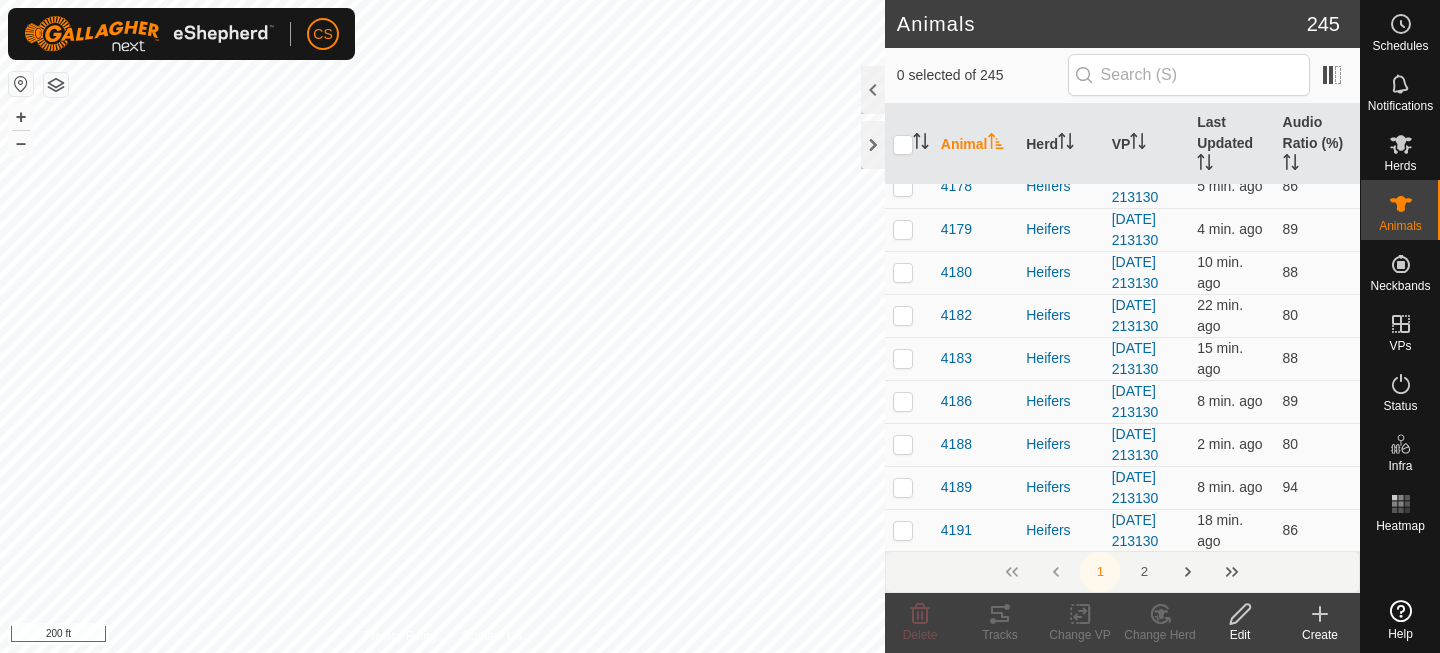 scroll, scrollTop: 8233, scrollLeft: 0, axis: vertical 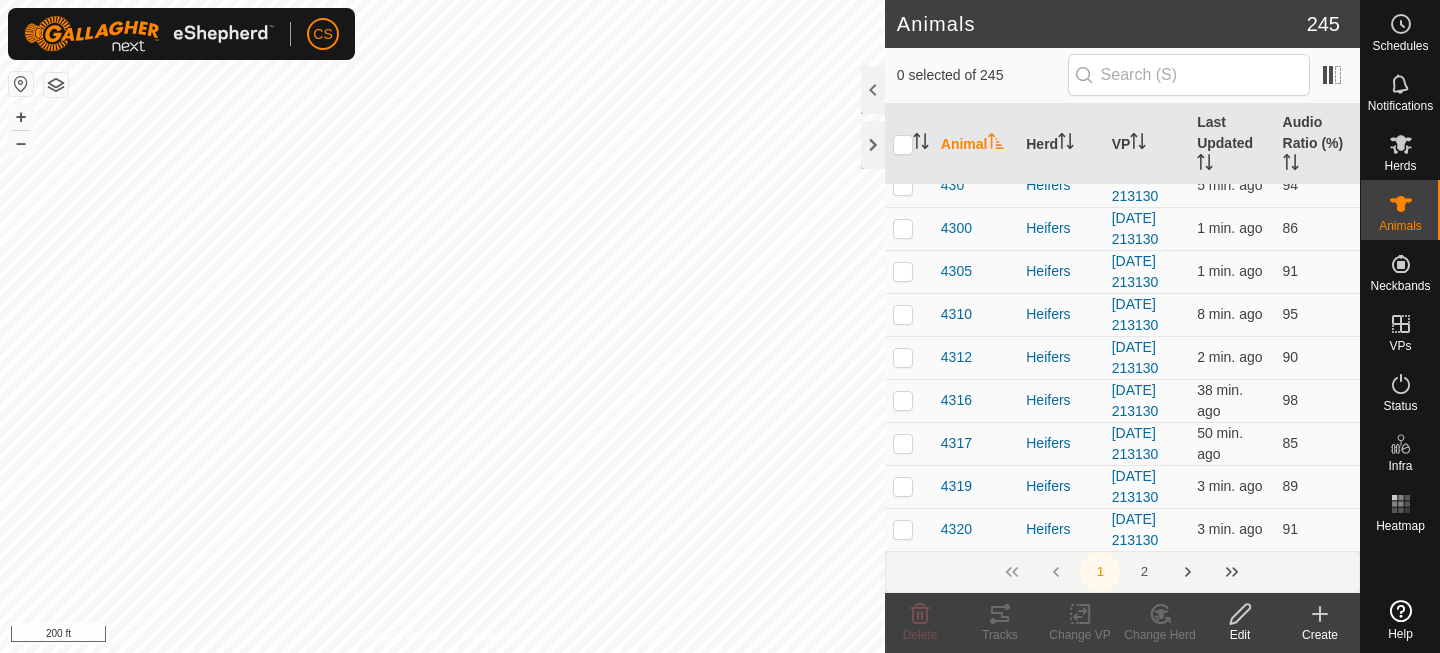 click on "2" at bounding box center (1144, 572) 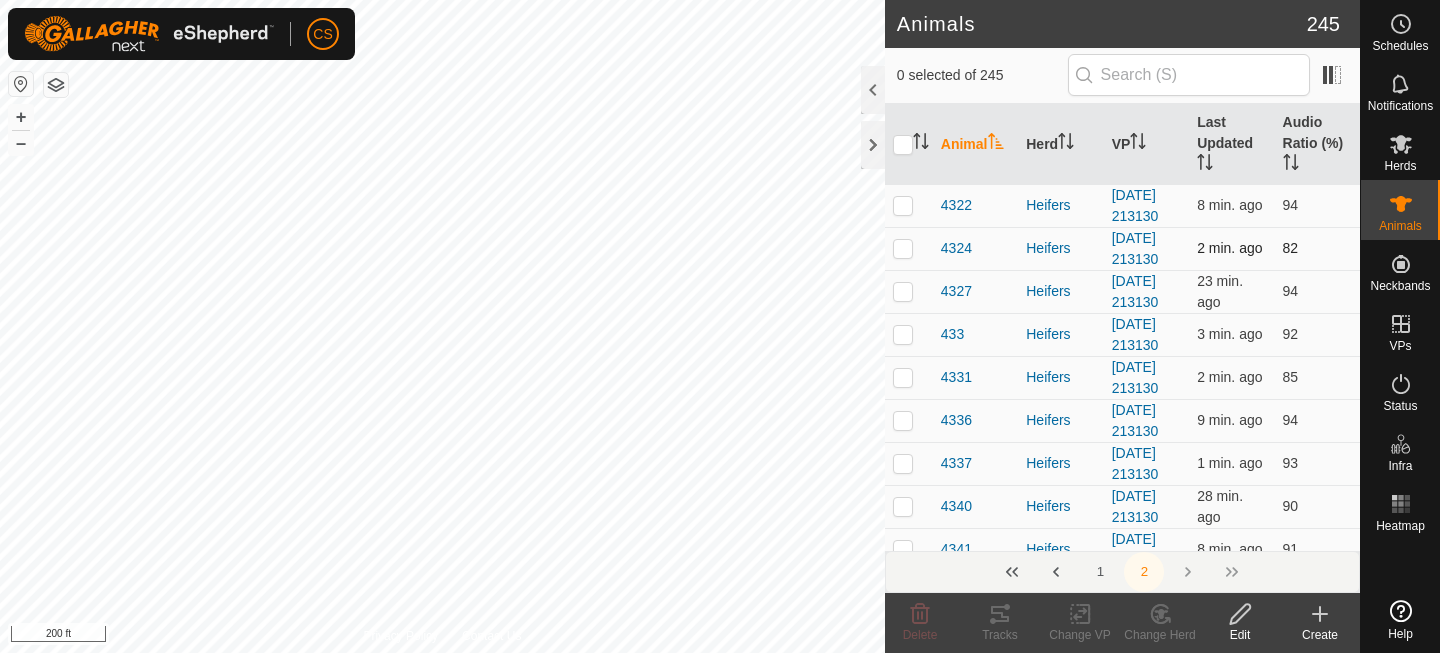 scroll, scrollTop: 1541, scrollLeft: 0, axis: vertical 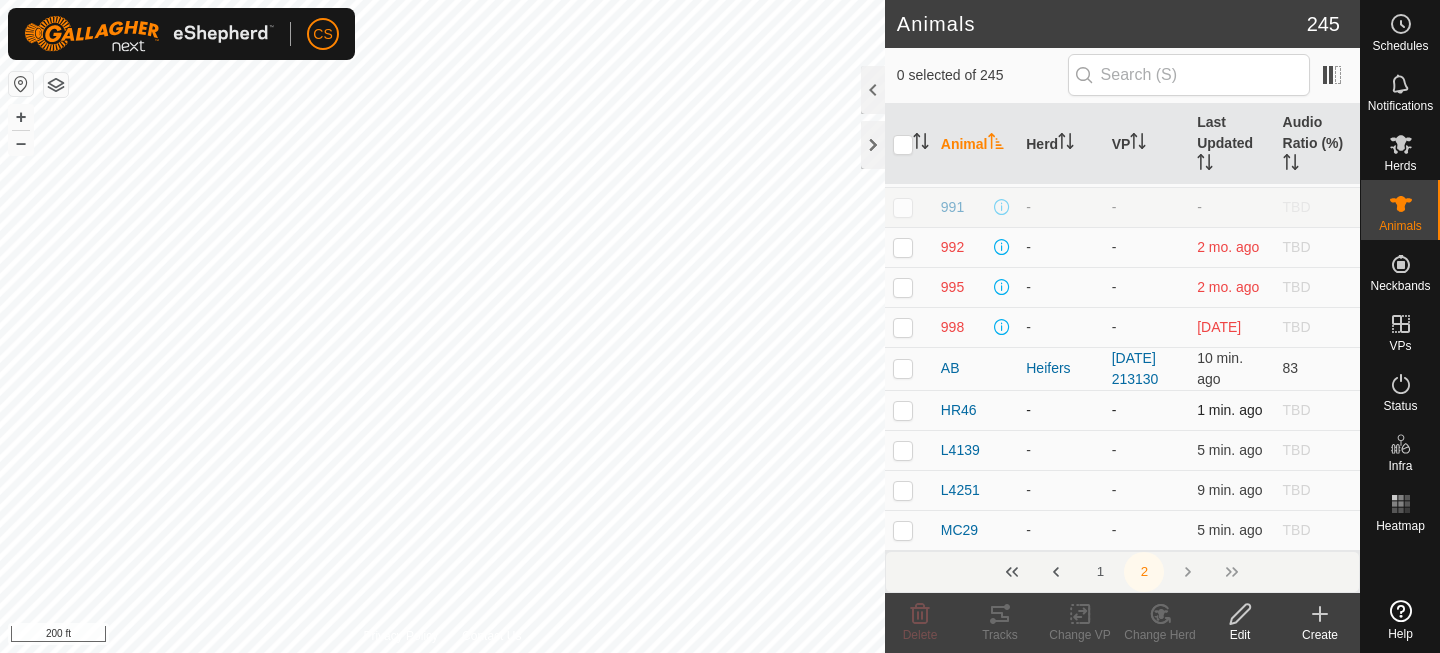 click at bounding box center [909, 410] 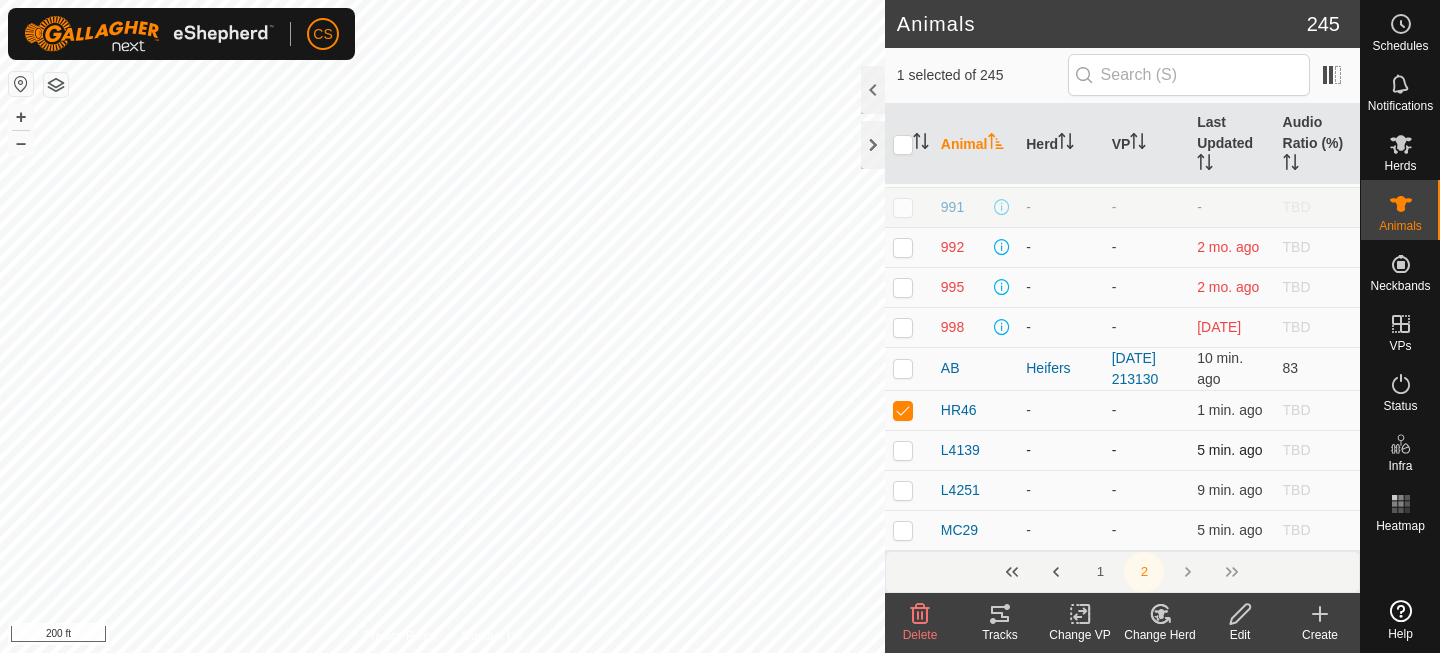 click at bounding box center (903, 450) 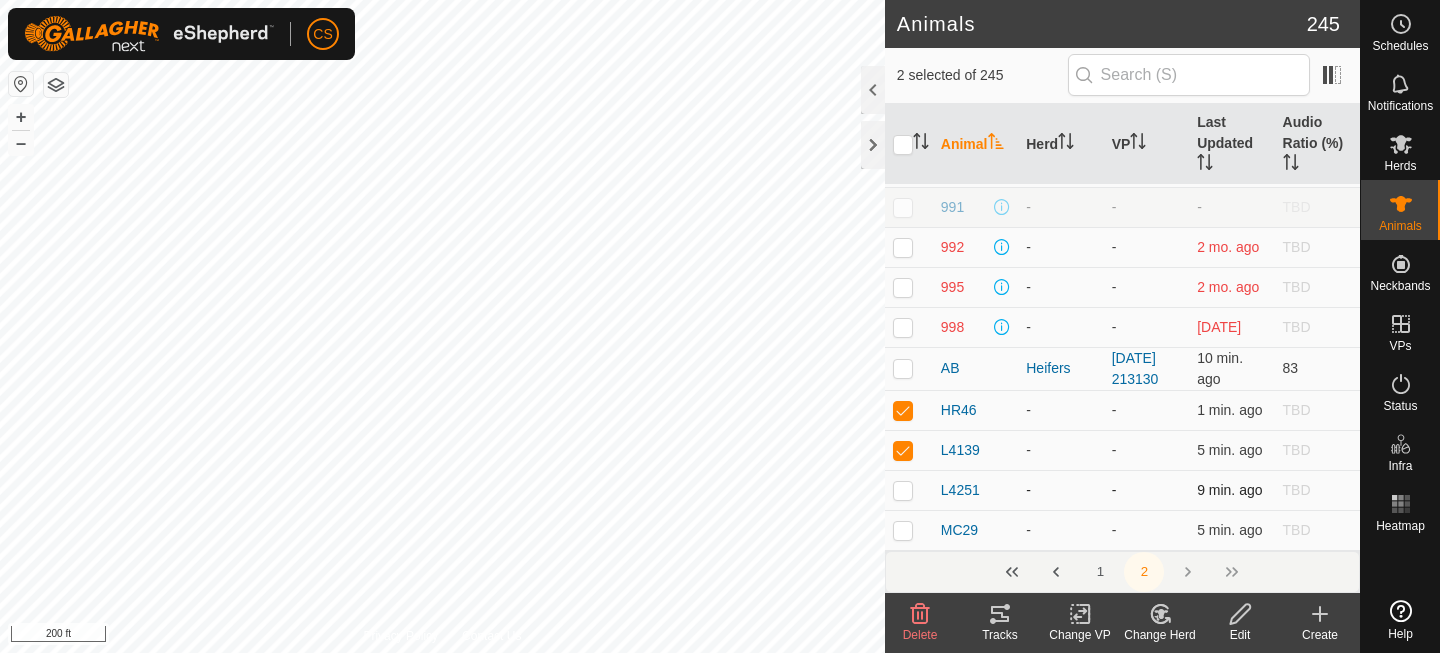 click at bounding box center [909, 490] 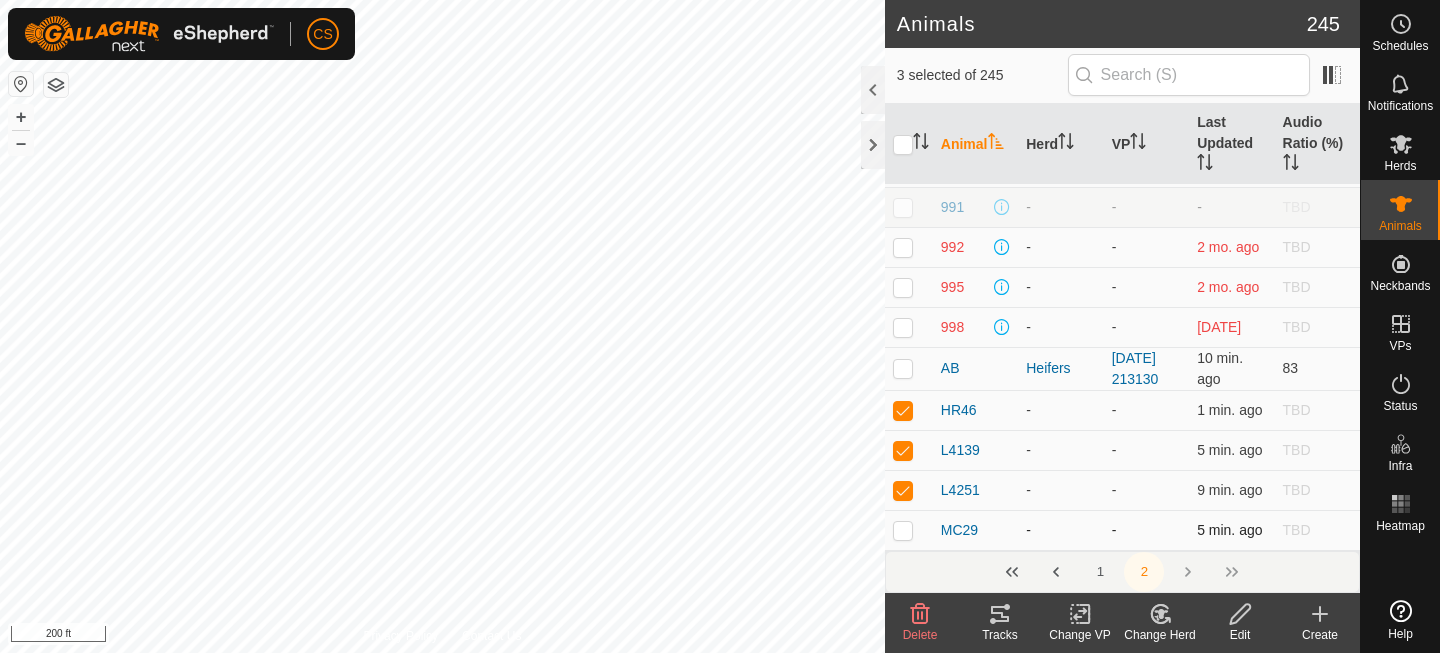click at bounding box center [909, 530] 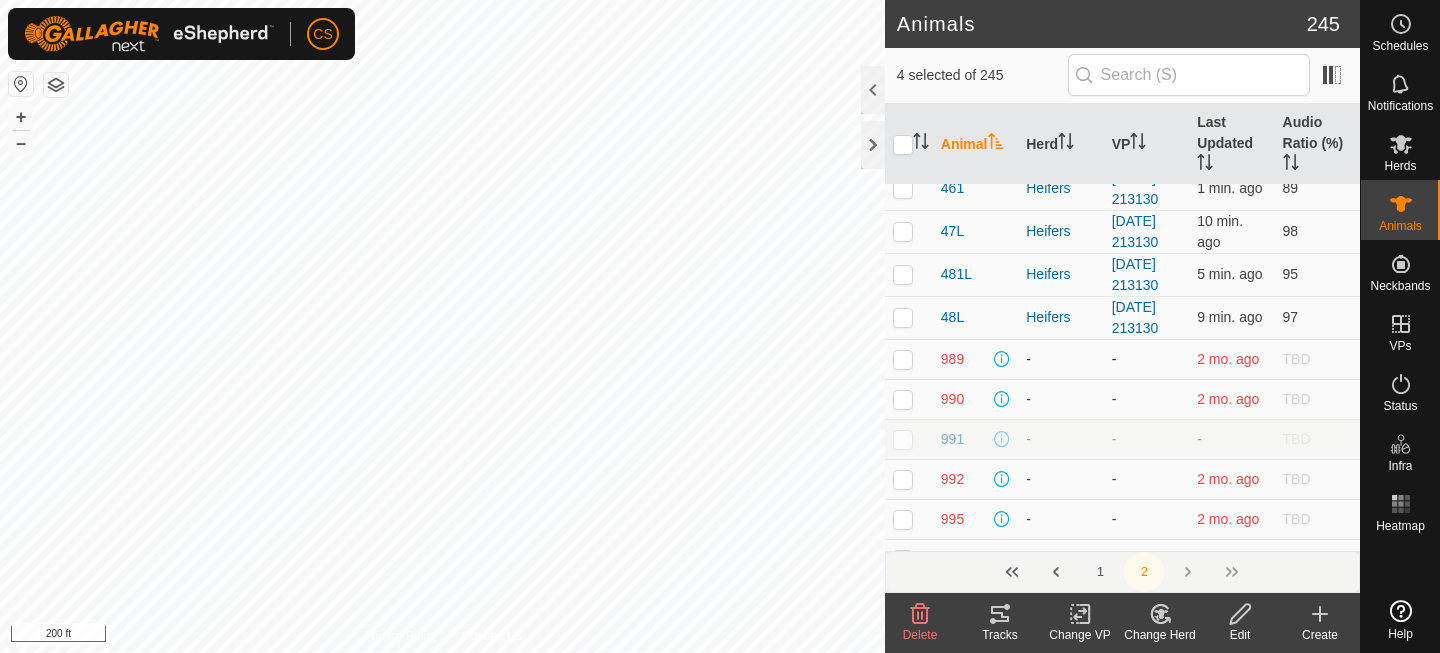 scroll, scrollTop: 1309, scrollLeft: 0, axis: vertical 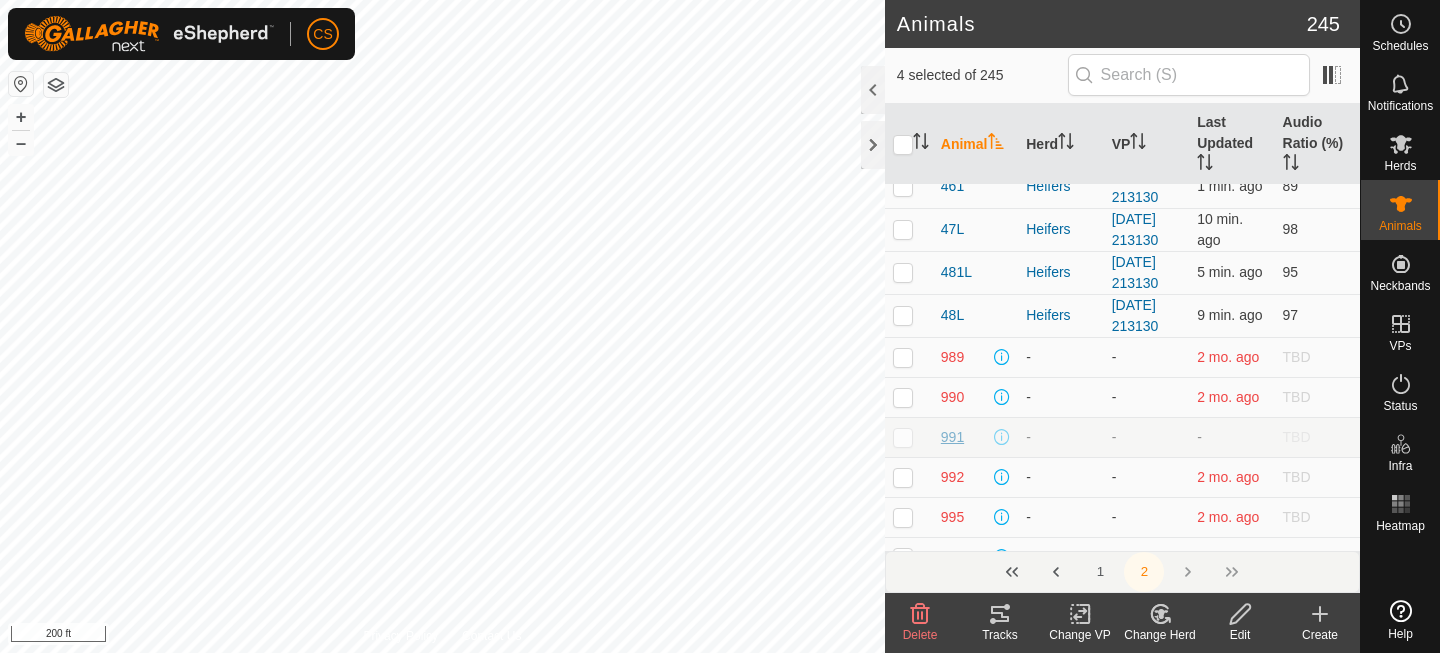 click on "991" at bounding box center [952, 437] 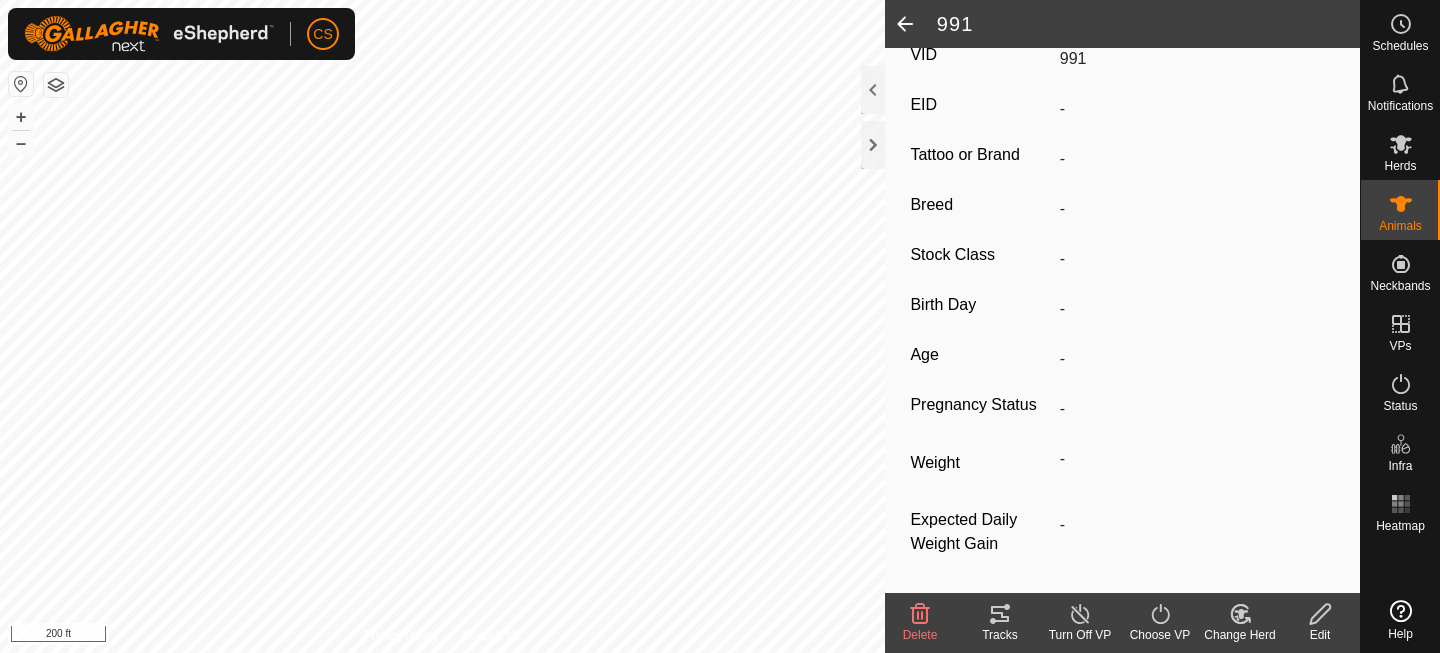 scroll, scrollTop: 0, scrollLeft: 0, axis: both 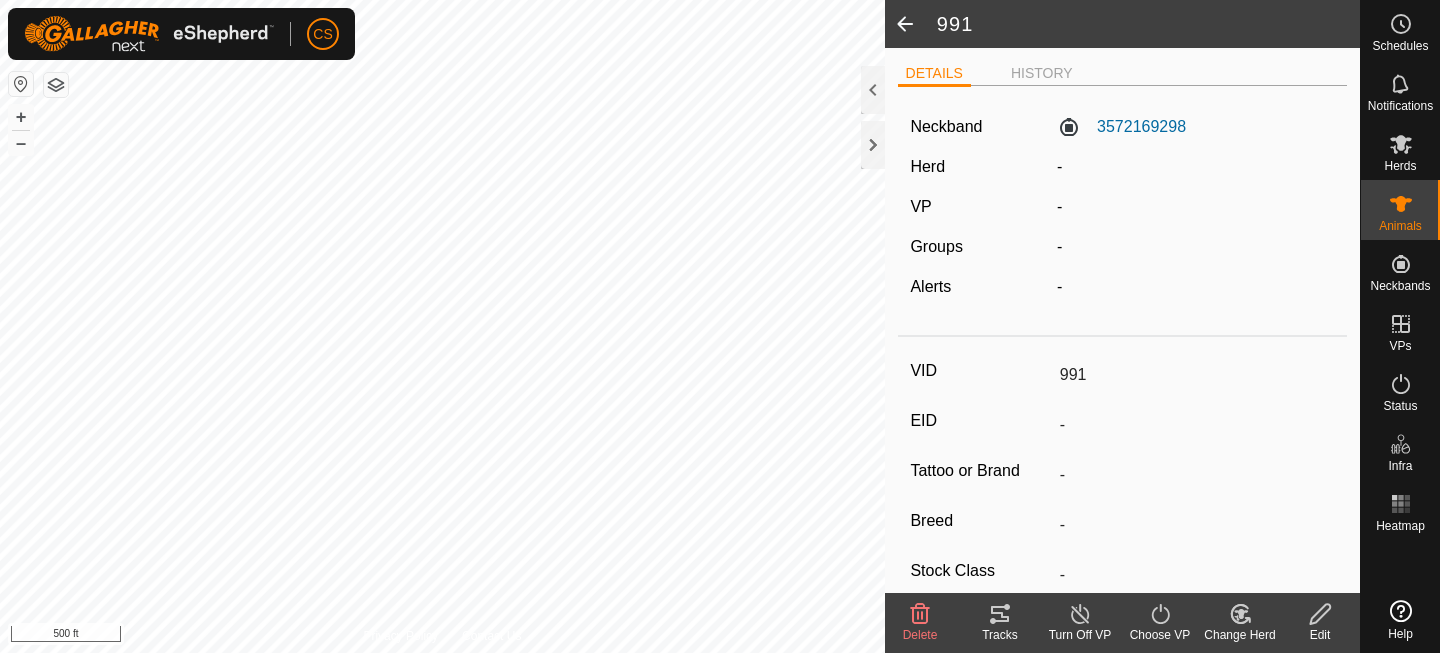 click 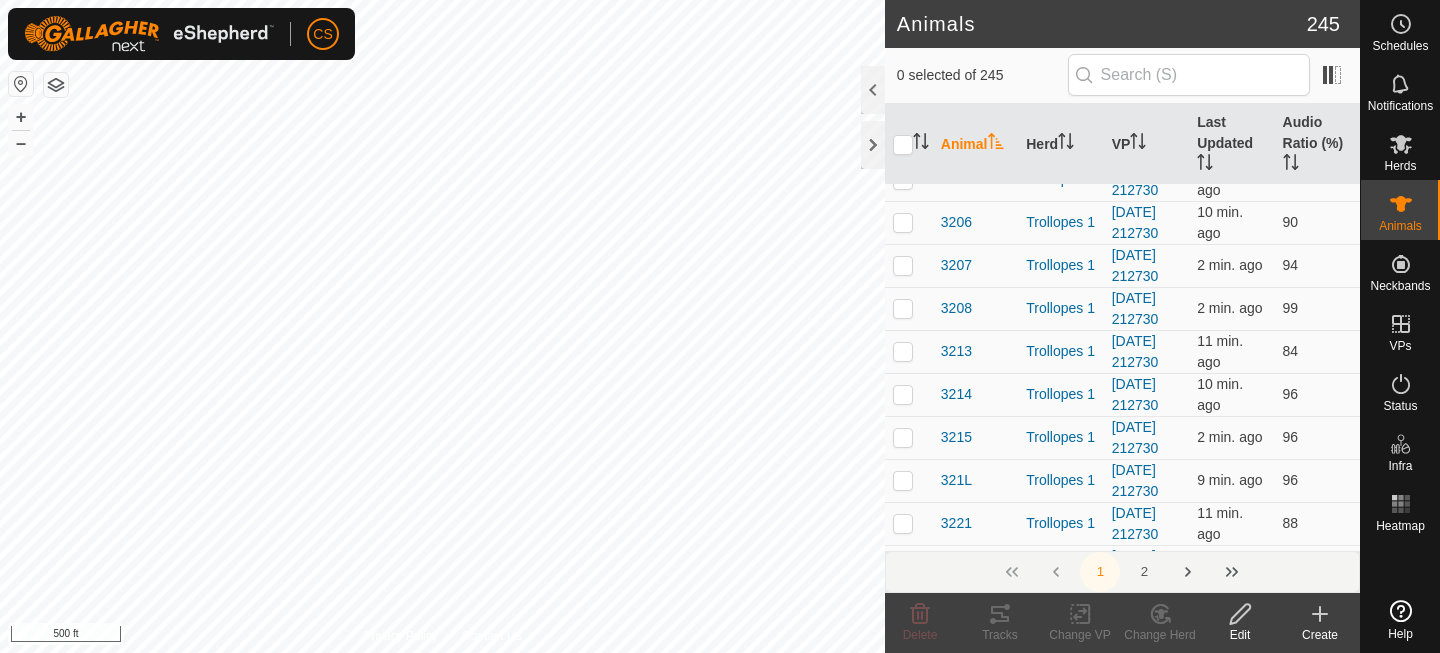scroll, scrollTop: 1464, scrollLeft: 0, axis: vertical 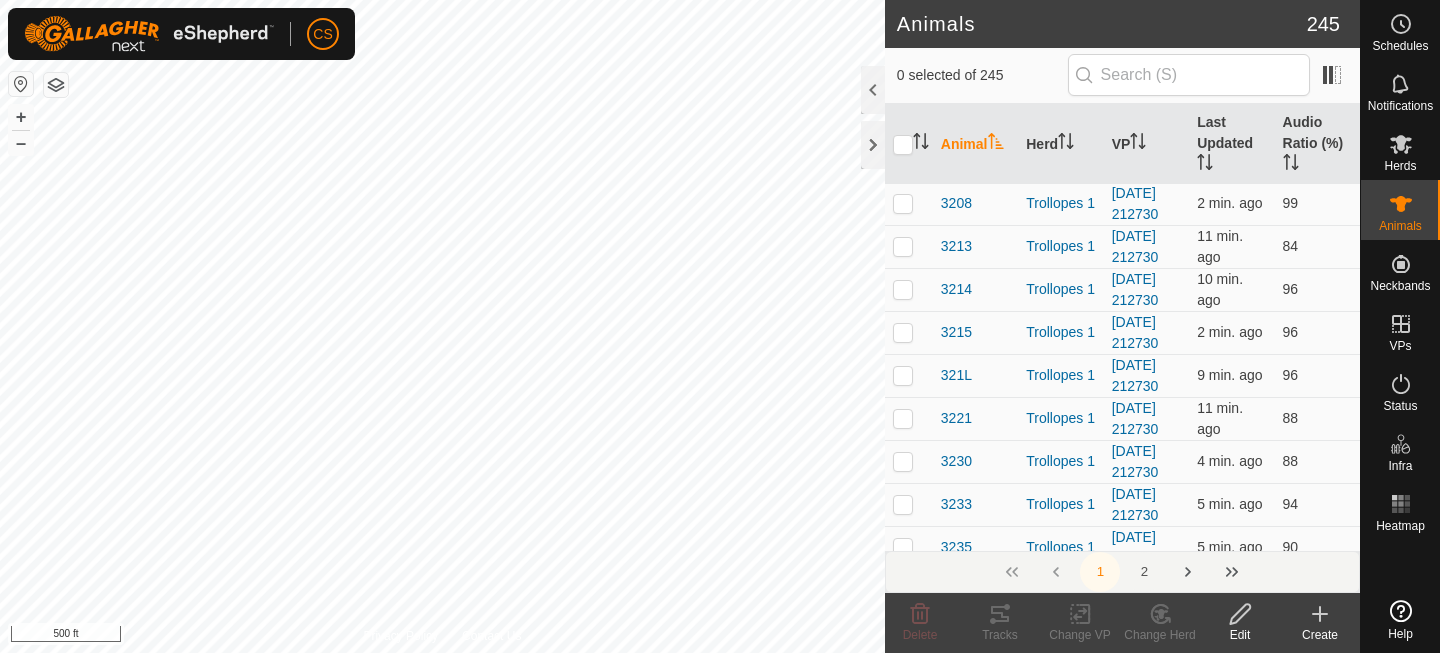click on "2" at bounding box center (1144, 572) 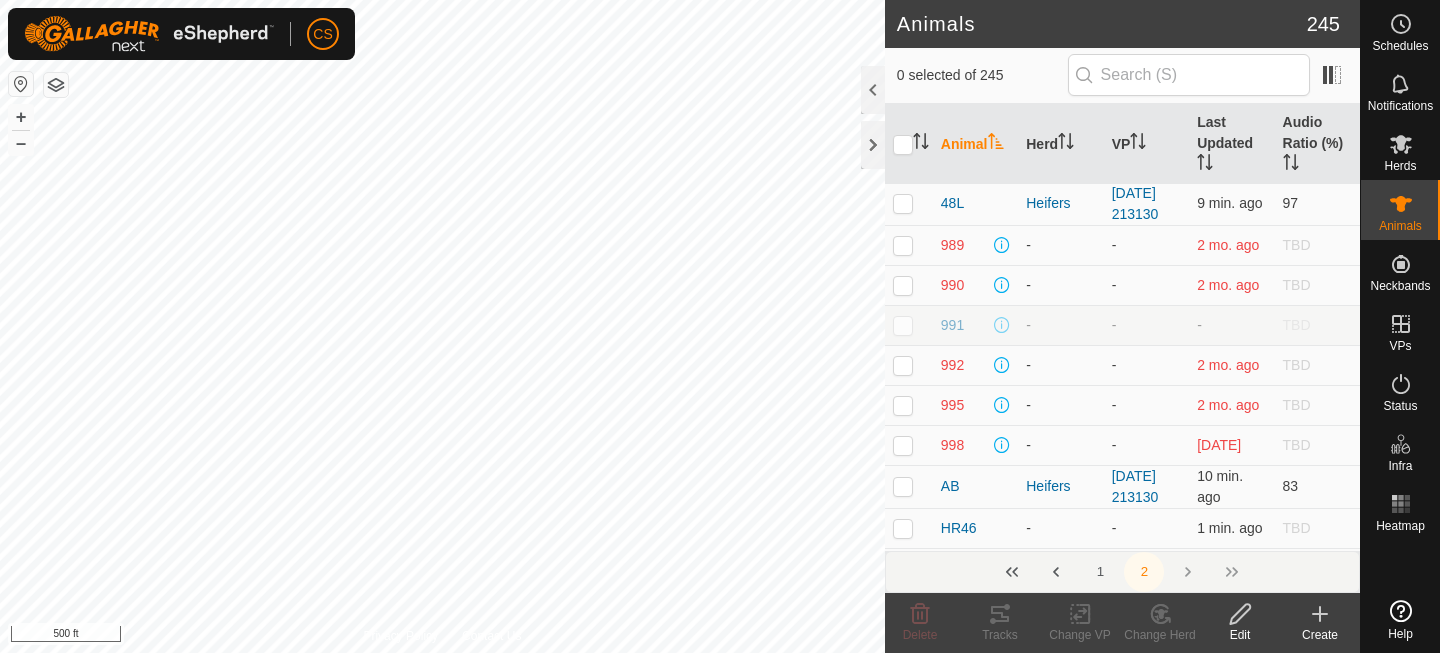 scroll, scrollTop: 1418, scrollLeft: 0, axis: vertical 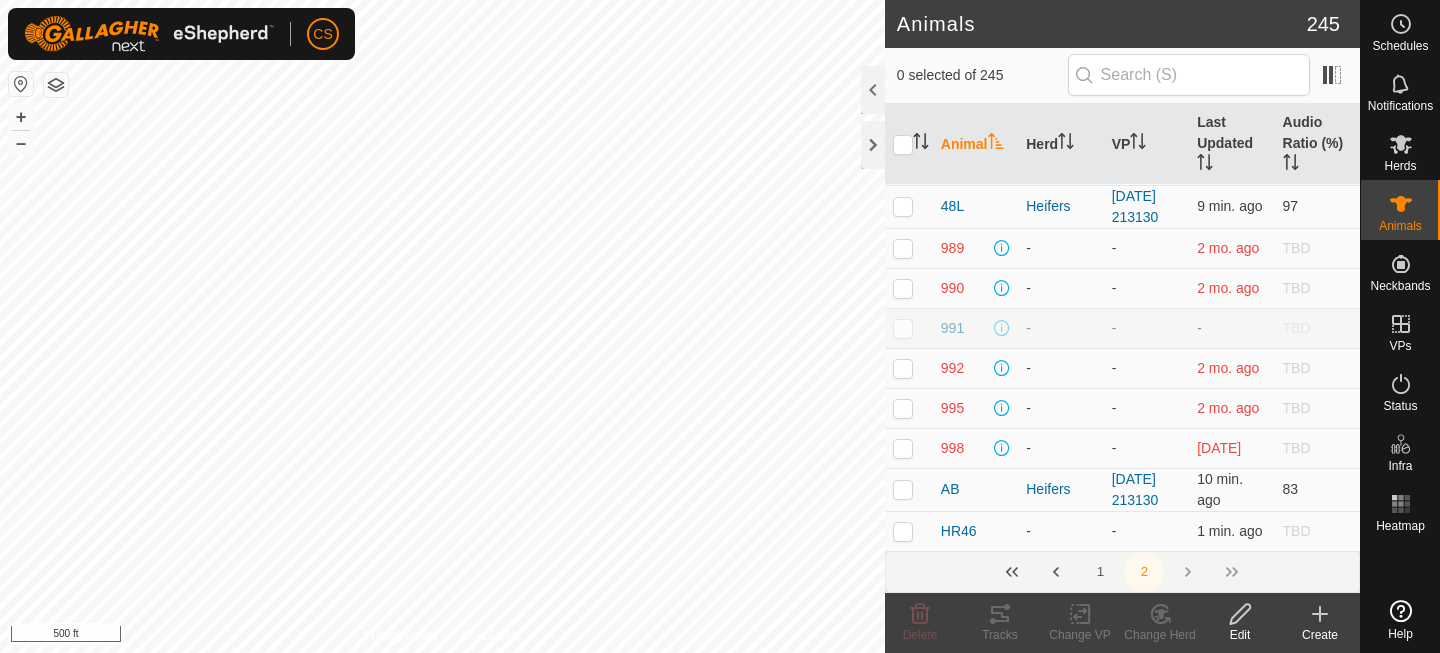 click at bounding box center [903, 328] 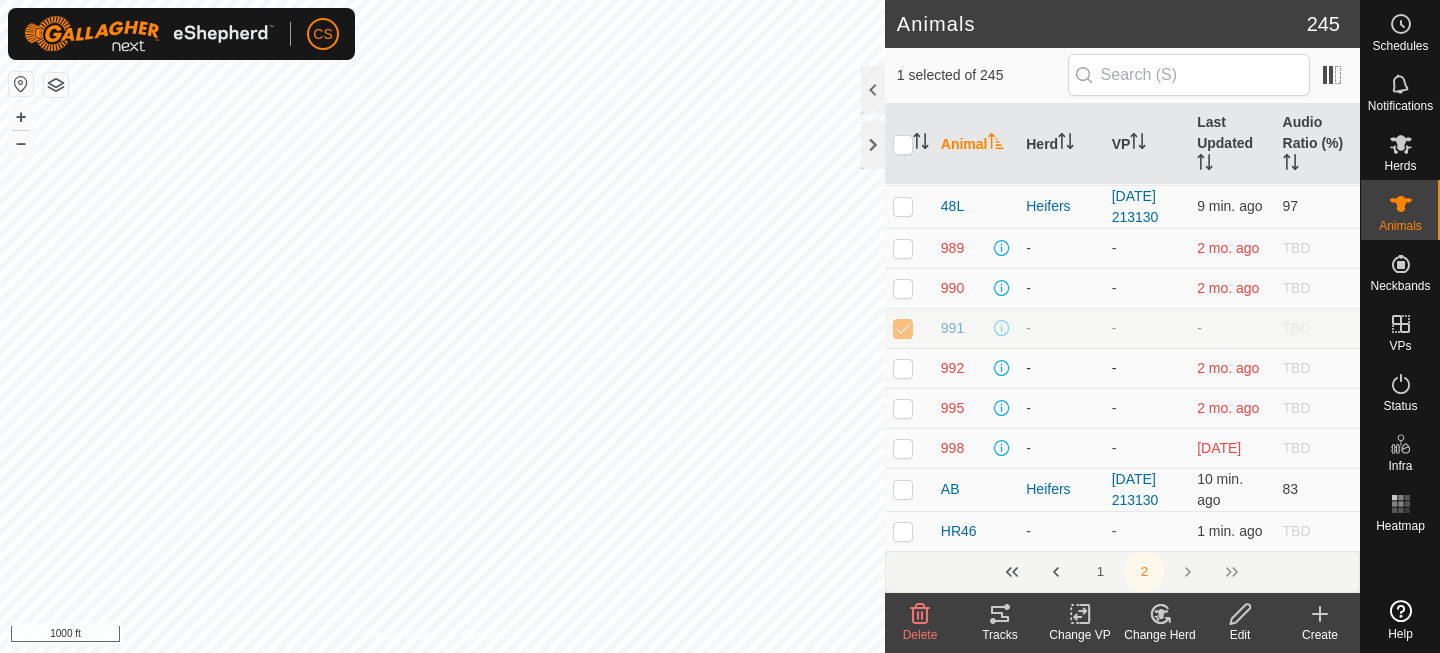scroll, scrollTop: 1544, scrollLeft: 0, axis: vertical 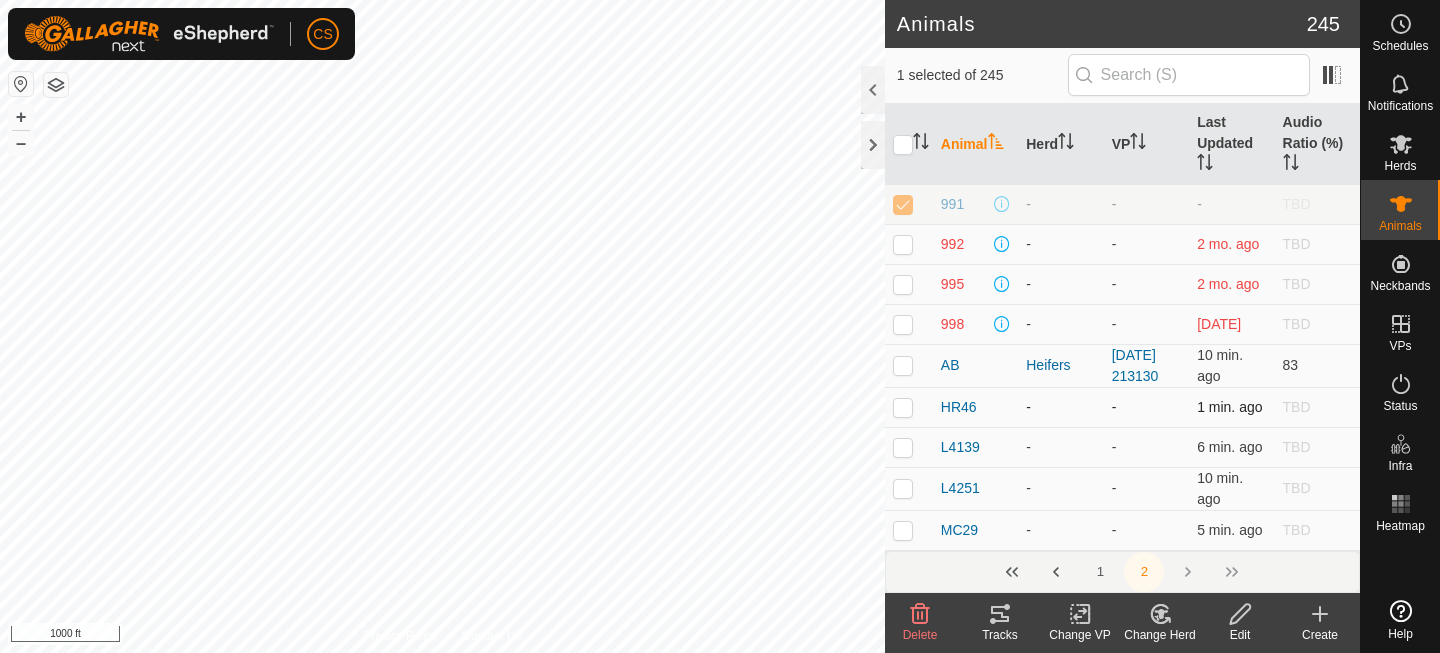 click at bounding box center [903, 407] 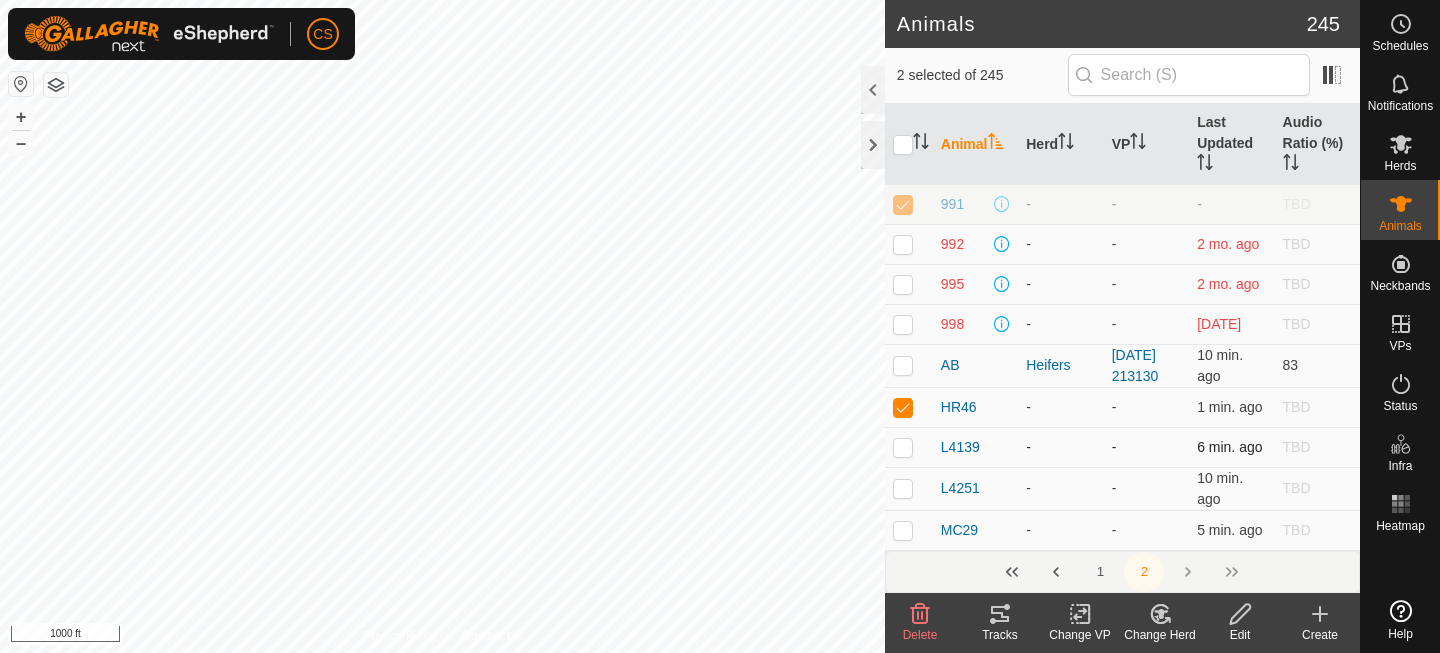 click at bounding box center [903, 447] 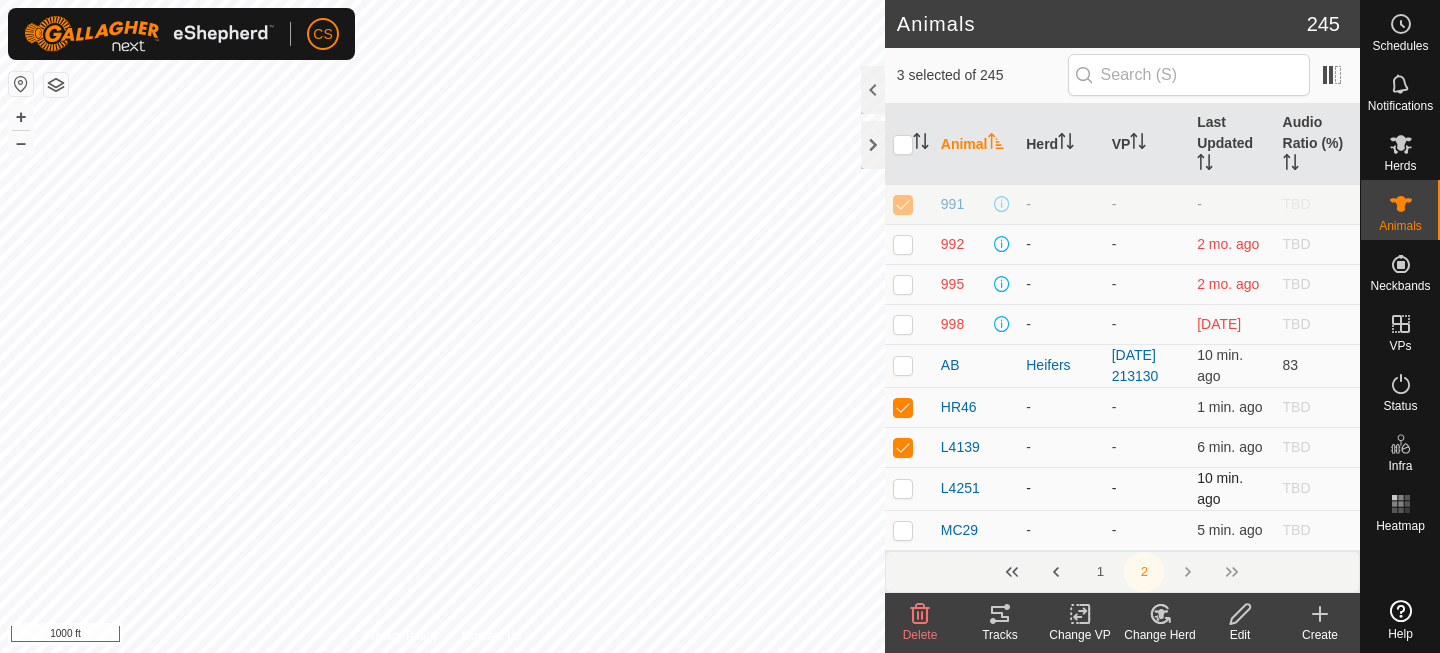 click at bounding box center (909, 488) 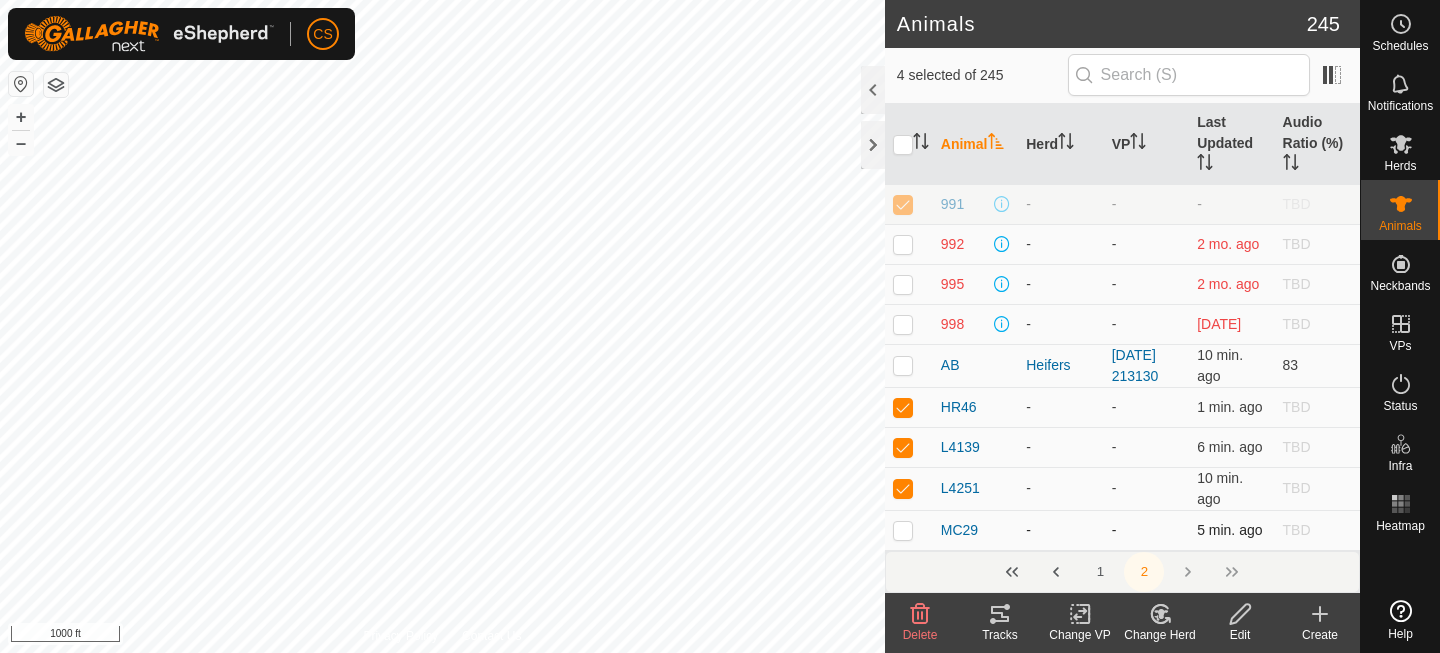 click at bounding box center (903, 530) 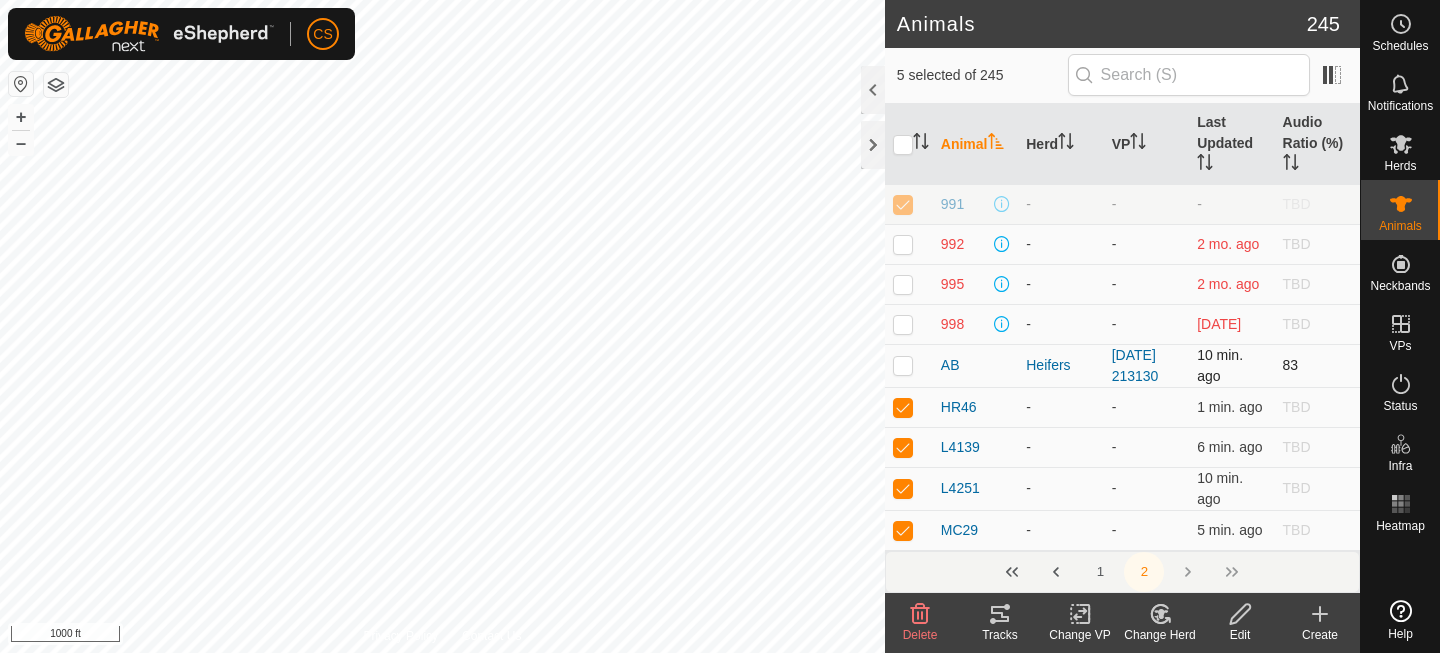 click at bounding box center [903, 365] 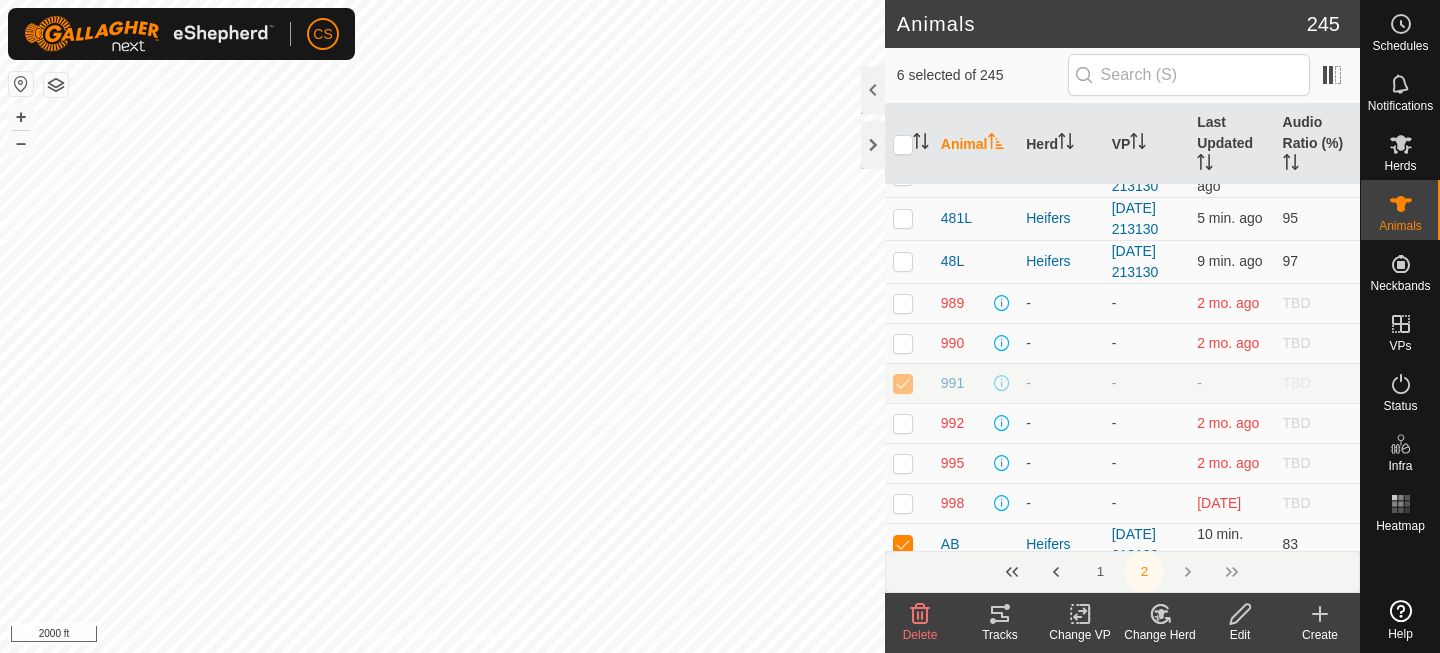 scroll, scrollTop: 1364, scrollLeft: 0, axis: vertical 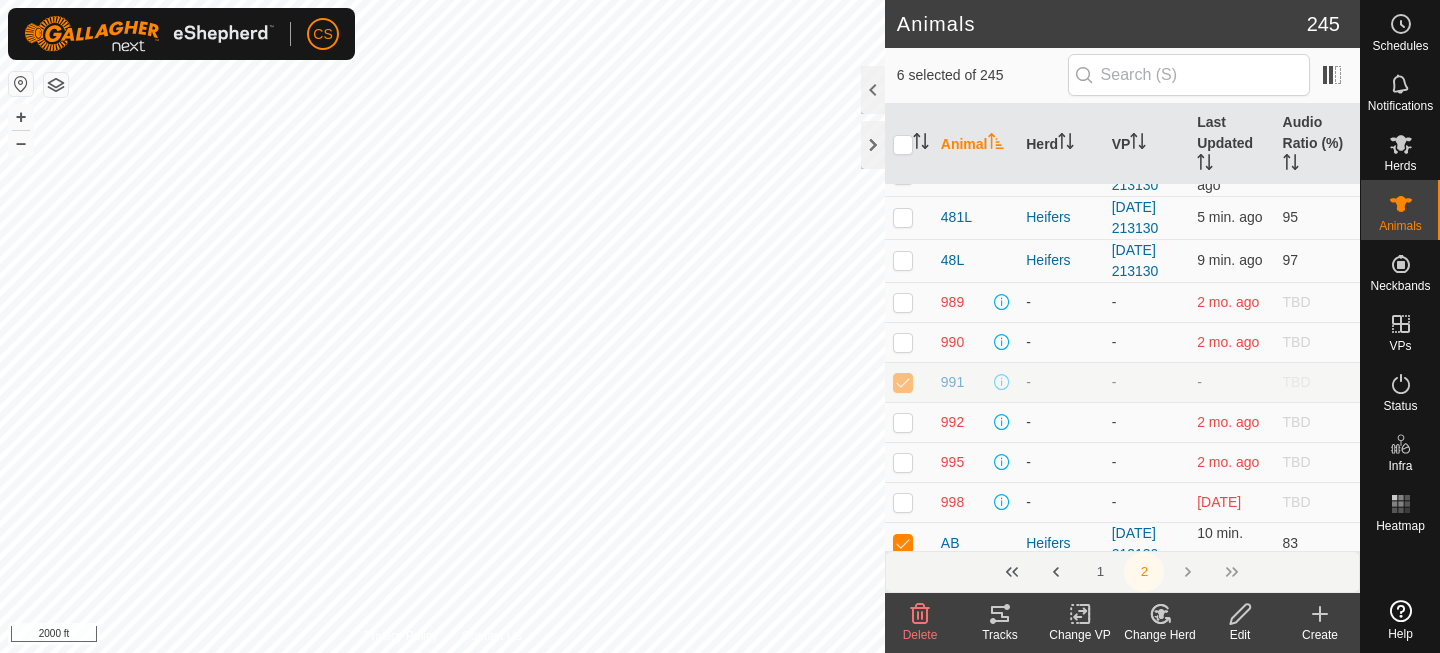 click at bounding box center [903, 382] 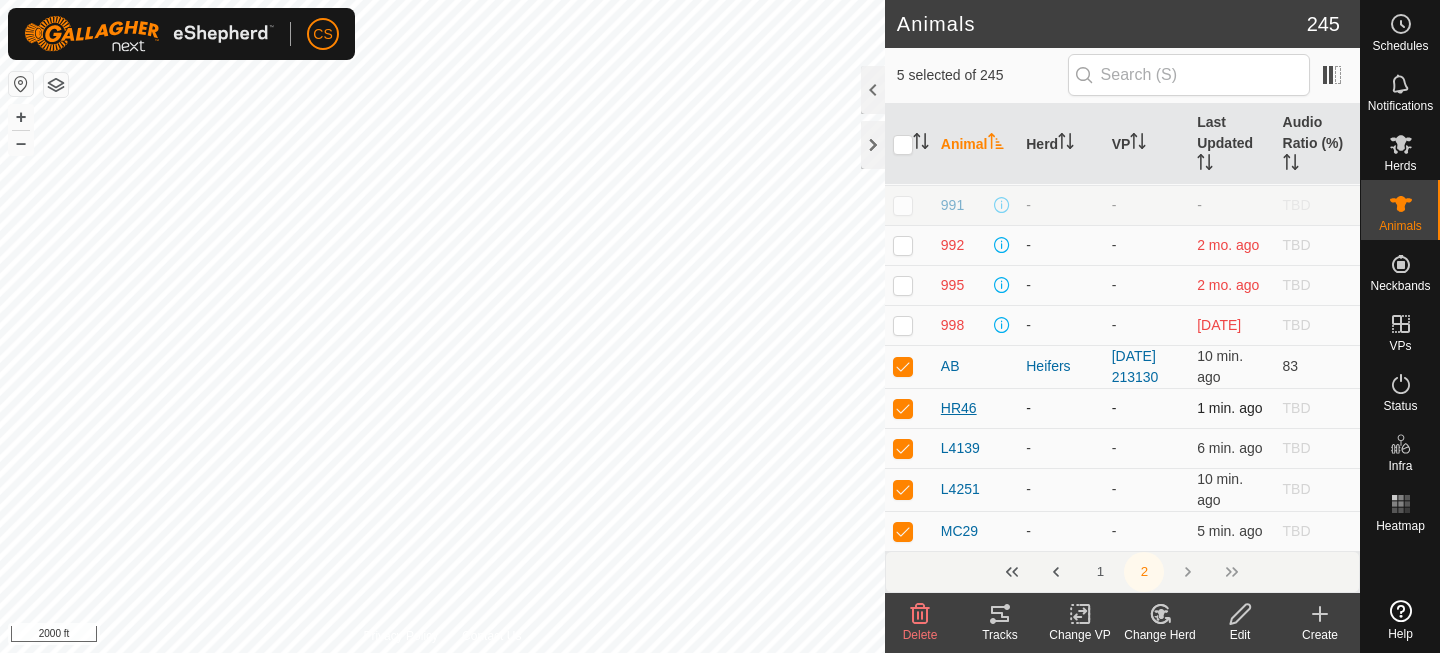 scroll, scrollTop: 1544, scrollLeft: 0, axis: vertical 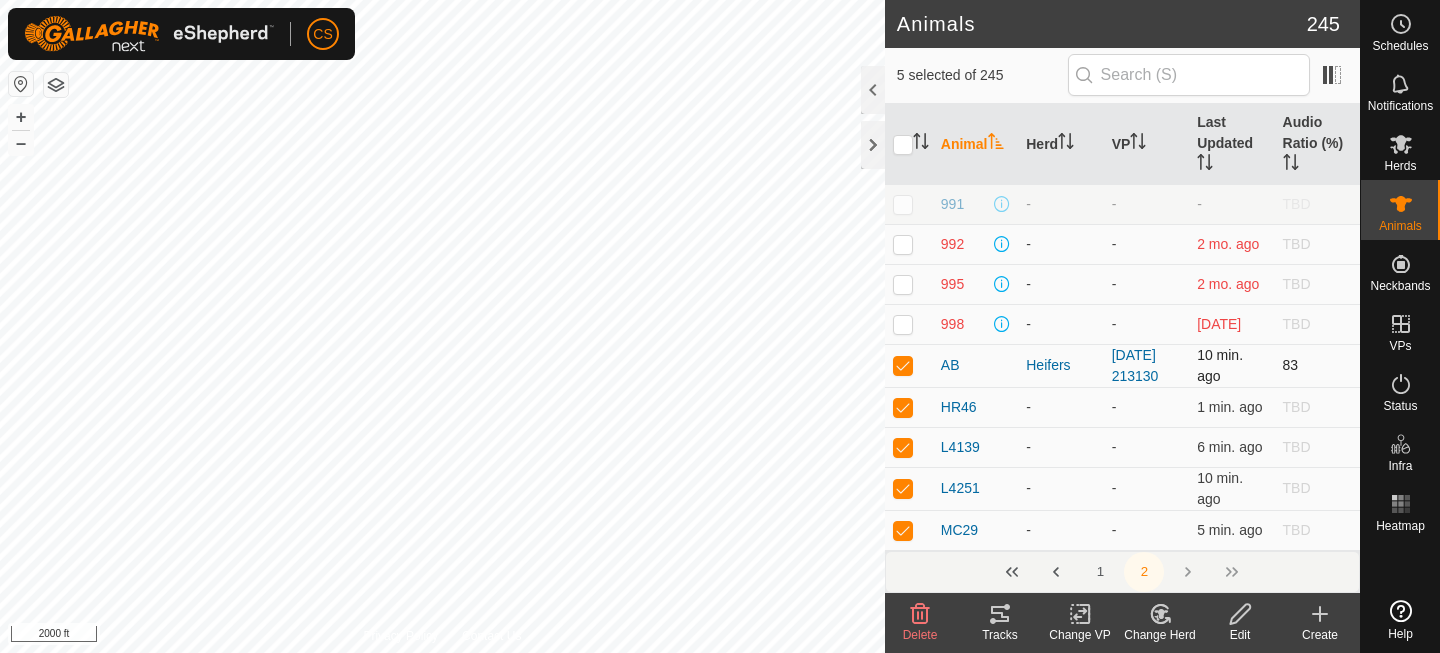 click at bounding box center (903, 365) 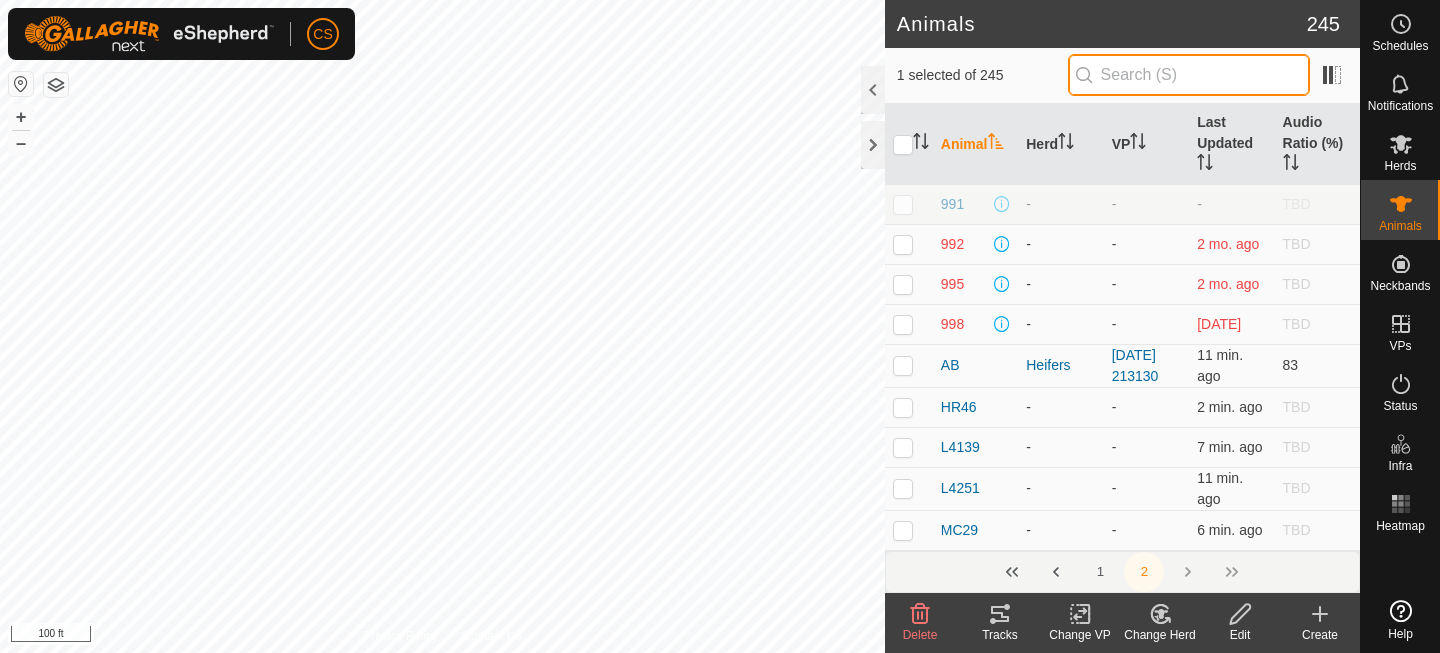 click at bounding box center (1189, 75) 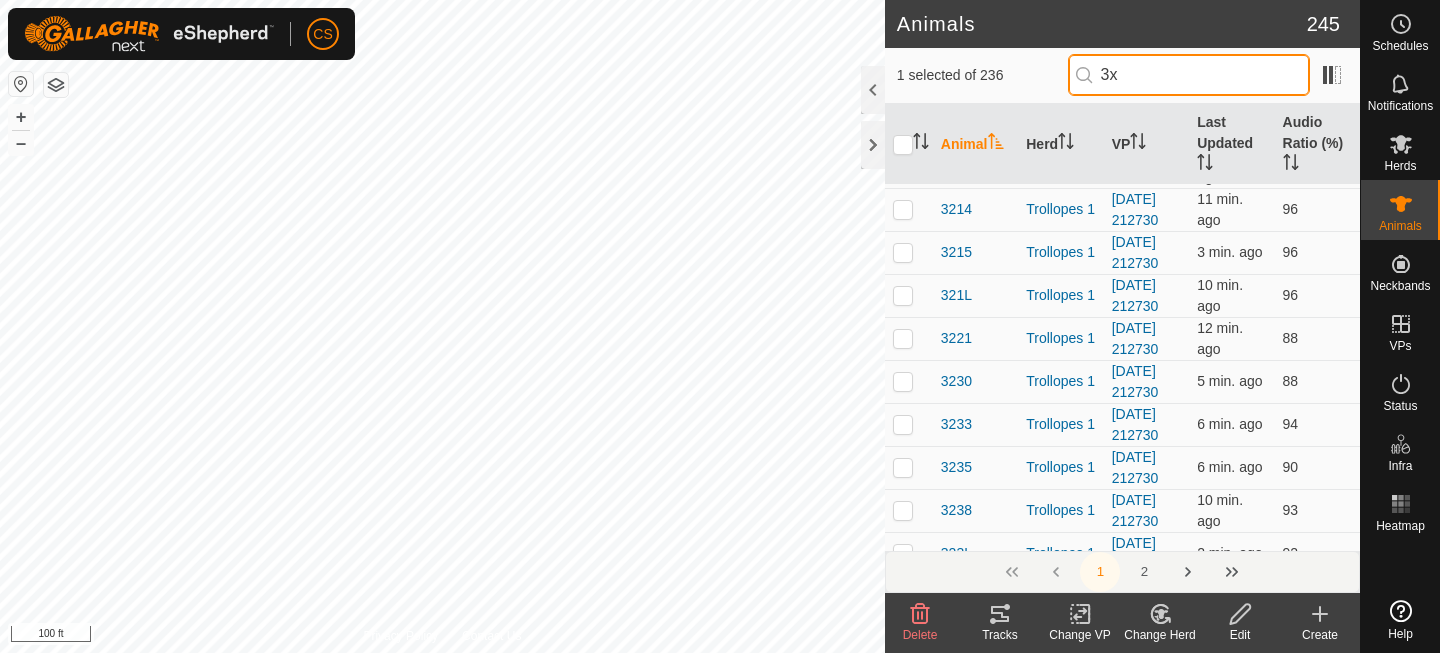 scroll, scrollTop: 0, scrollLeft: 0, axis: both 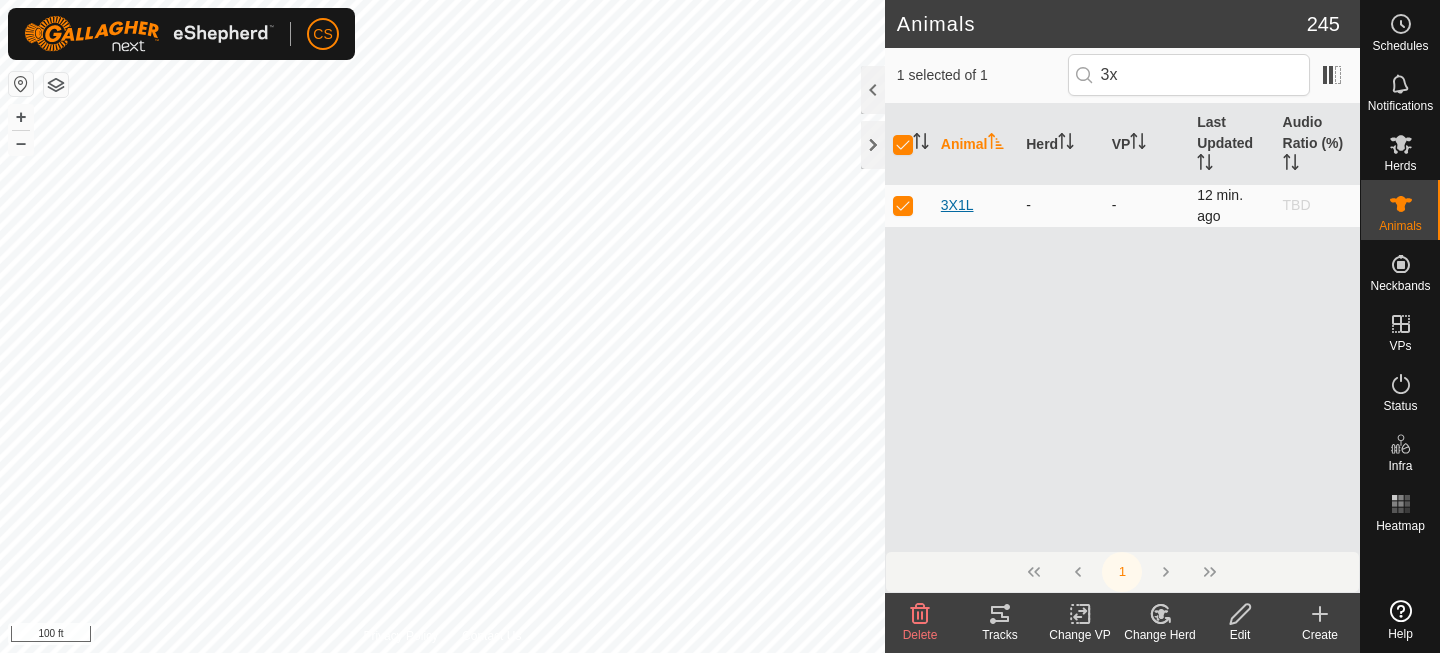 click on "3X1L" at bounding box center [957, 205] 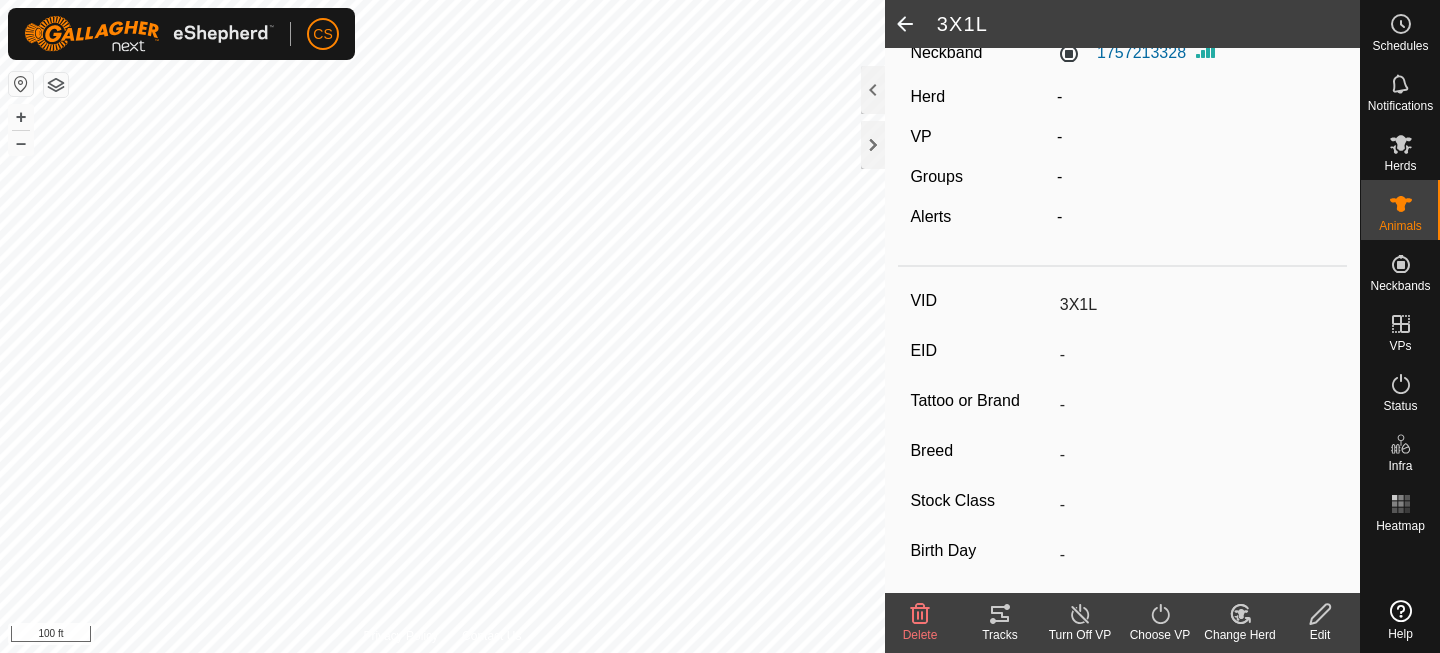 scroll, scrollTop: 0, scrollLeft: 0, axis: both 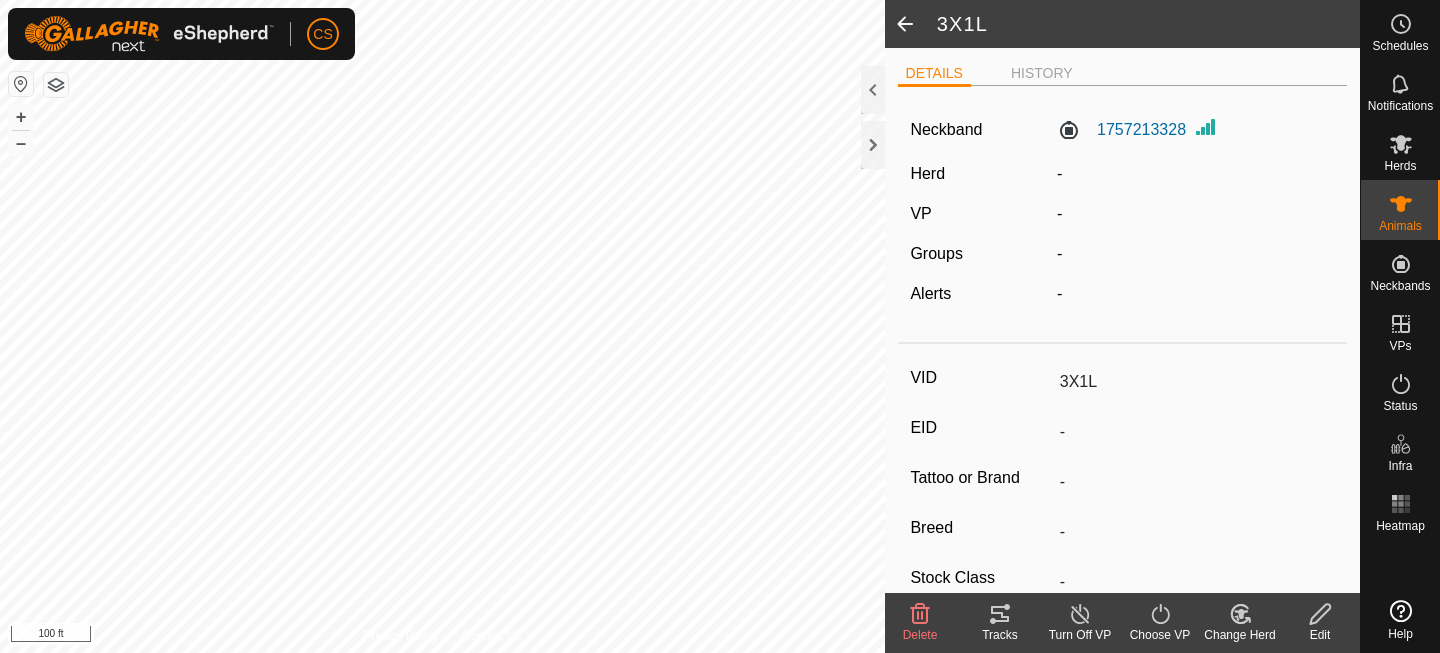 click 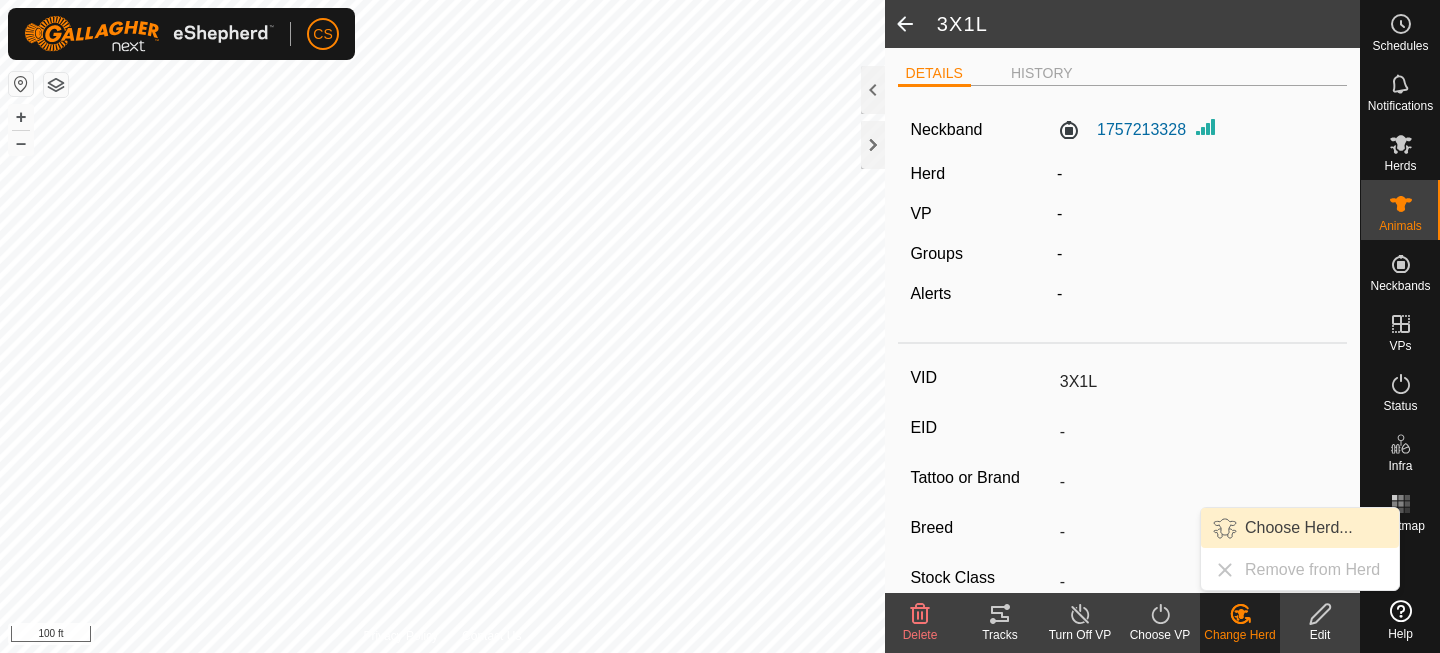 click on "Choose Herd..." at bounding box center [1300, 528] 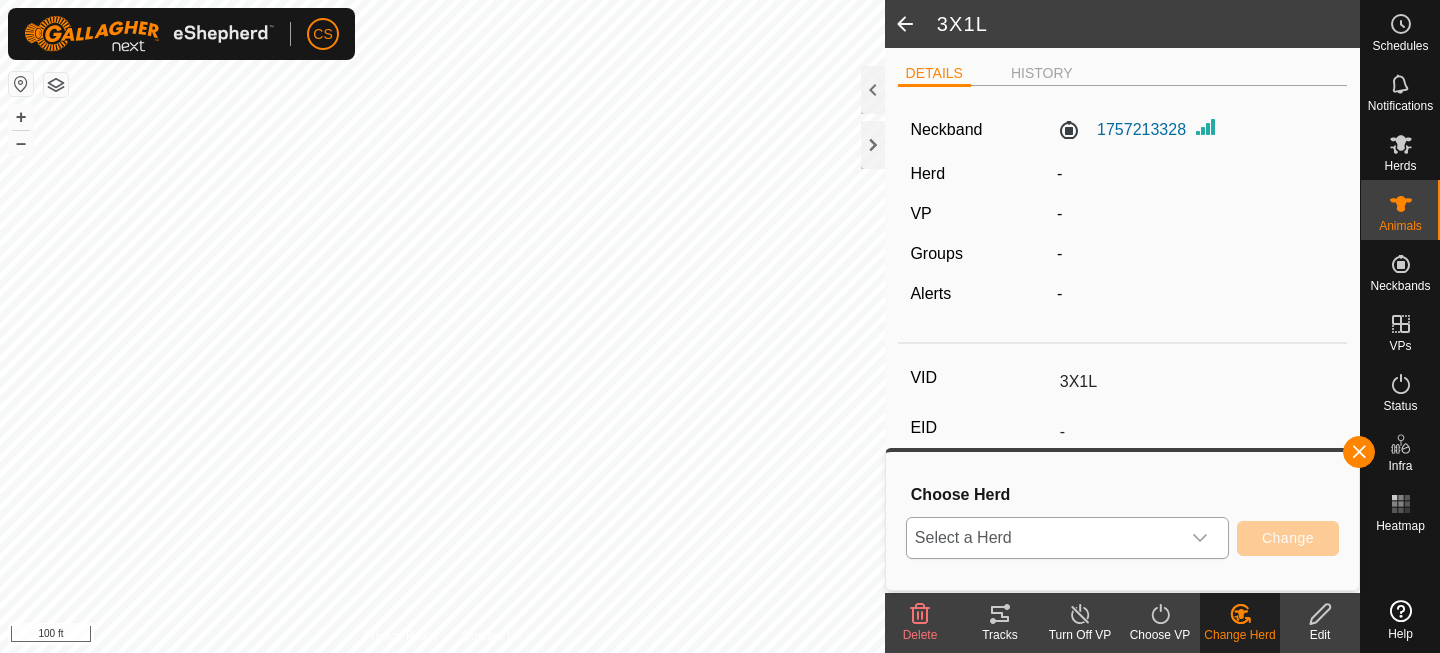 click at bounding box center (1200, 538) 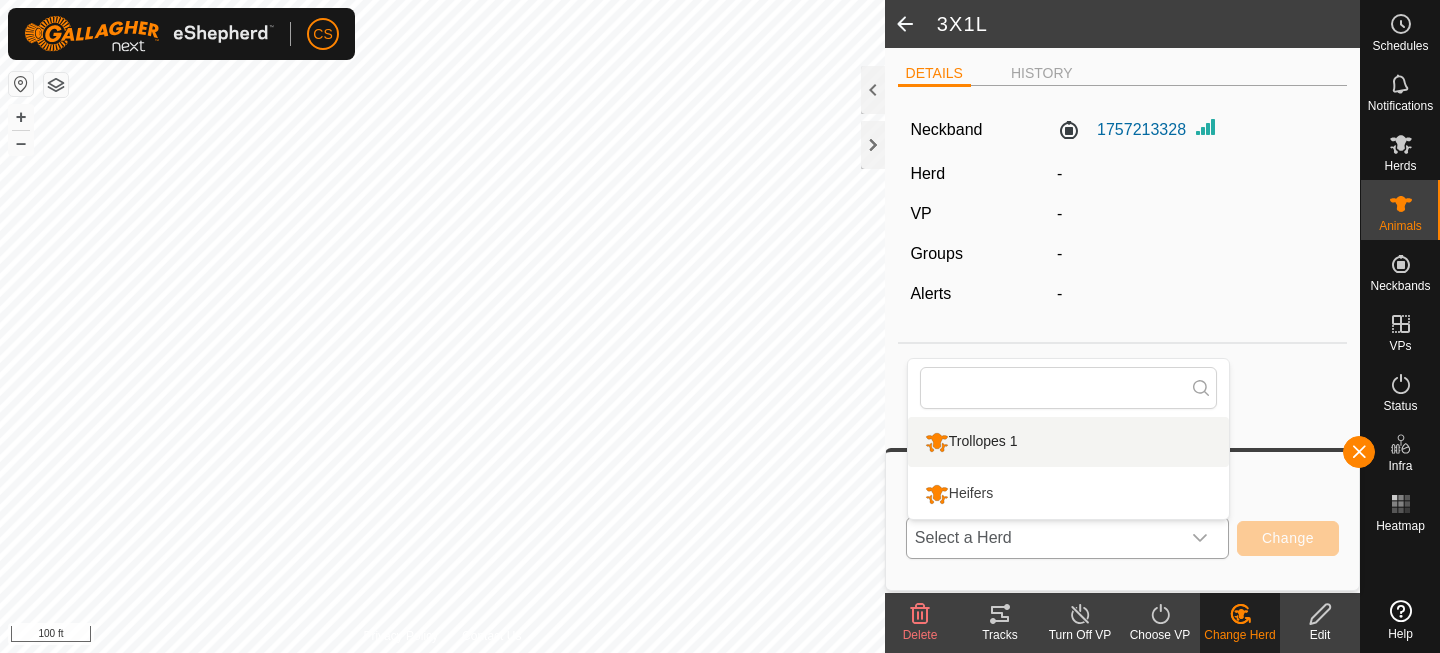 click on "Trollopes 1" at bounding box center (1068, 442) 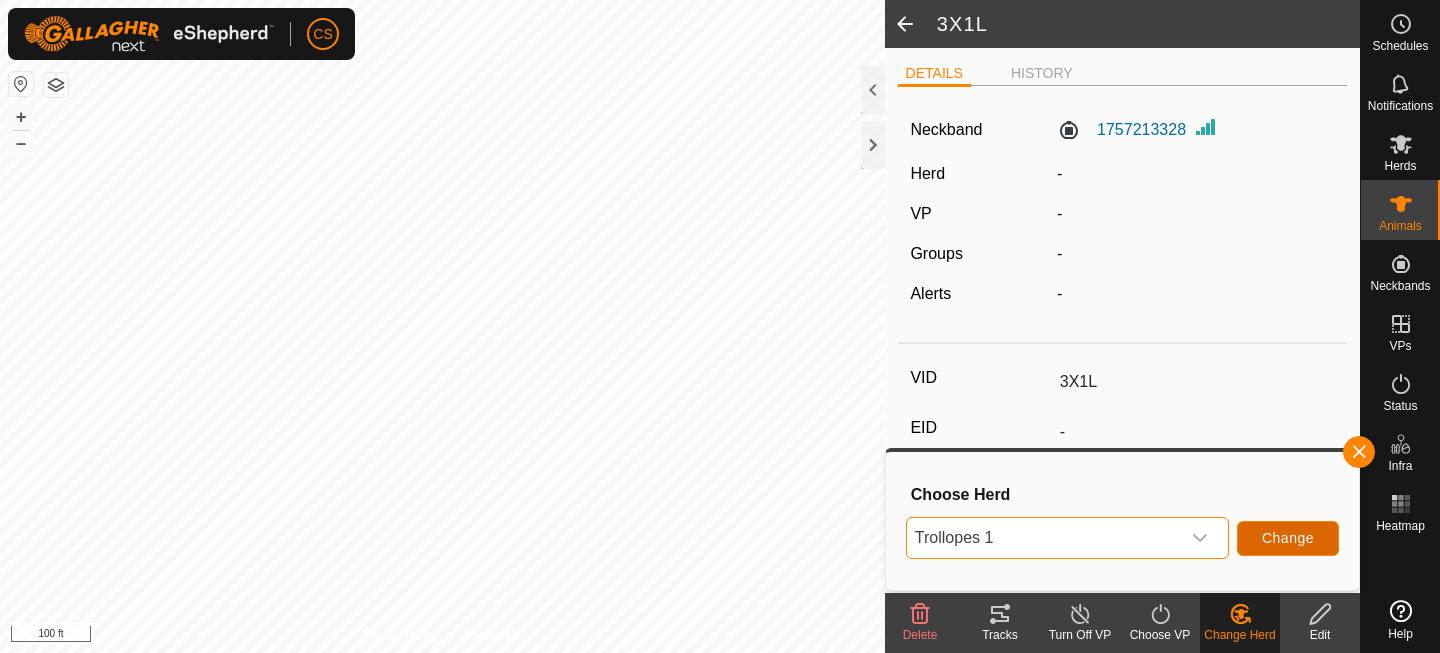 click on "Change" at bounding box center (1288, 538) 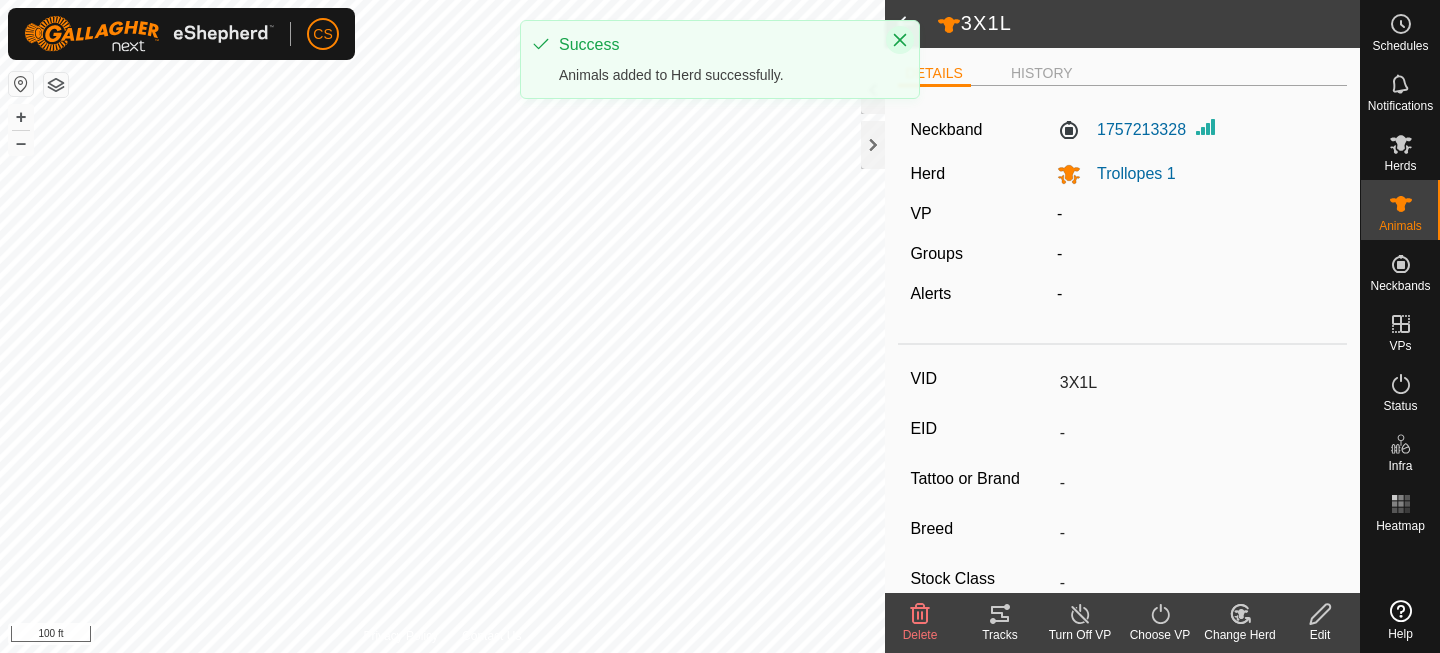click 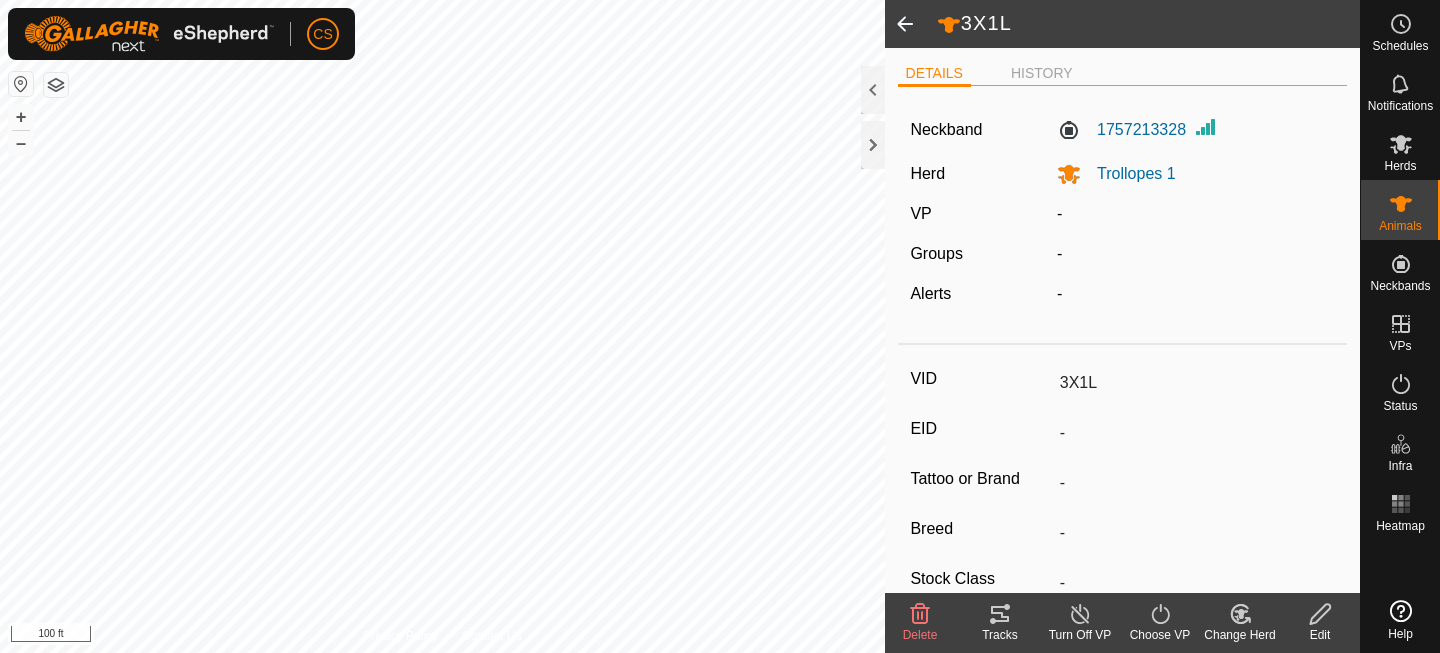 click 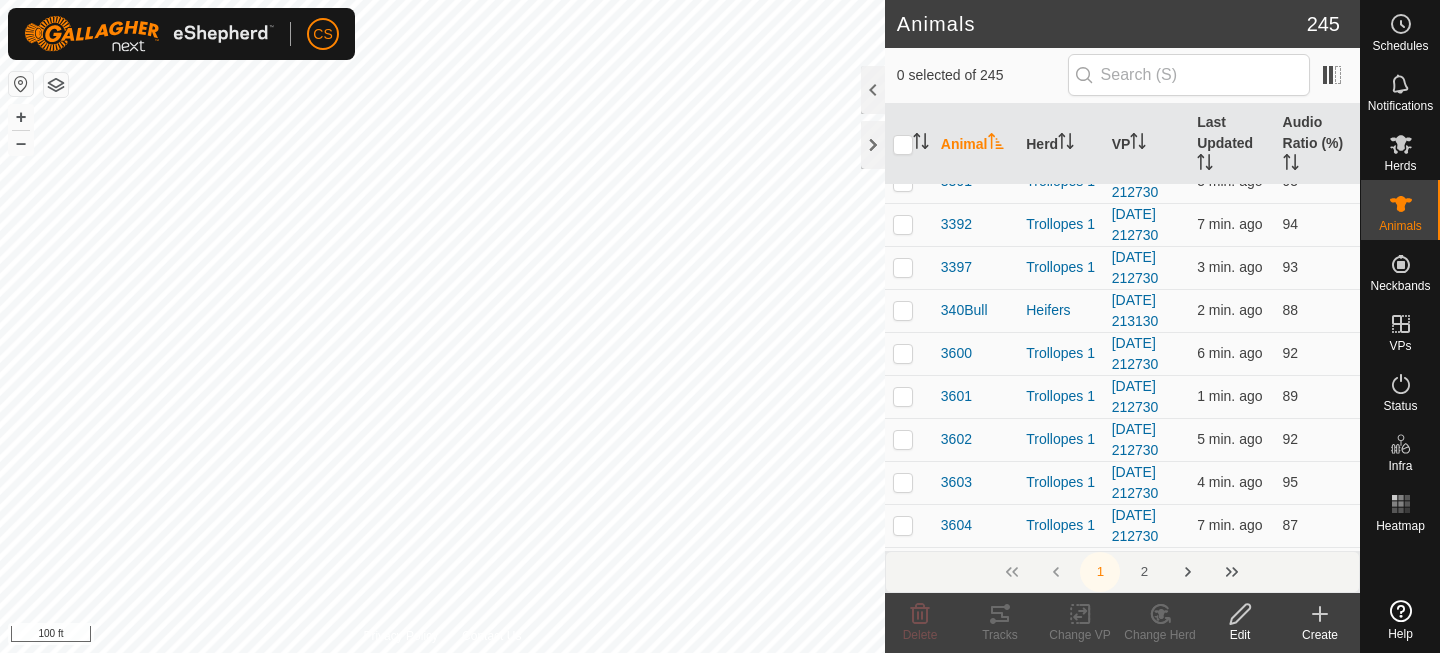 scroll, scrollTop: 4912, scrollLeft: 0, axis: vertical 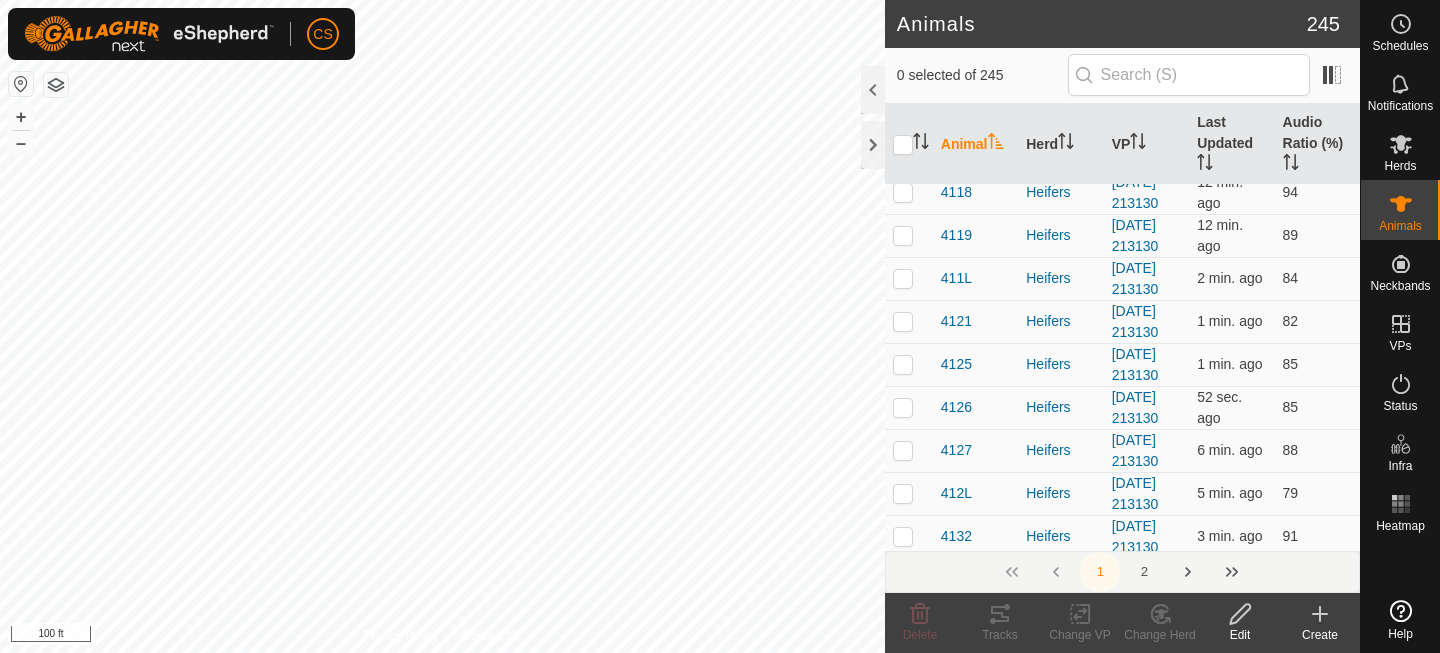 click on "2" at bounding box center (1144, 572) 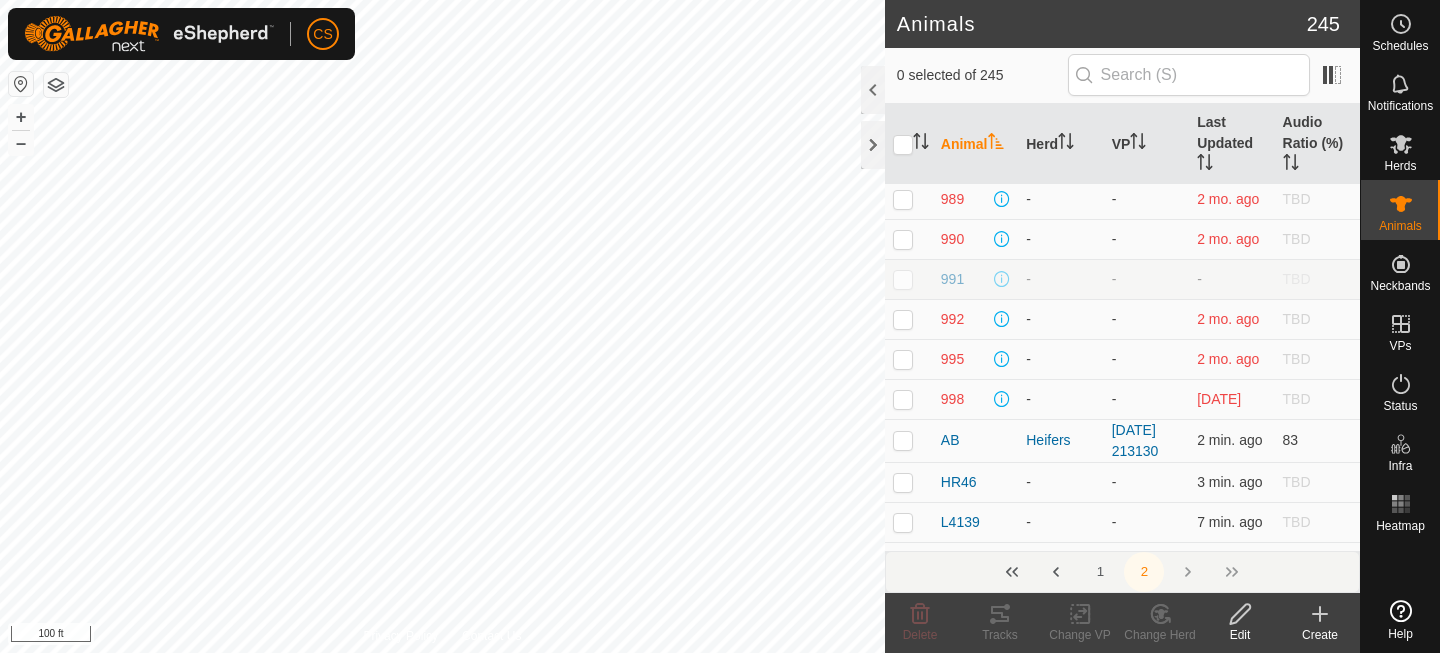 scroll, scrollTop: 1541, scrollLeft: 0, axis: vertical 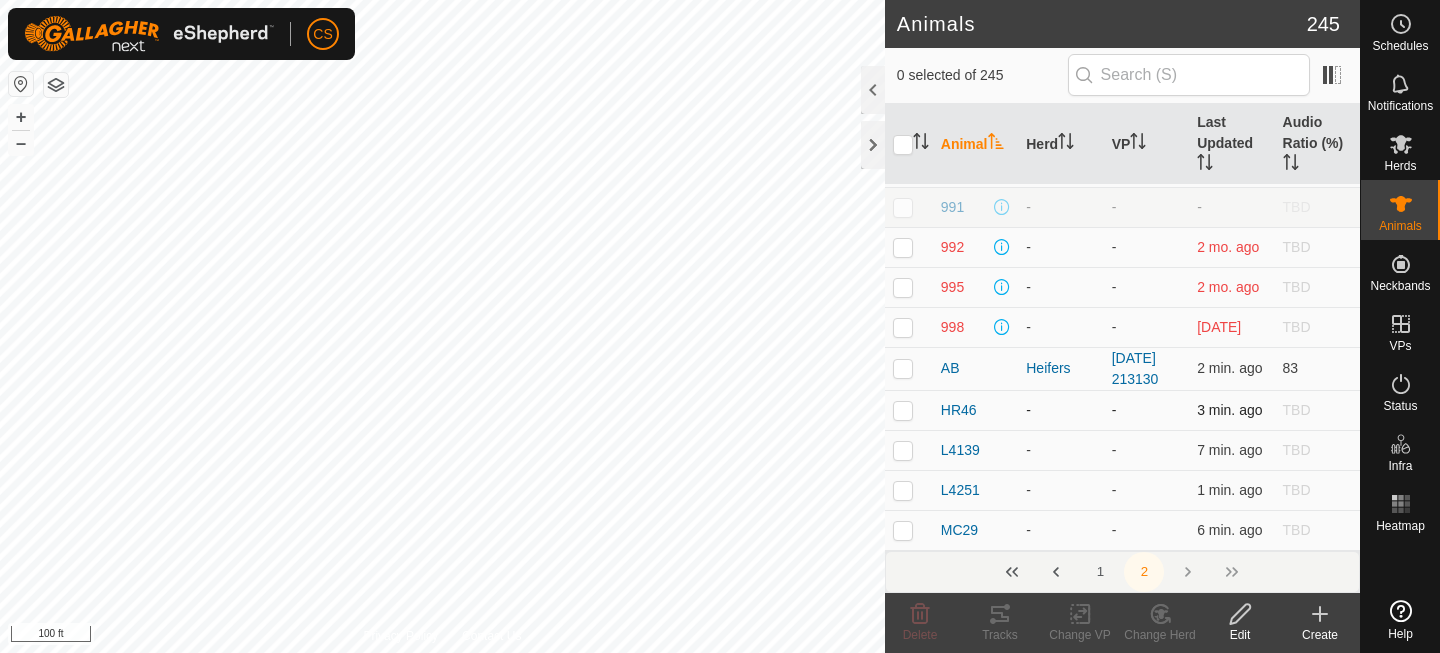 click at bounding box center (903, 410) 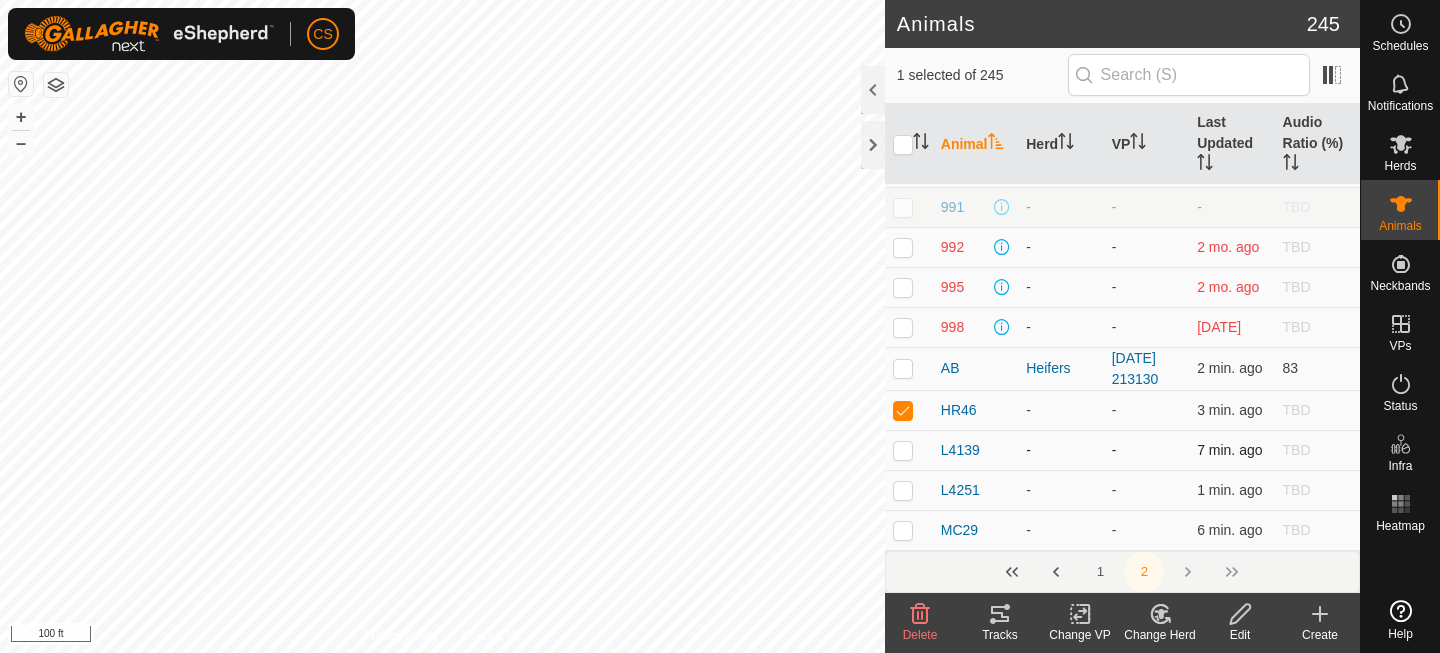 click at bounding box center (903, 450) 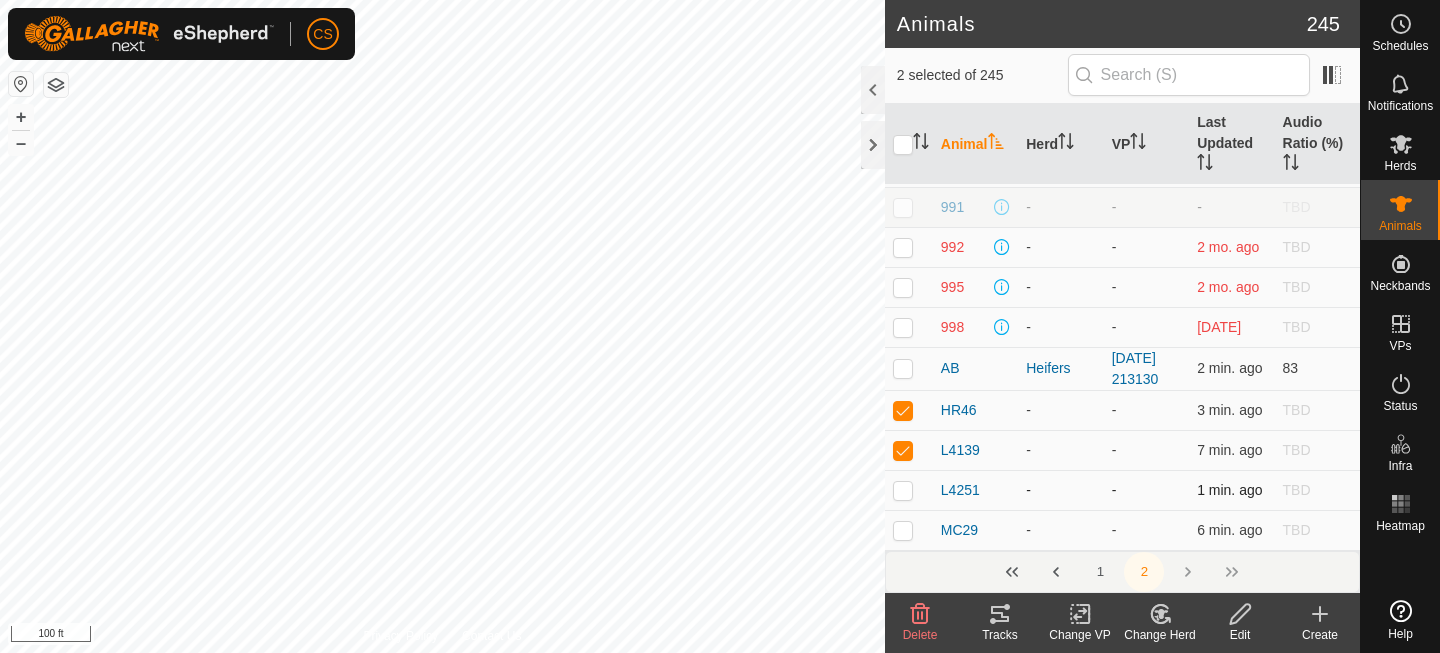 click at bounding box center [903, 490] 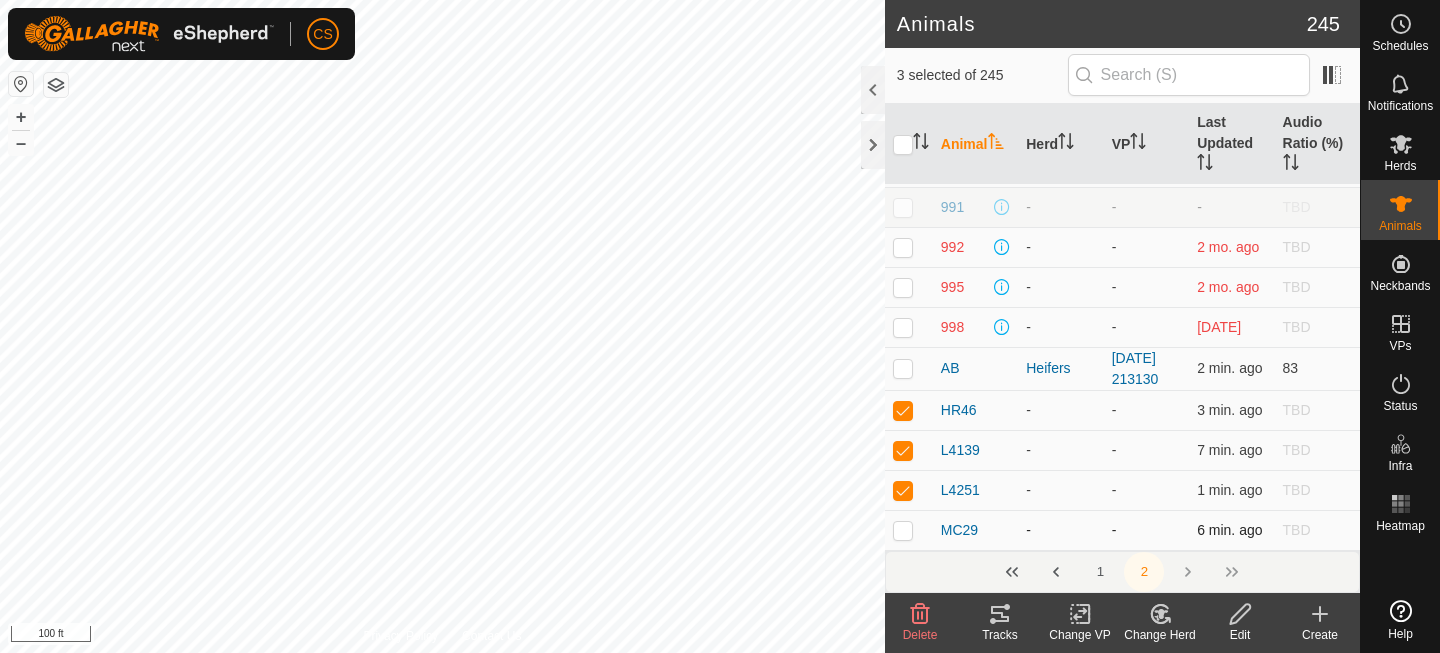 click at bounding box center [903, 530] 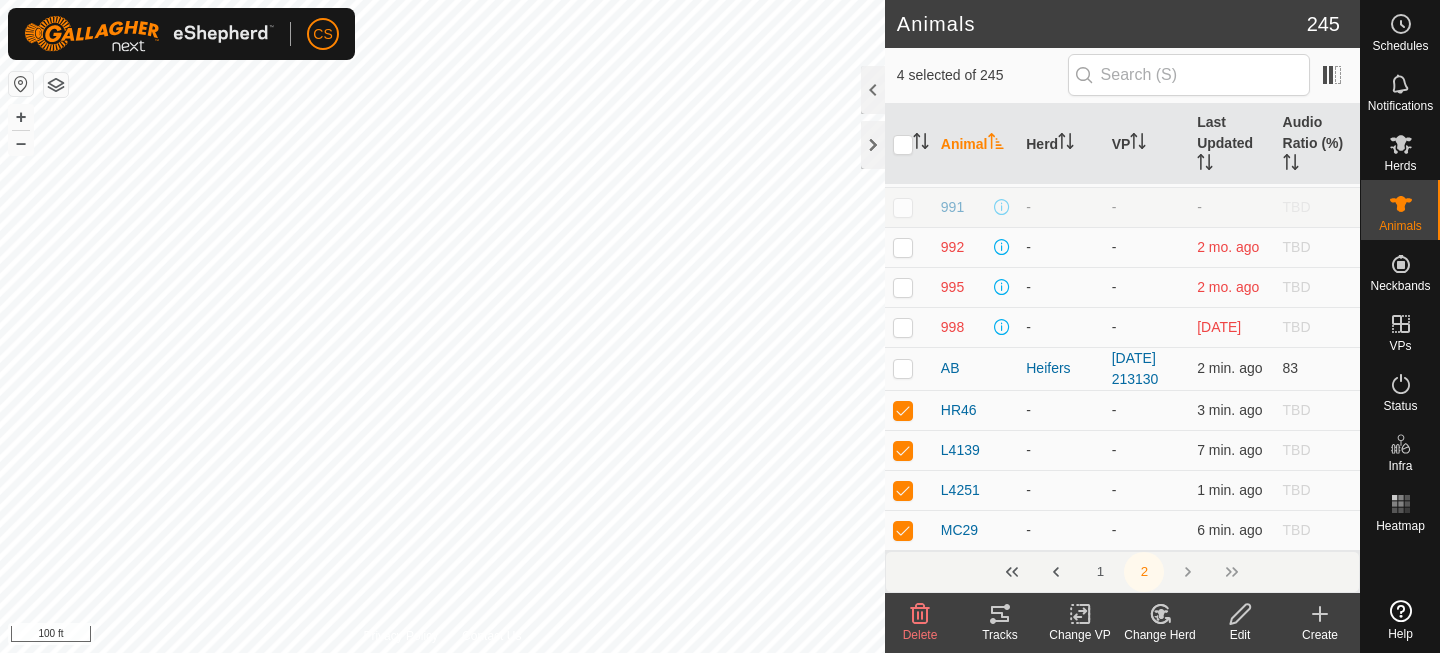 click 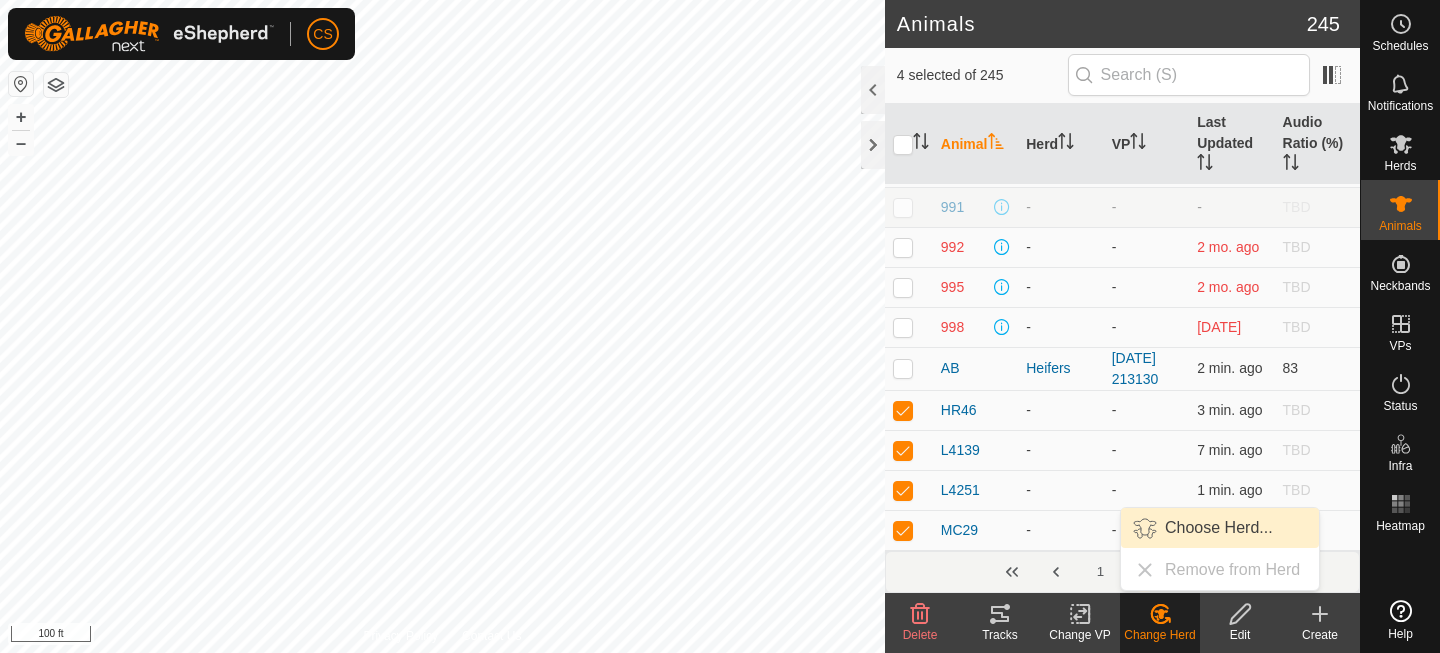 click on "Choose Herd..." at bounding box center [1220, 528] 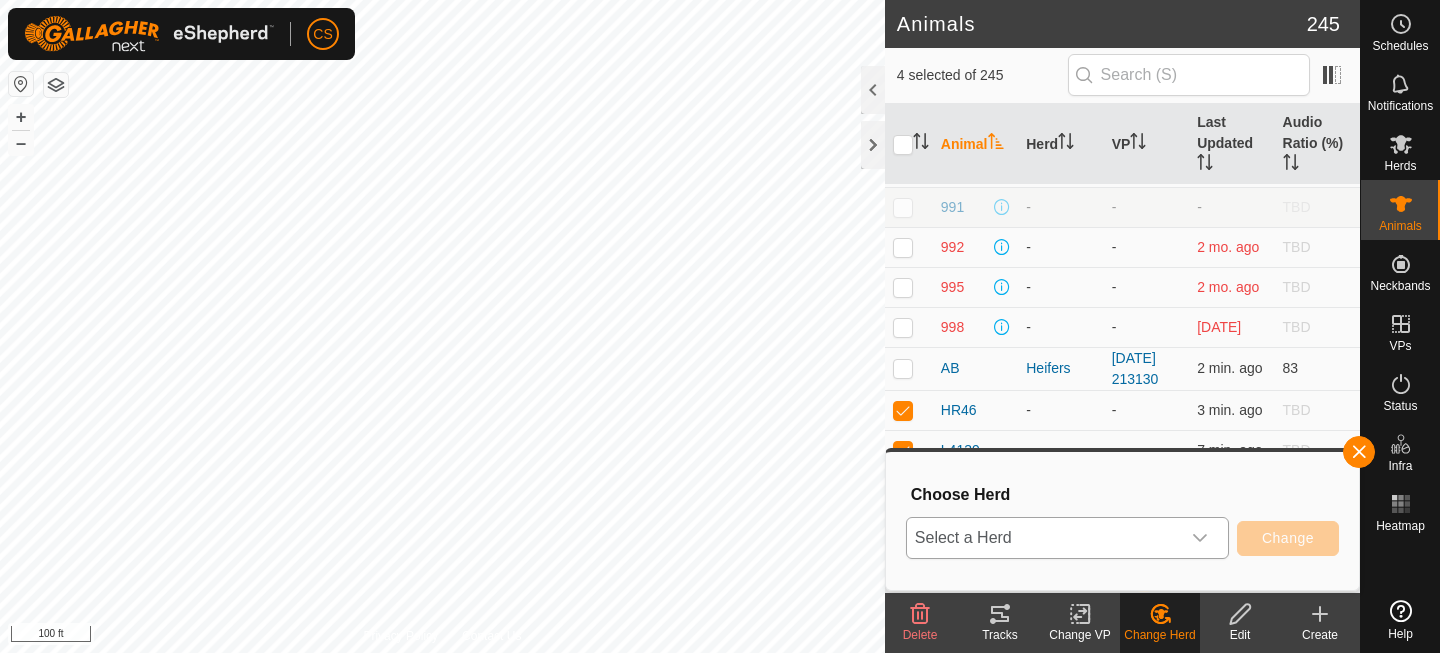 click on "Select a Herd" at bounding box center (1043, 538) 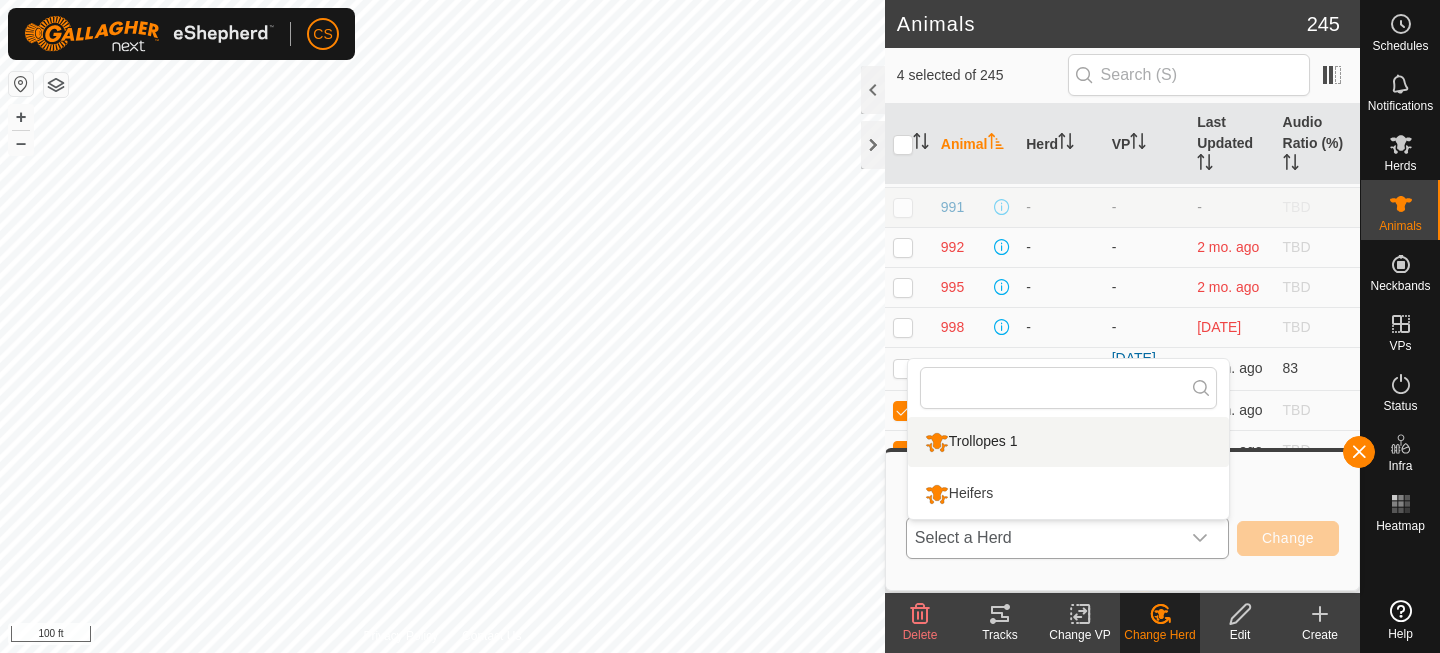 click on "Trollopes 1" at bounding box center (1068, 442) 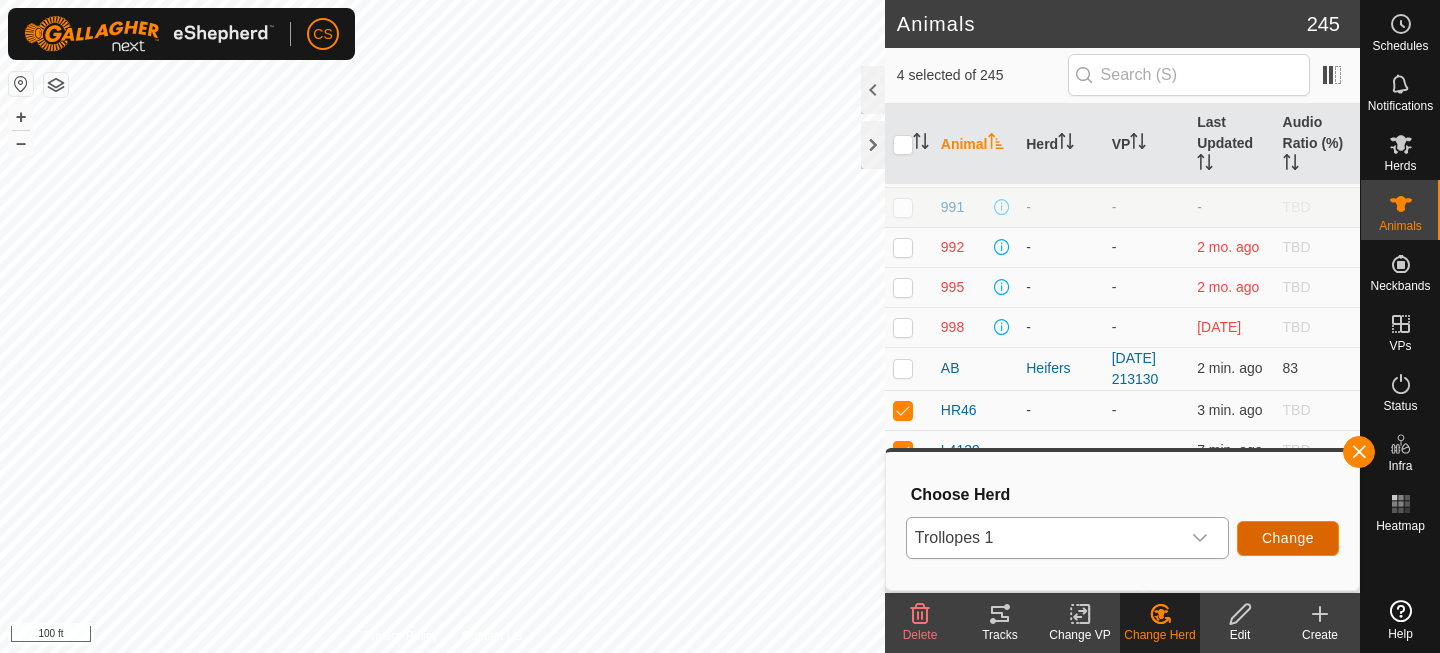 click on "Change" at bounding box center (1288, 538) 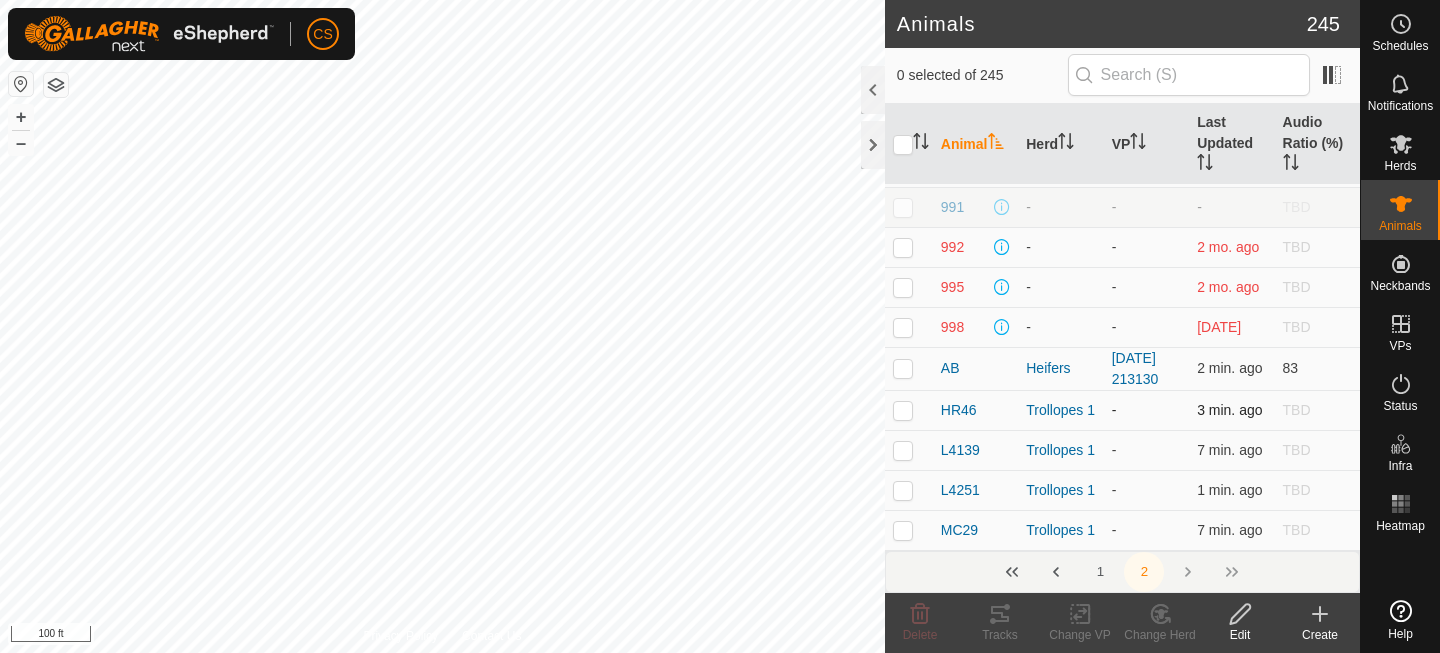 click at bounding box center [903, 410] 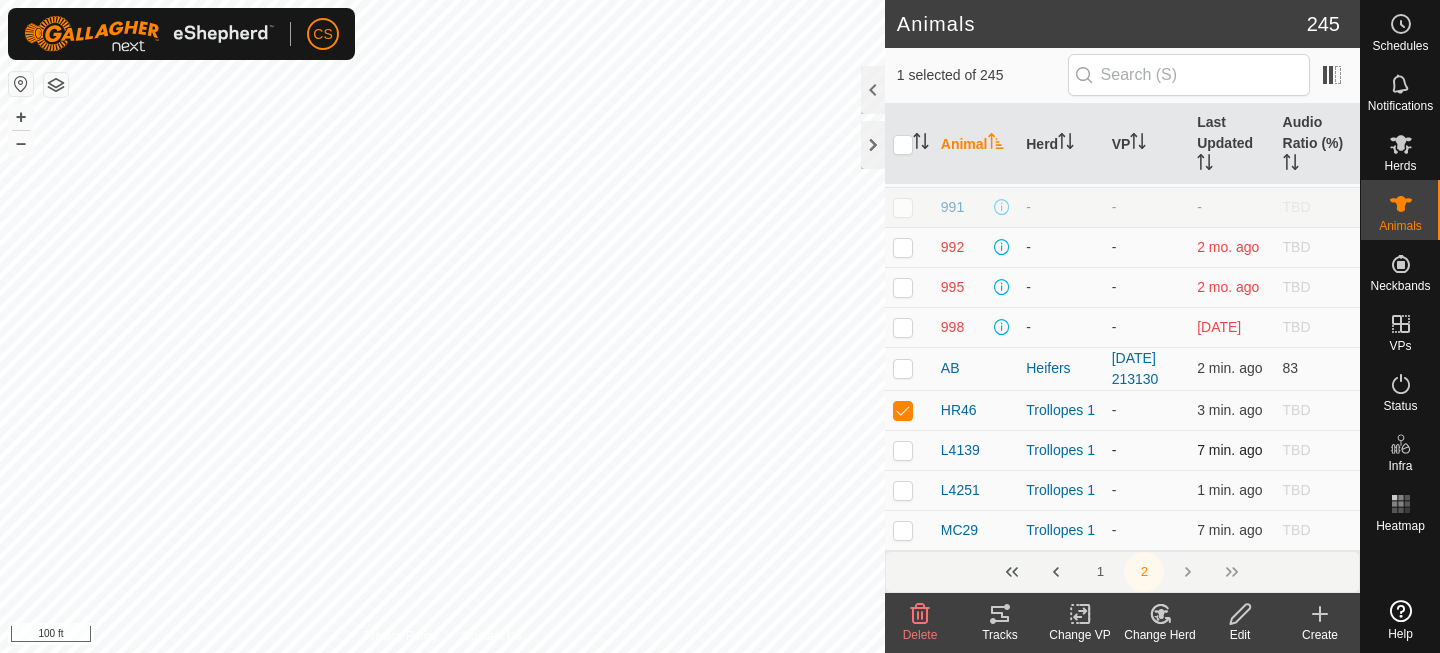 click at bounding box center [903, 450] 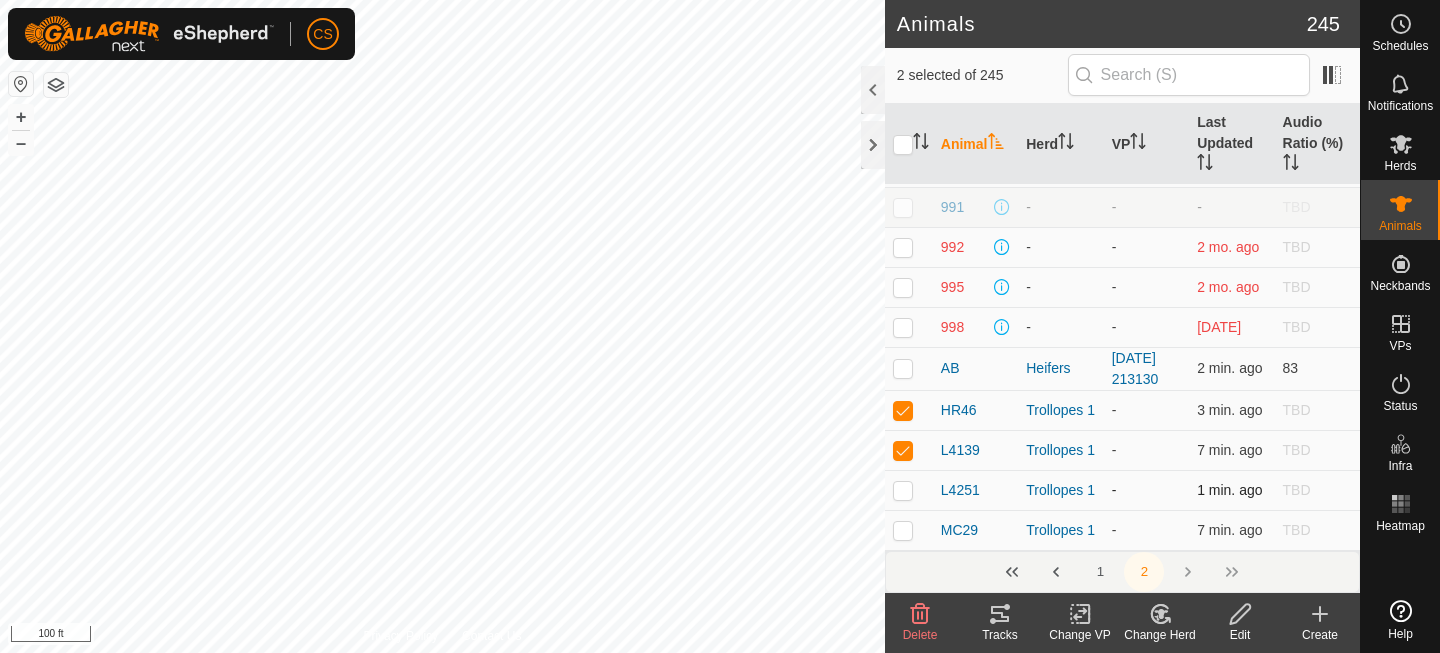 click at bounding box center [903, 490] 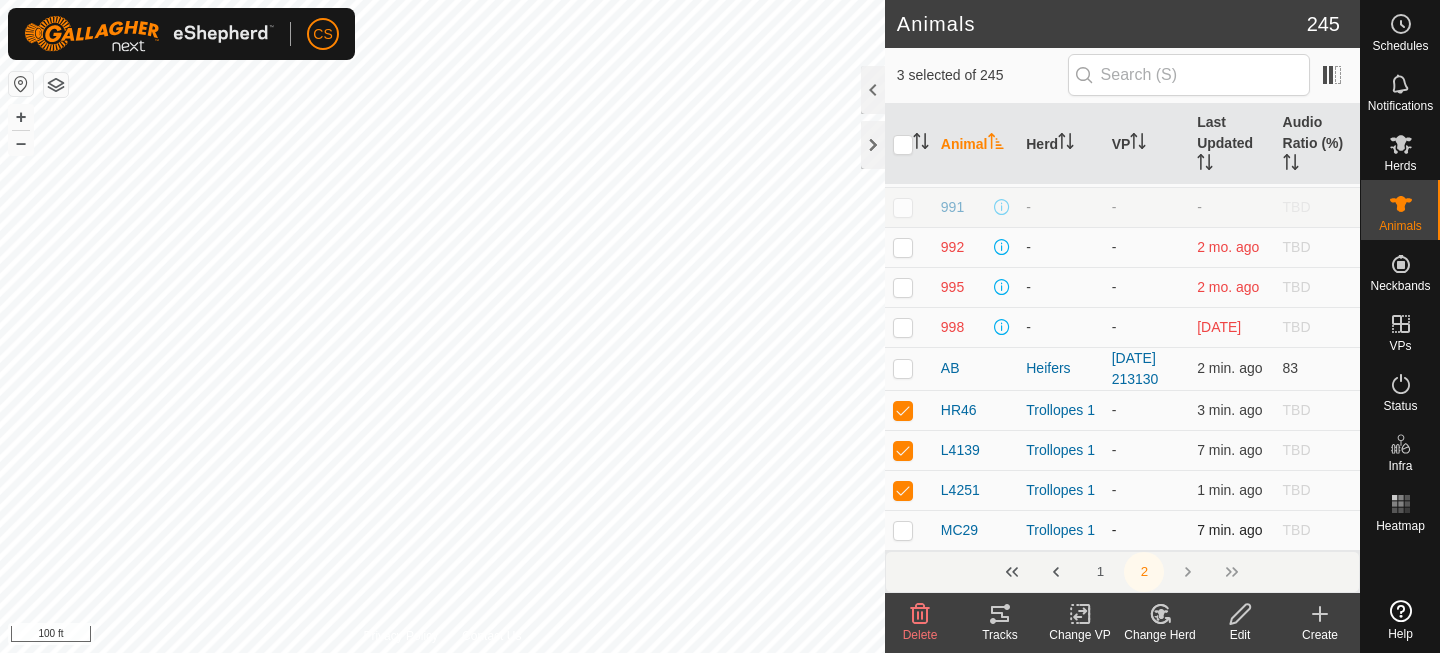 click at bounding box center (903, 530) 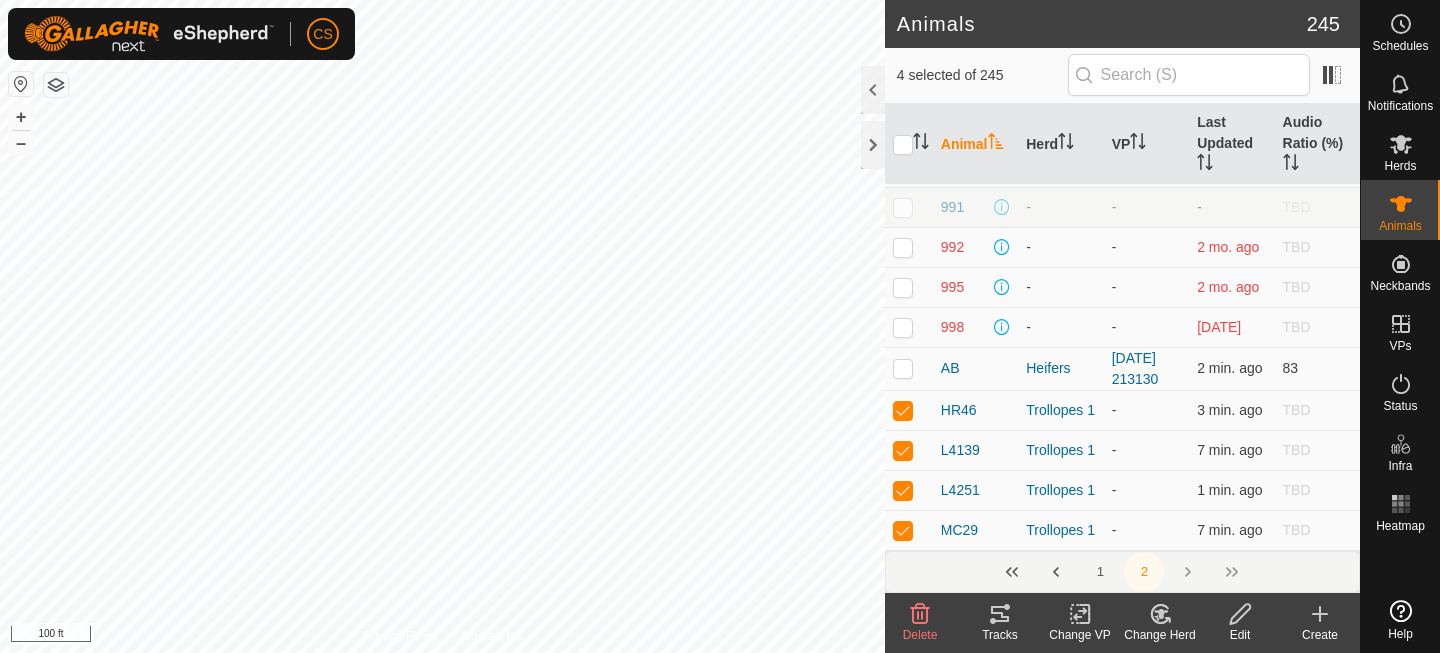 click 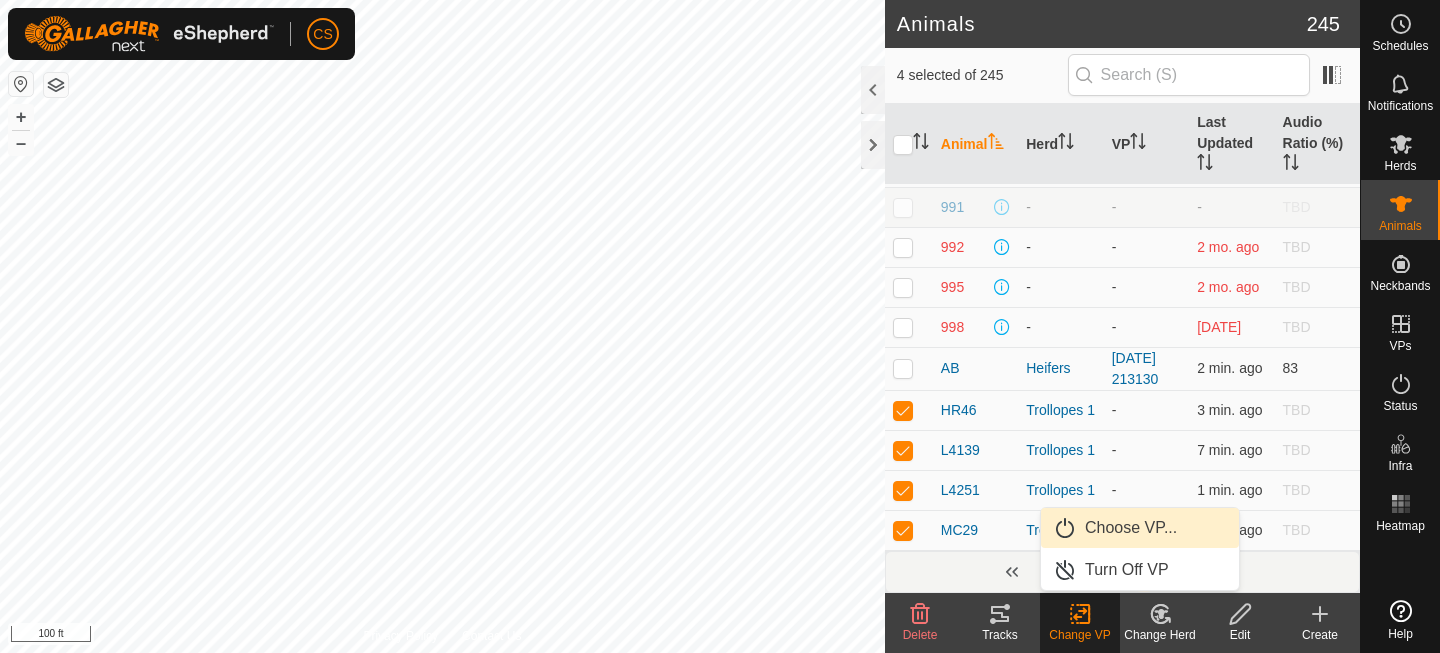click on "Choose VP..." at bounding box center [1140, 528] 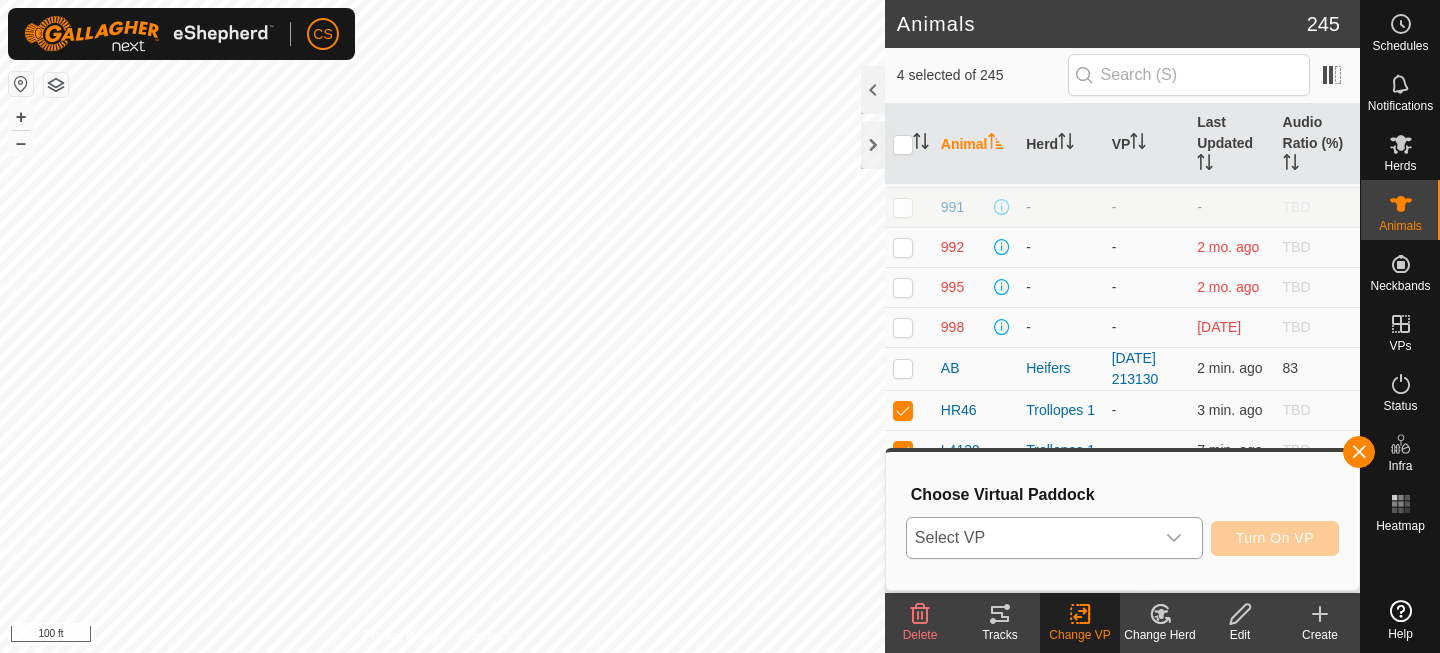 click on "Select VP" at bounding box center (1030, 538) 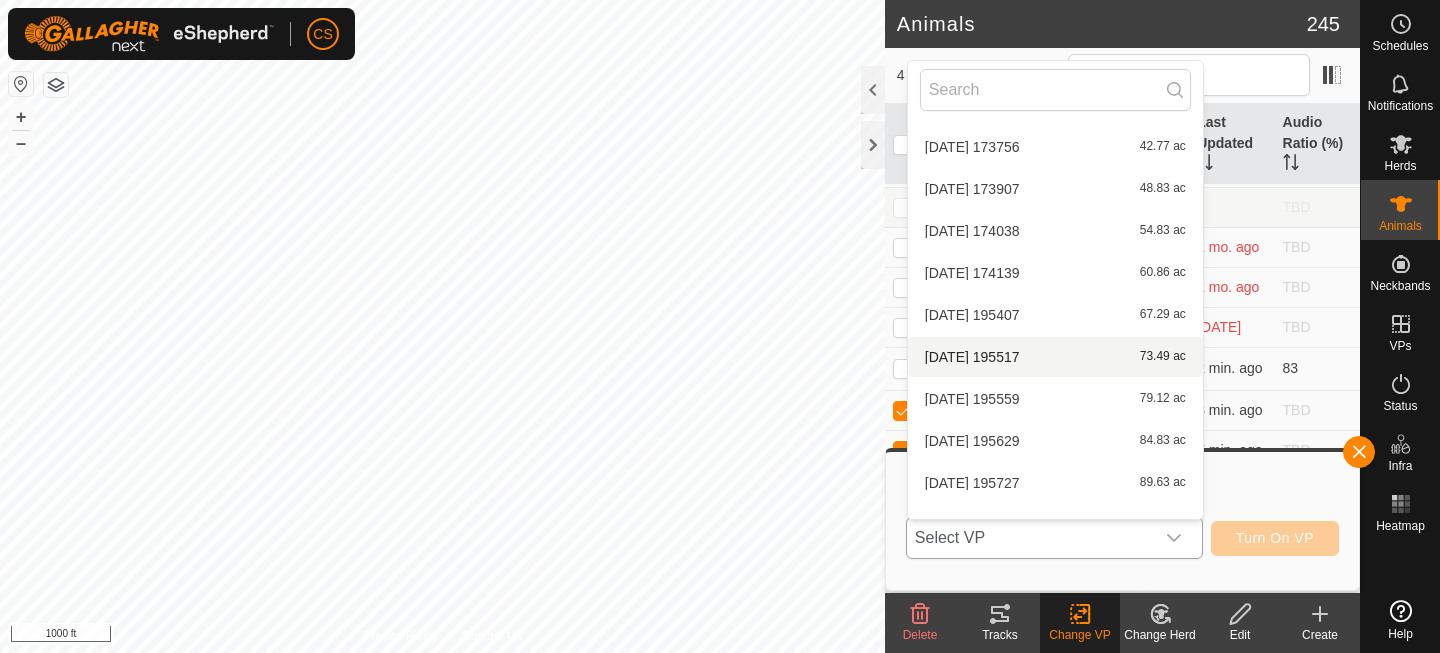 scroll, scrollTop: 5346, scrollLeft: 0, axis: vertical 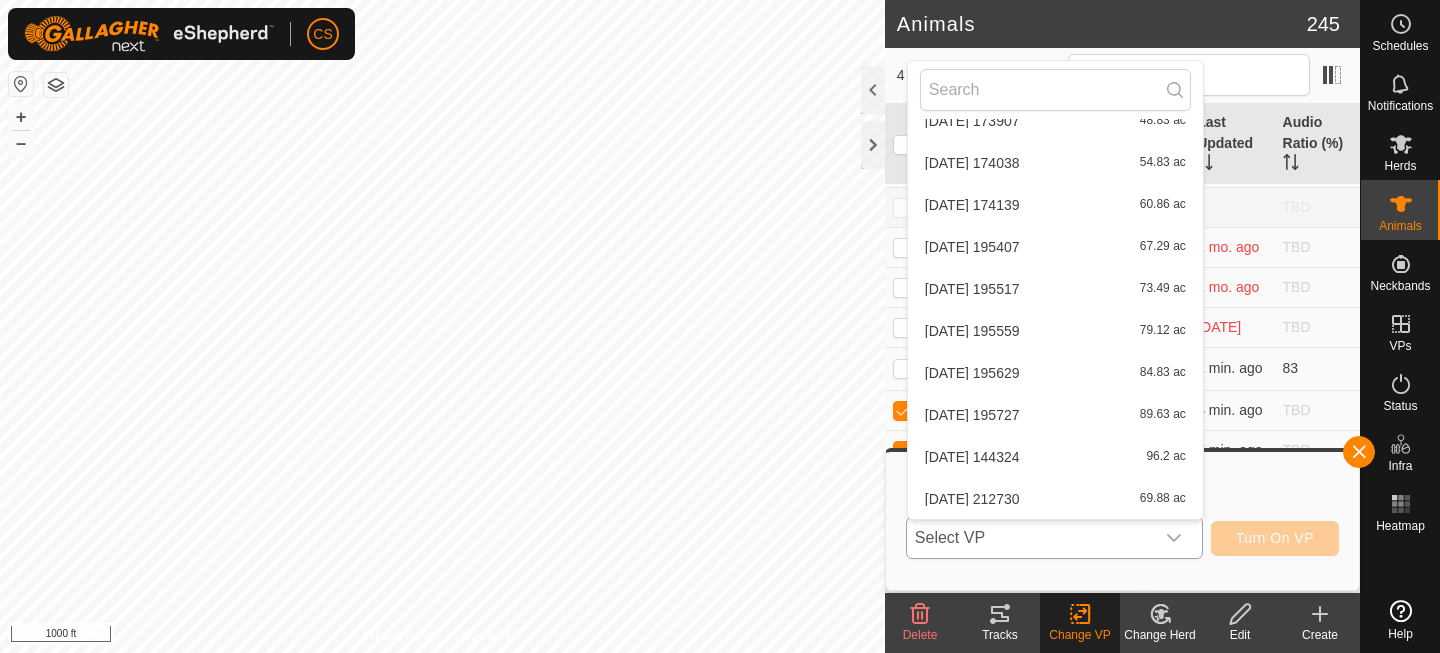 click on "[DATE] 212730  69.88 ac" at bounding box center (1055, 499) 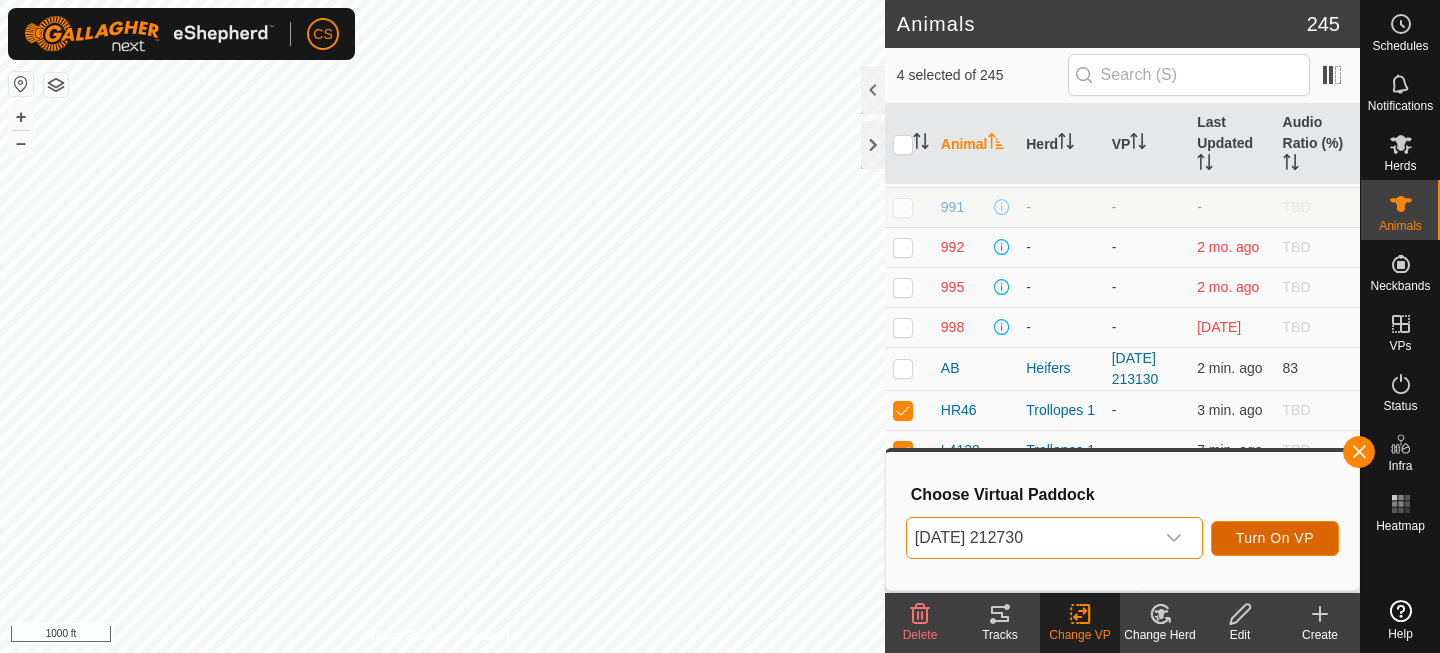 click on "Turn On VP" at bounding box center [1275, 538] 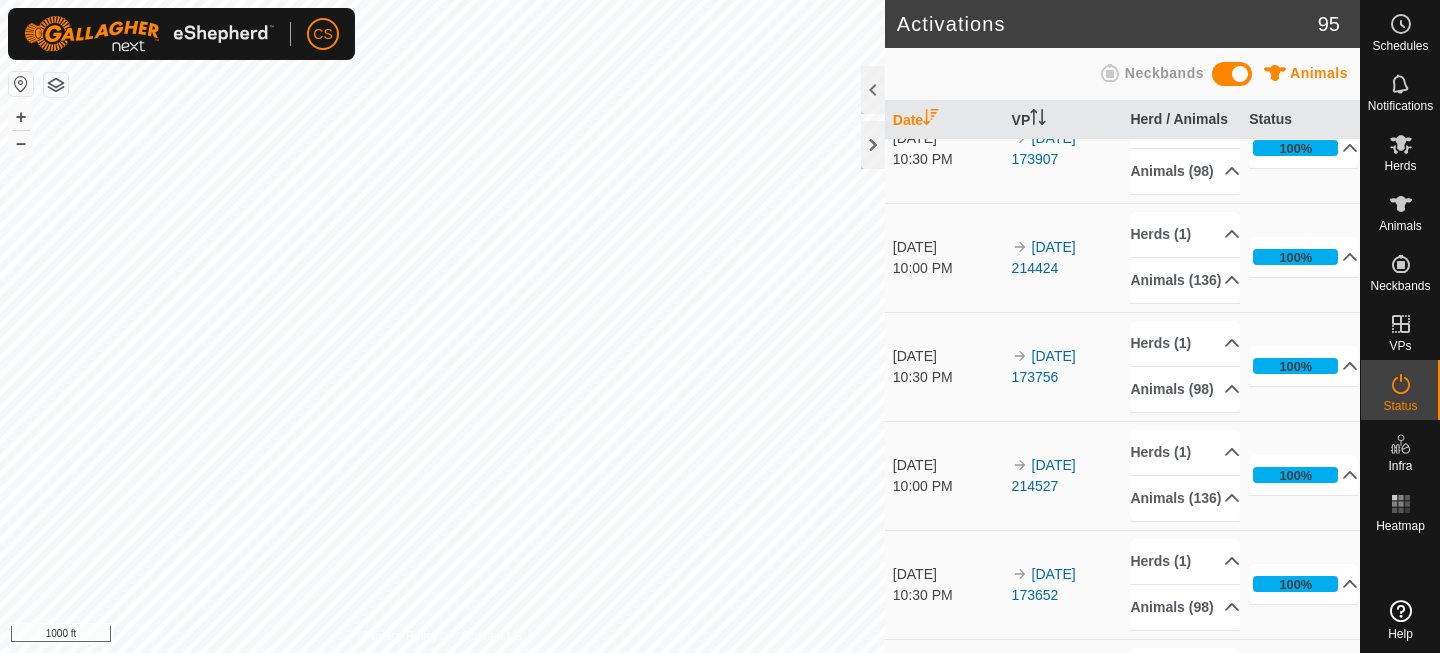 scroll, scrollTop: 2081, scrollLeft: 0, axis: vertical 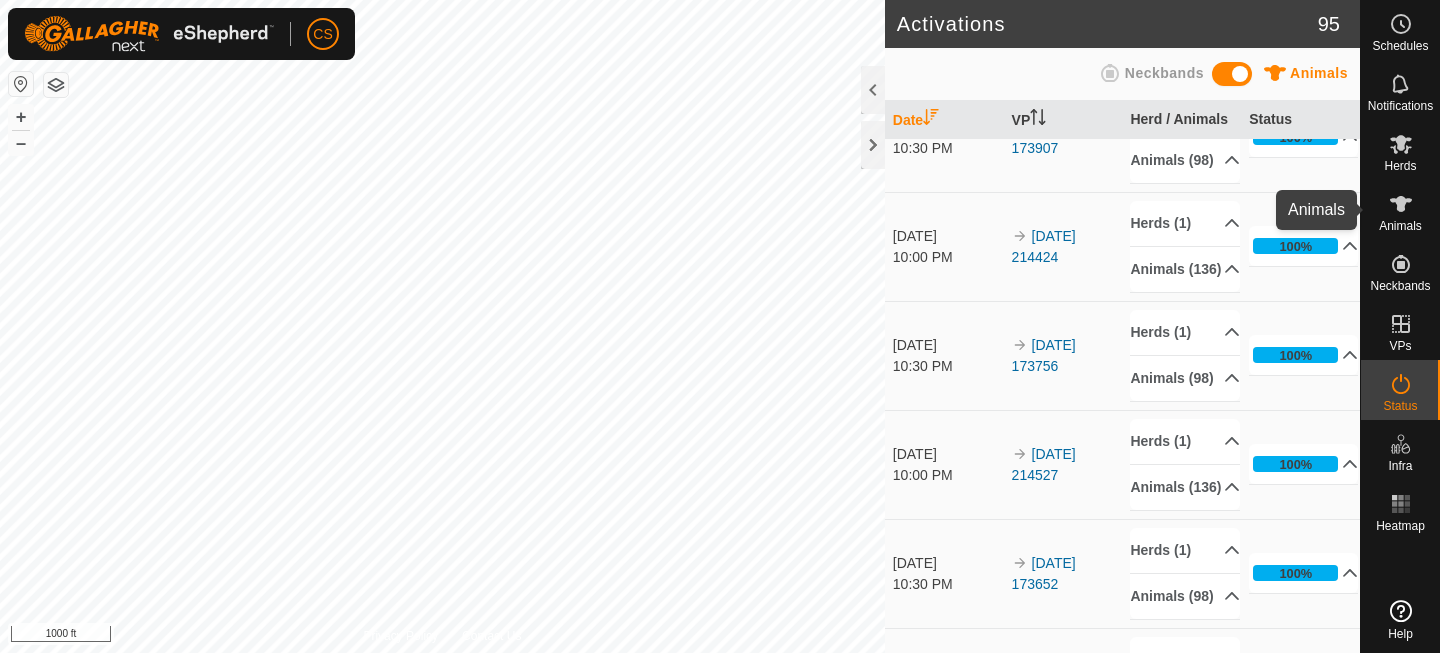 click 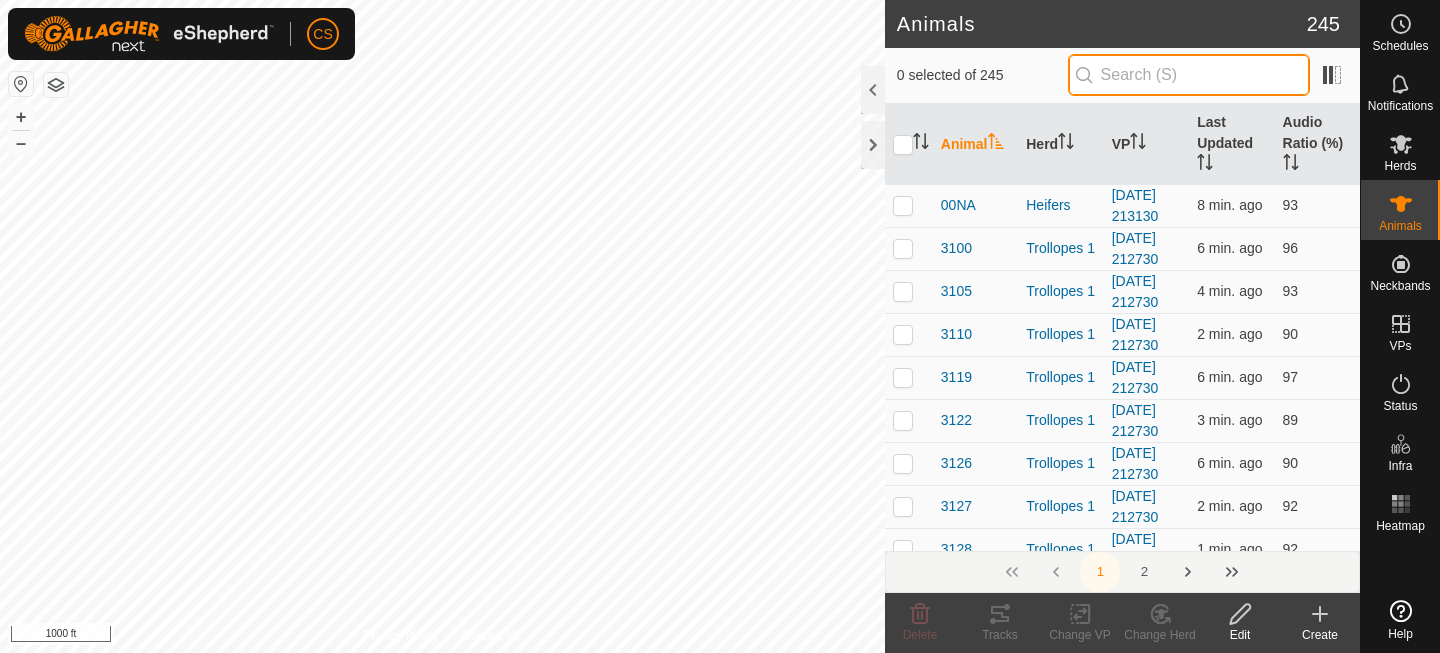 click at bounding box center (1189, 75) 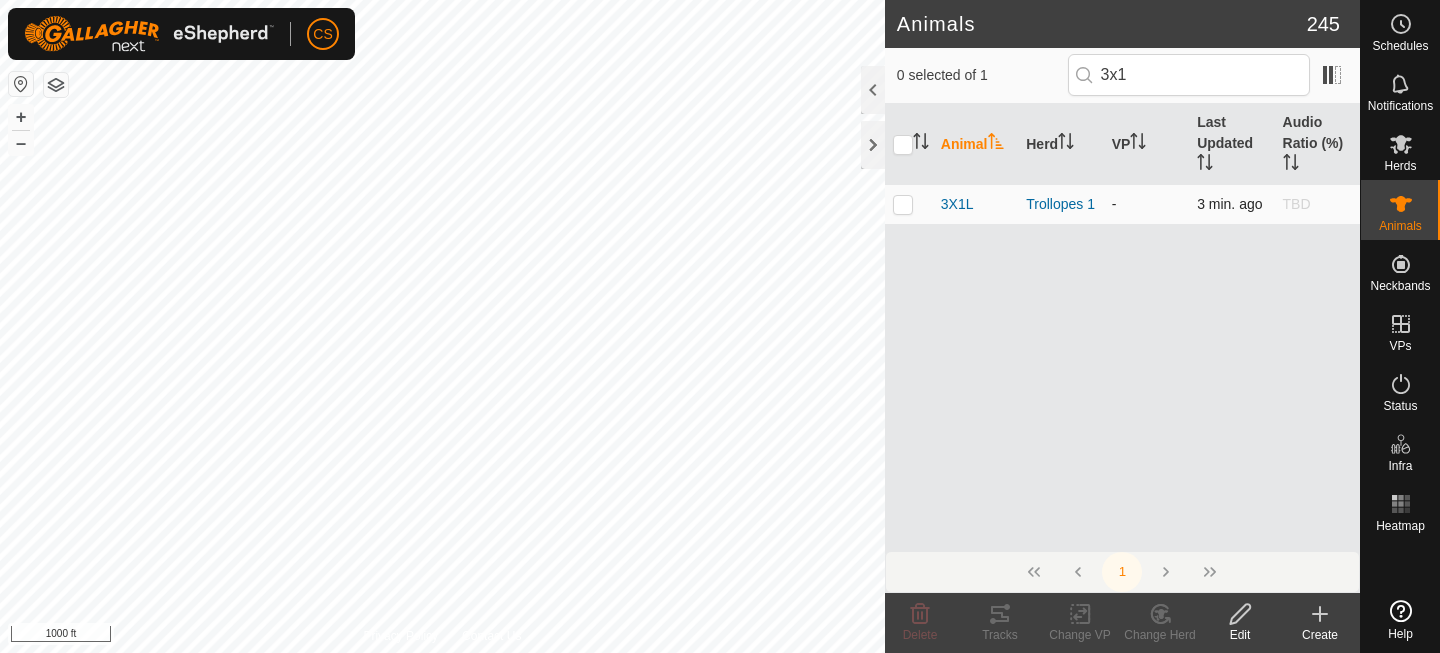 click at bounding box center (903, 204) 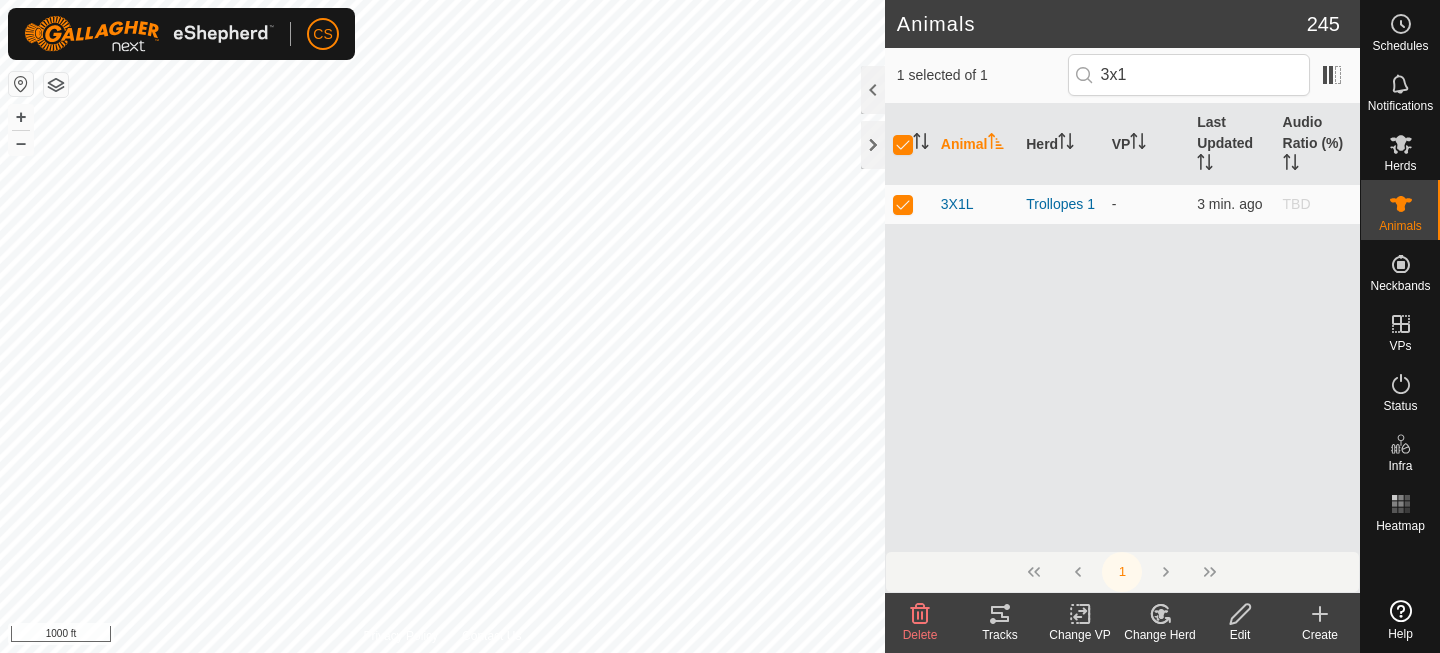 click 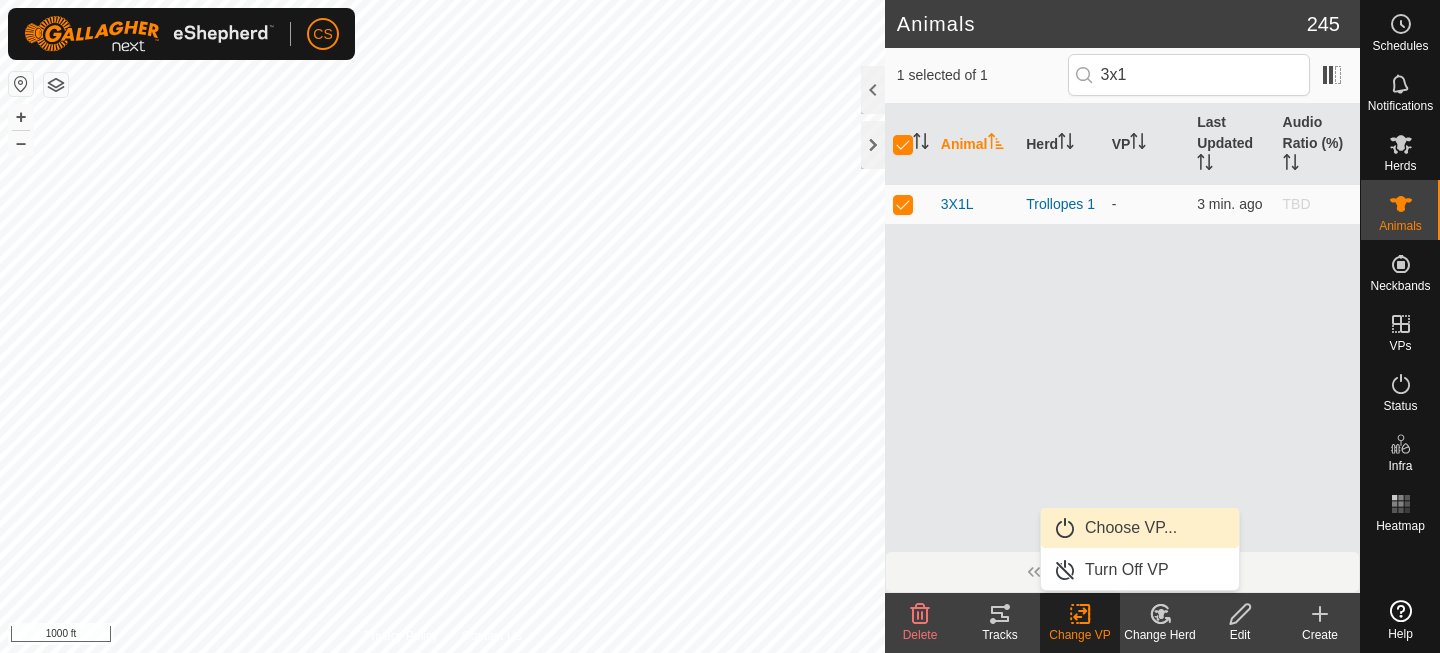click on "Choose VP..." at bounding box center (1140, 528) 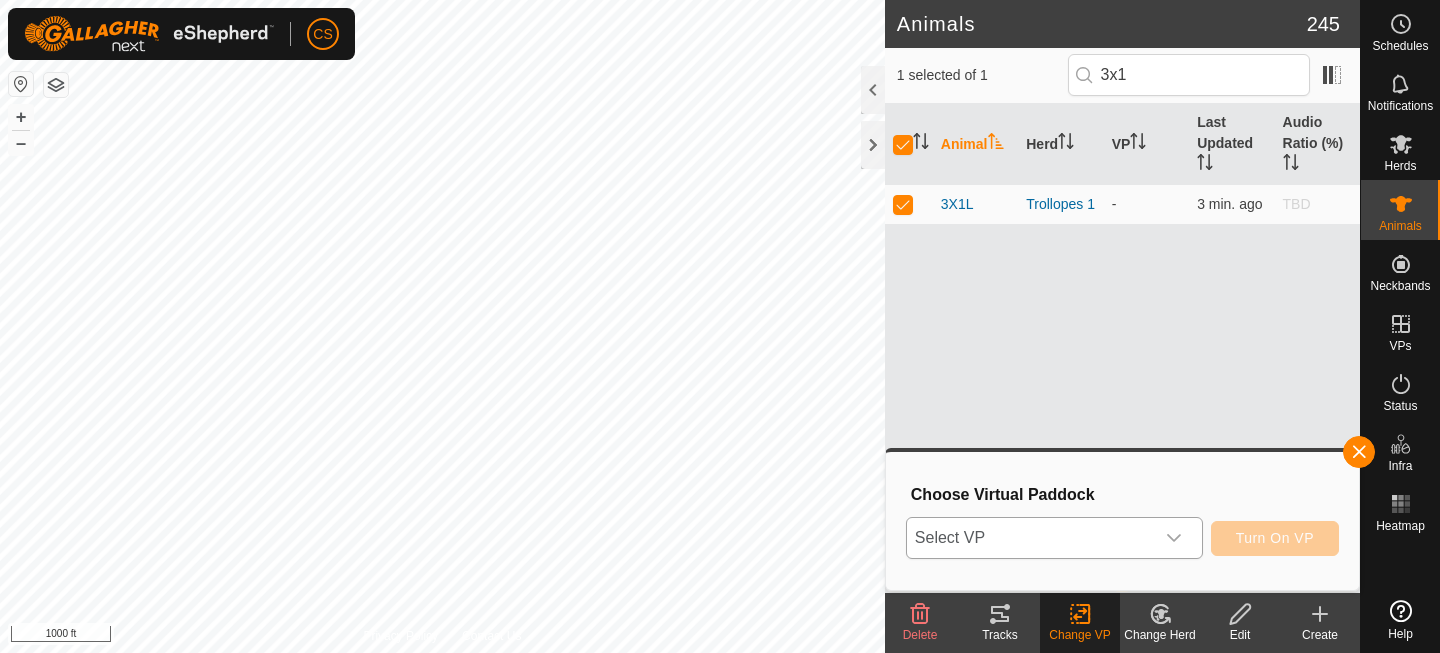click on "Select VP" at bounding box center (1030, 538) 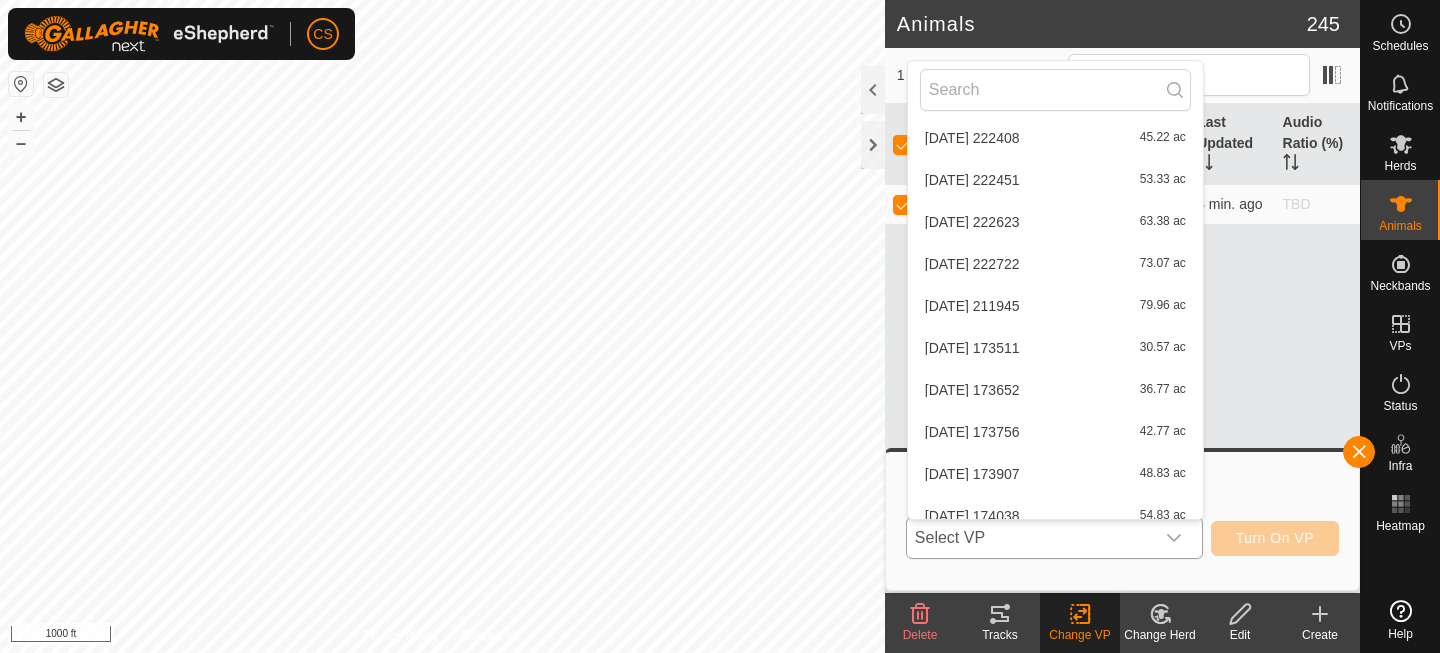 scroll, scrollTop: 5346, scrollLeft: 0, axis: vertical 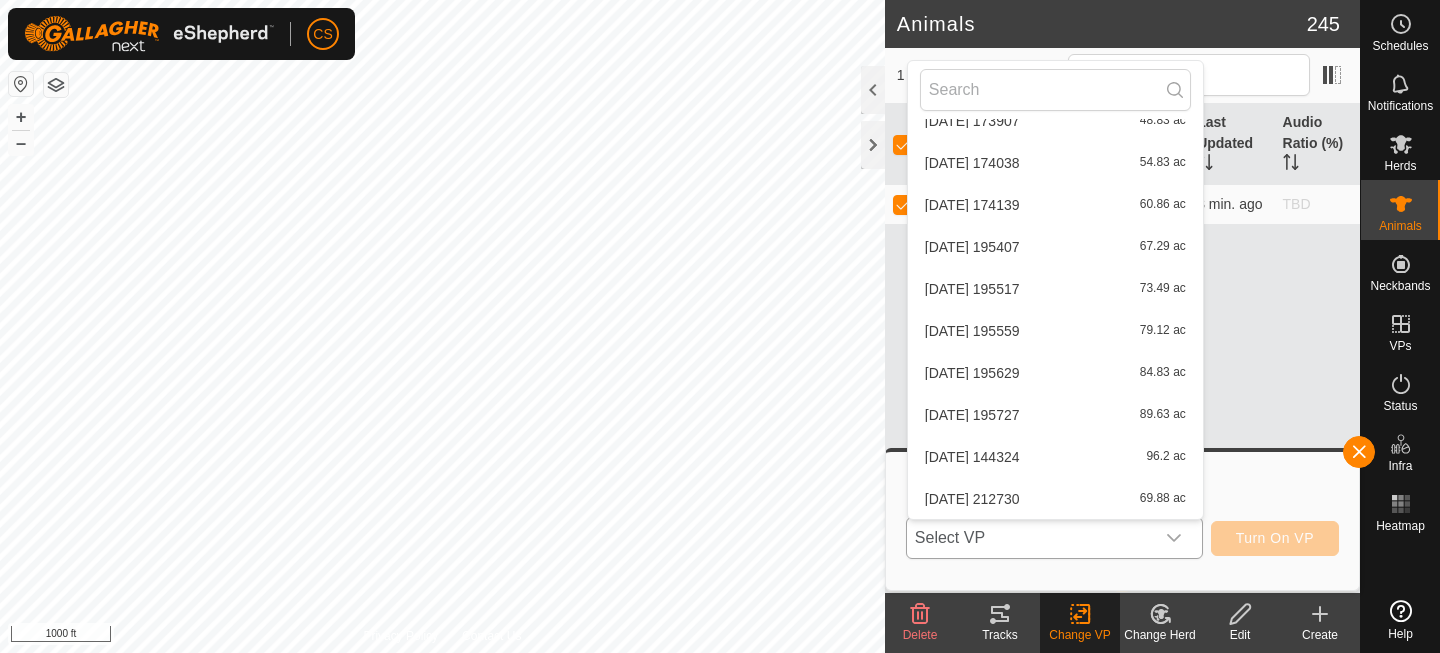 click on "[DATE] 212730  69.88 ac" at bounding box center (1055, 499) 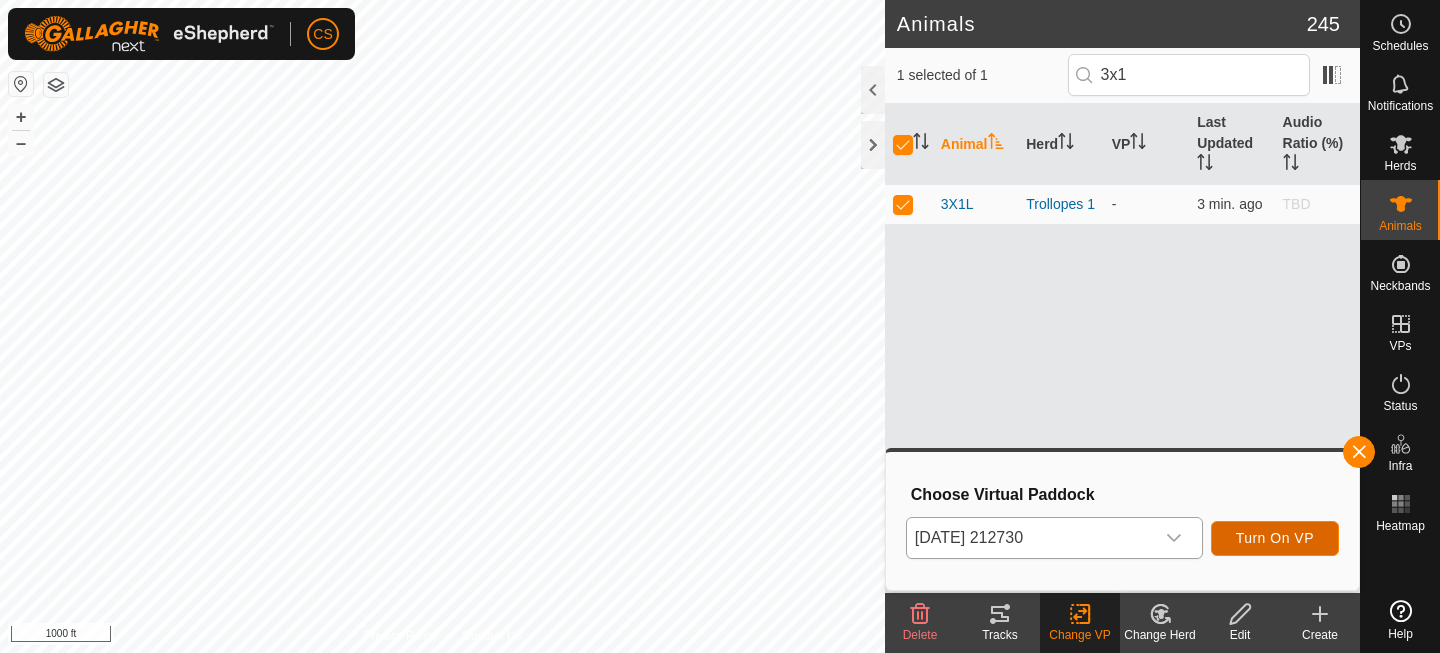 click on "Turn On VP" at bounding box center [1275, 538] 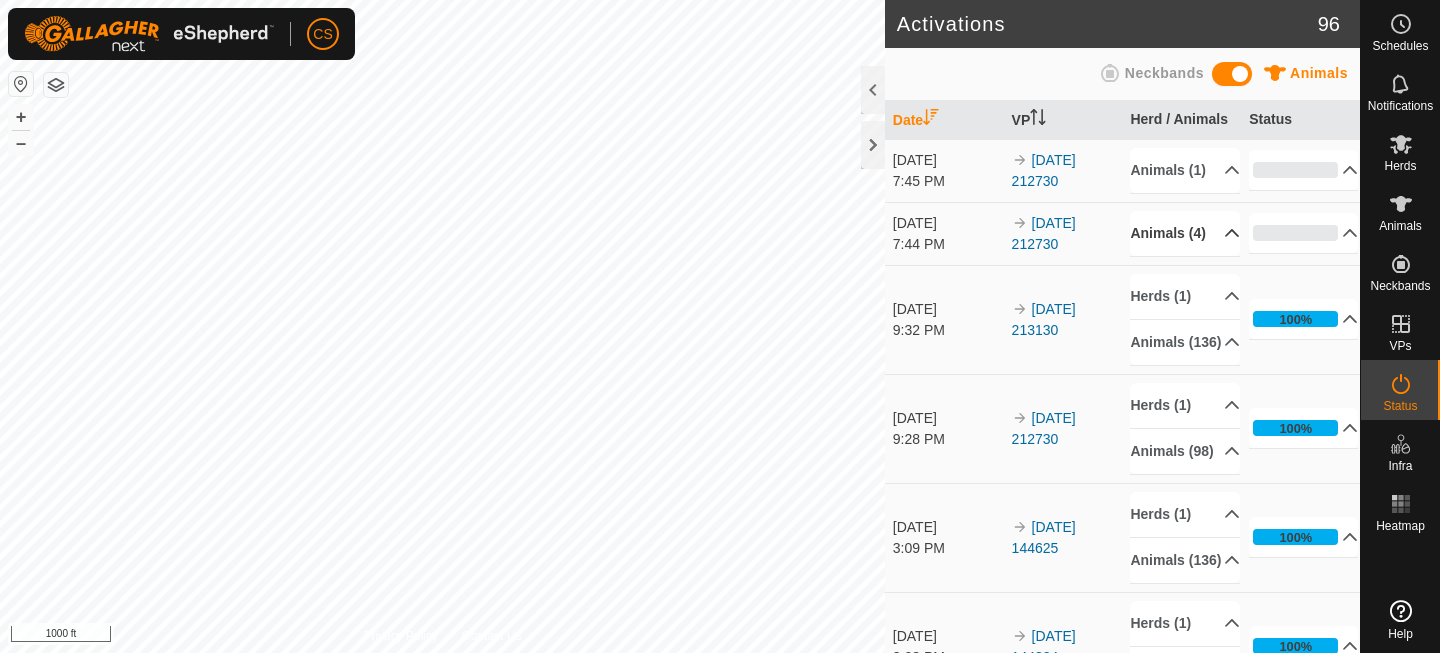 click 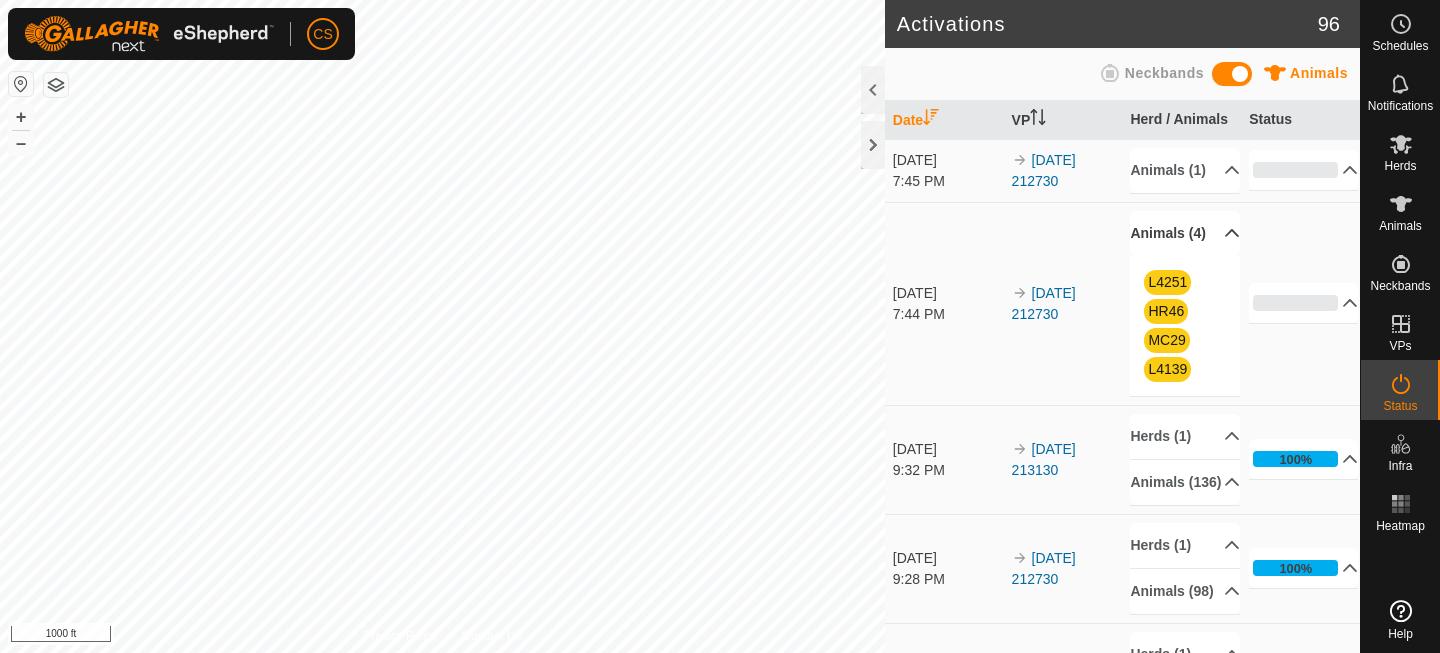 click at bounding box center (1130, 233) 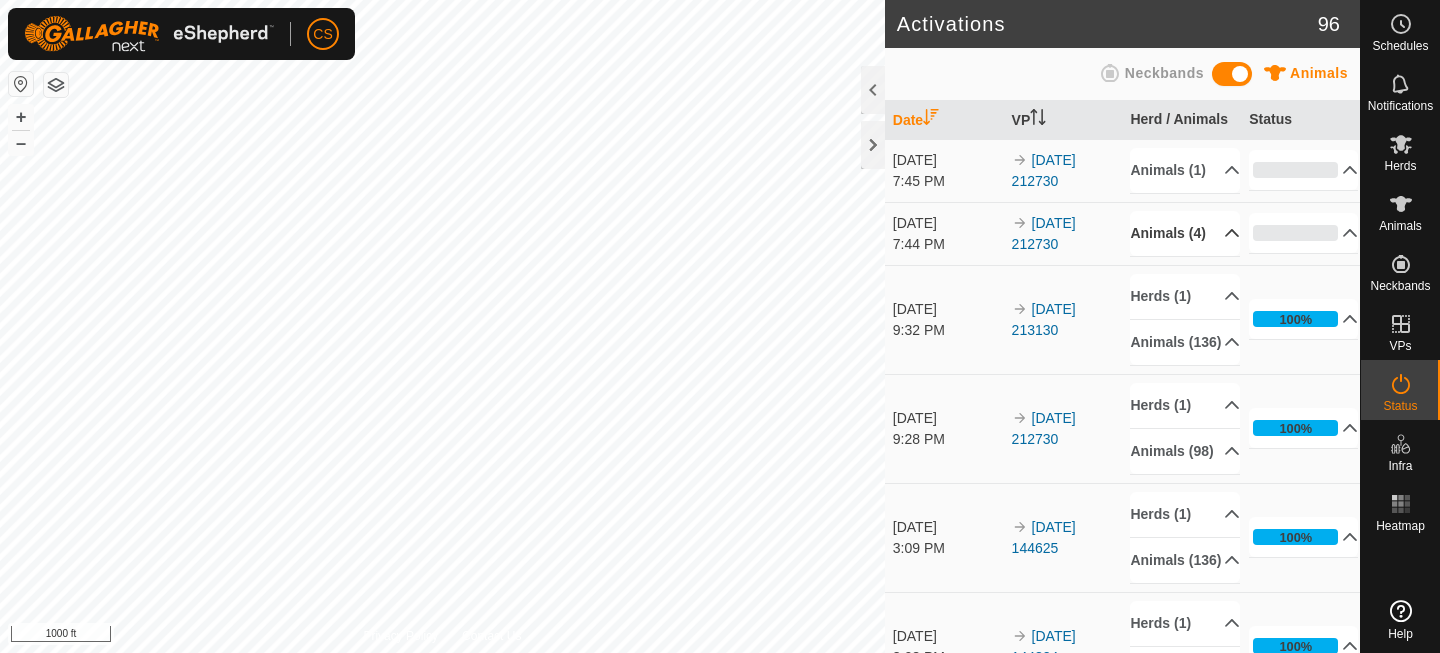 click on "Animals (4)" at bounding box center (1184, 233) 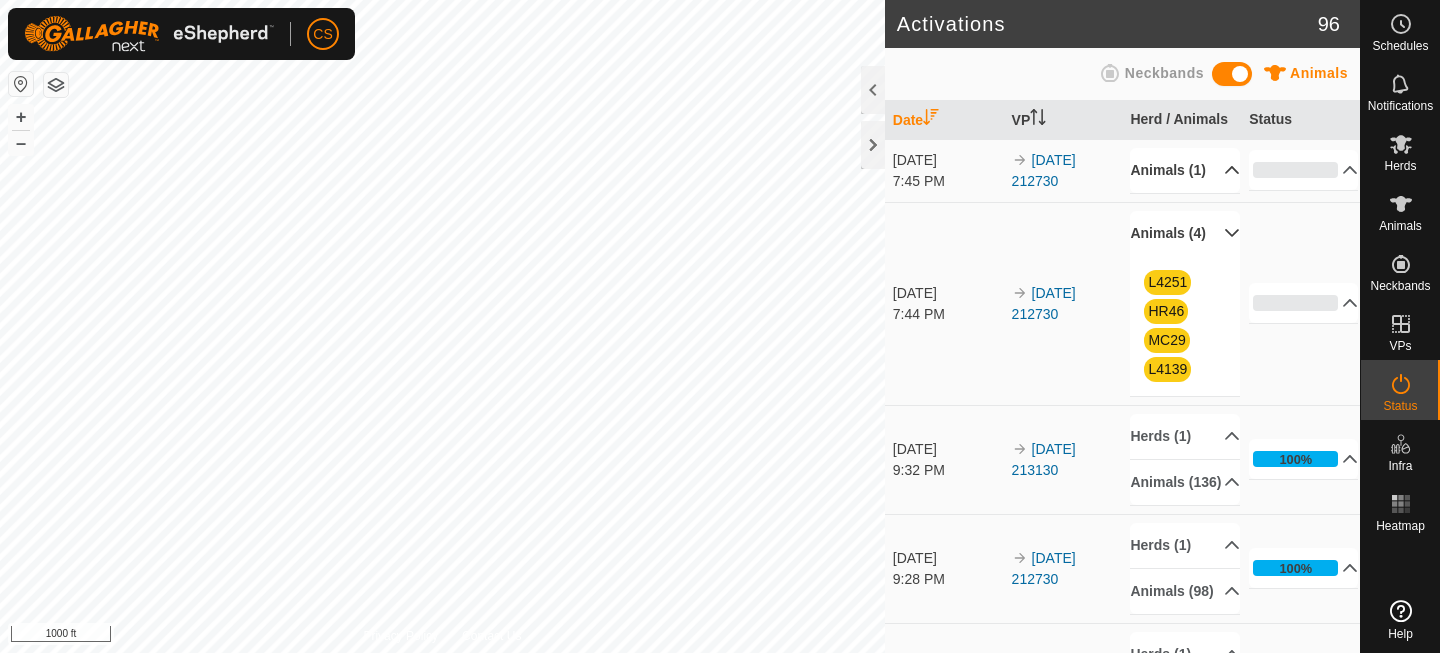 click on "Animals (1)" at bounding box center (1184, 170) 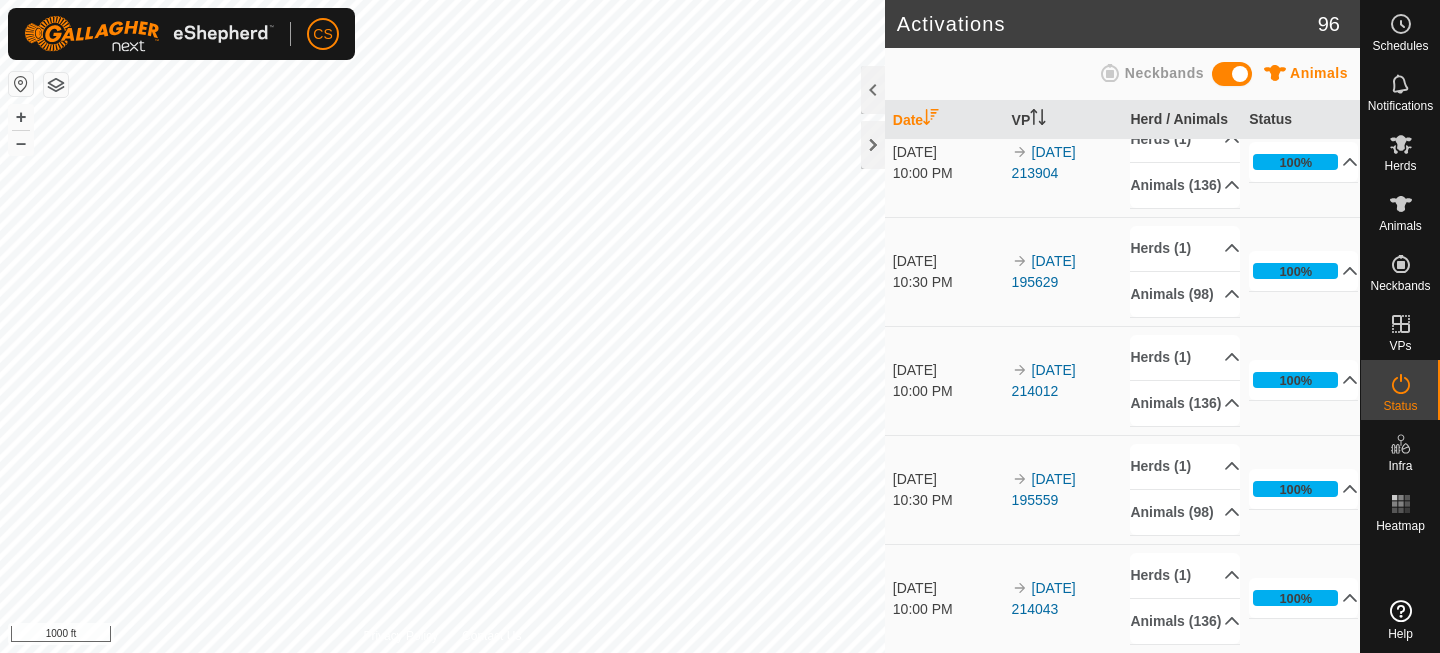 scroll, scrollTop: 0, scrollLeft: 0, axis: both 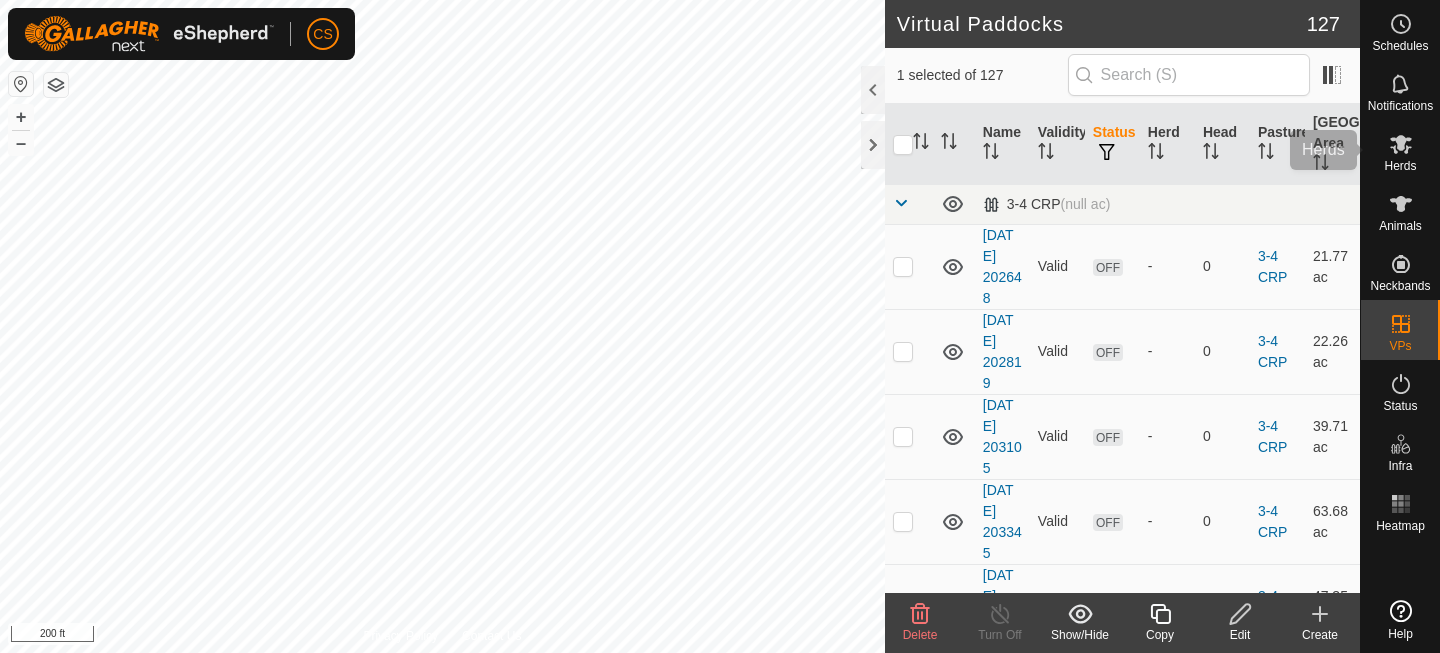 click 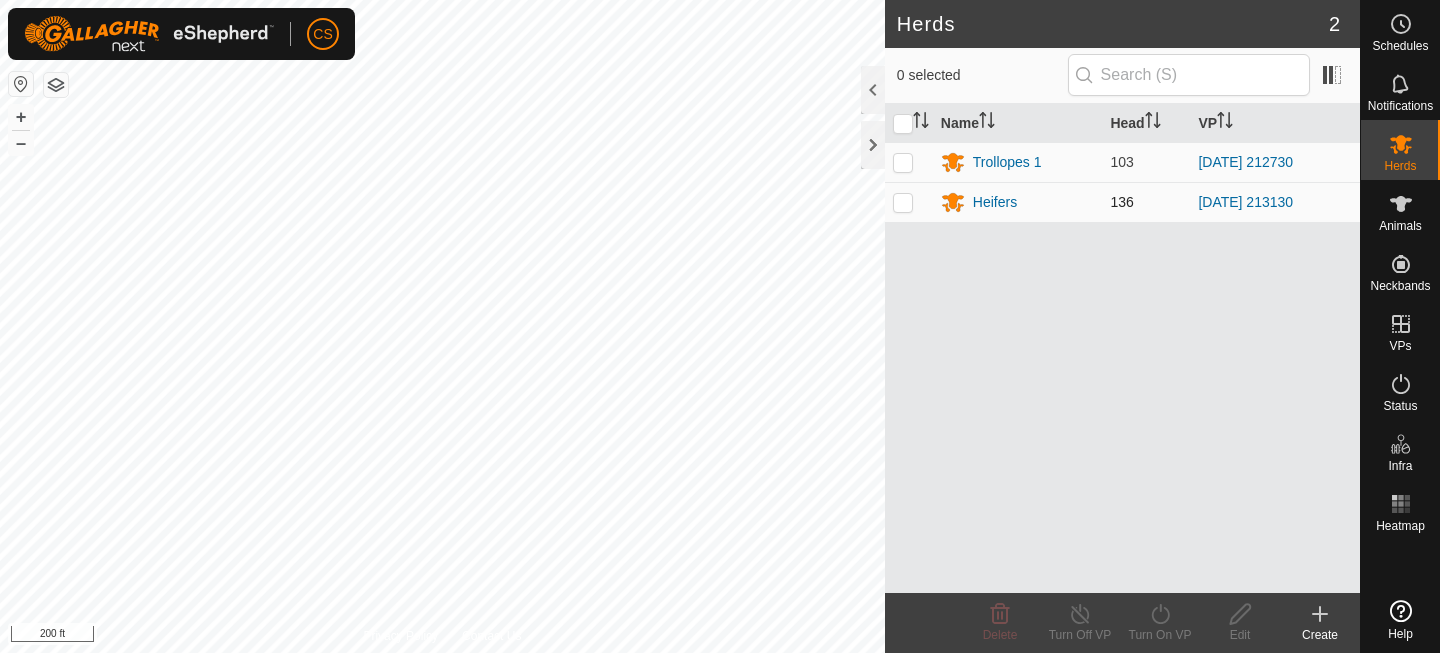 click at bounding box center [909, 202] 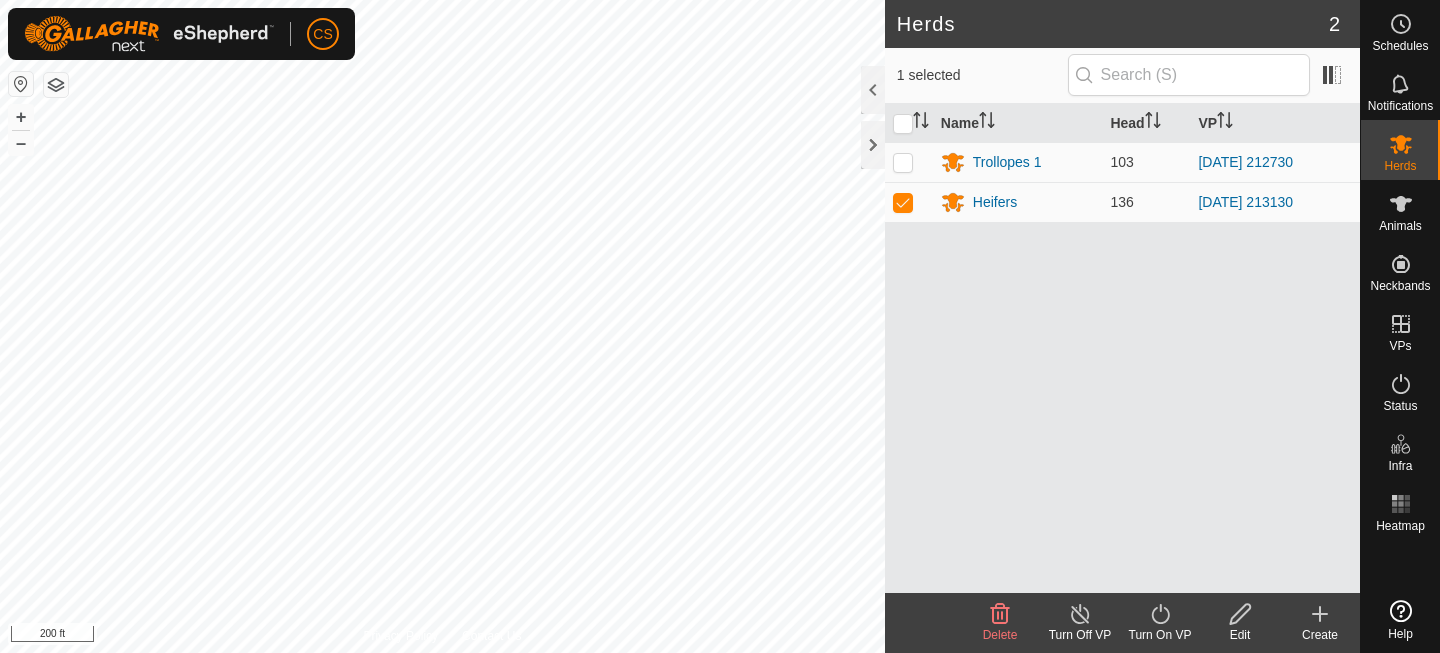 click 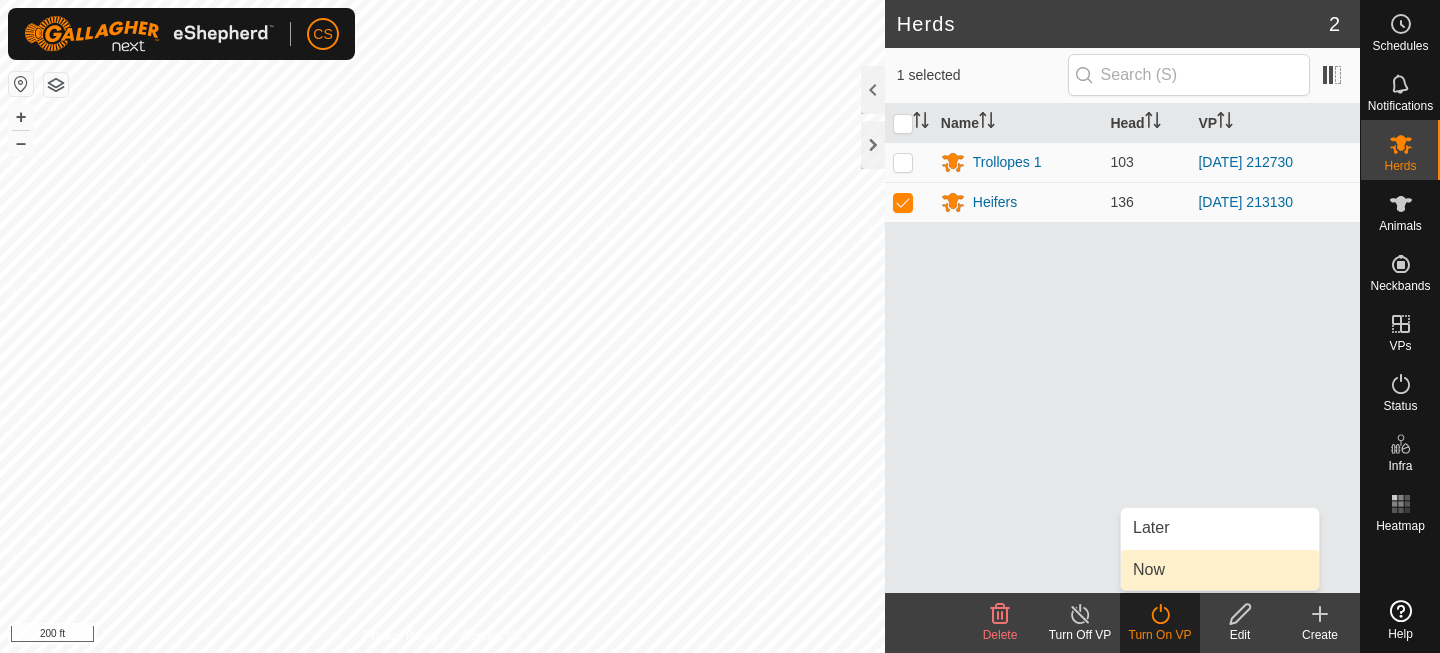 click on "Now" at bounding box center (1220, 570) 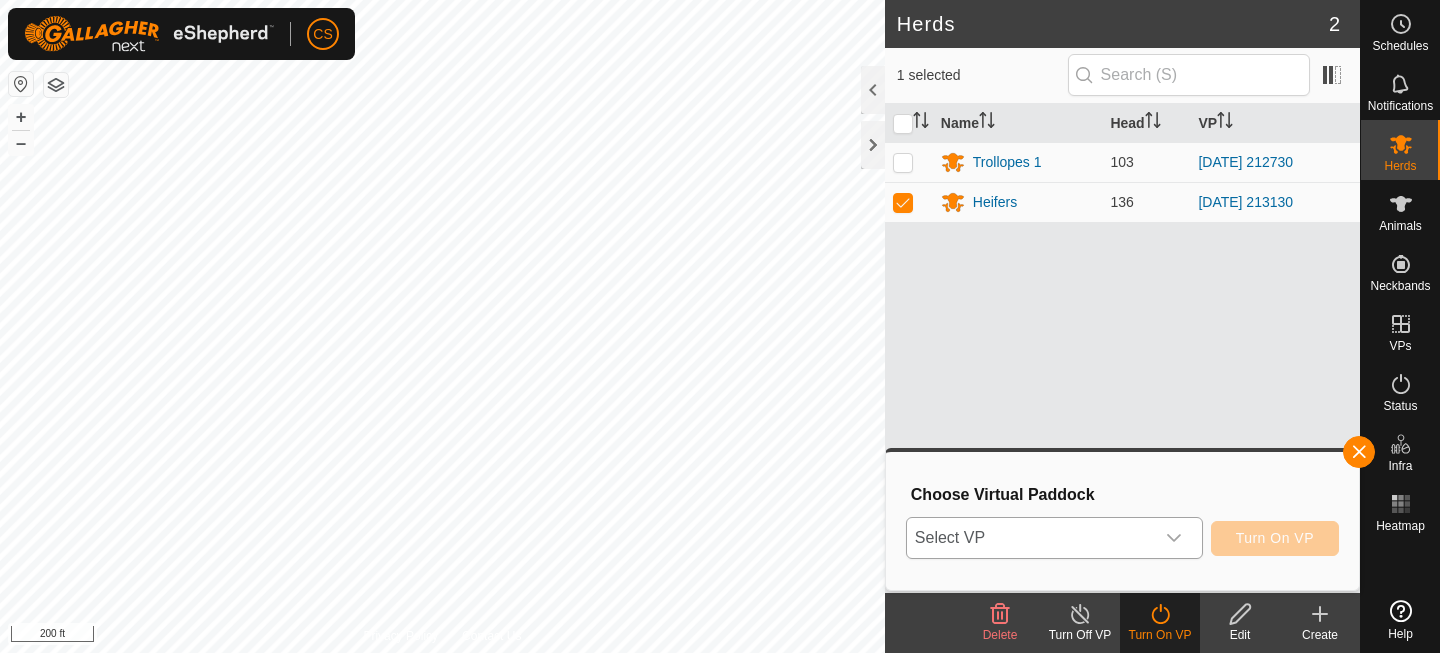 click at bounding box center (1174, 538) 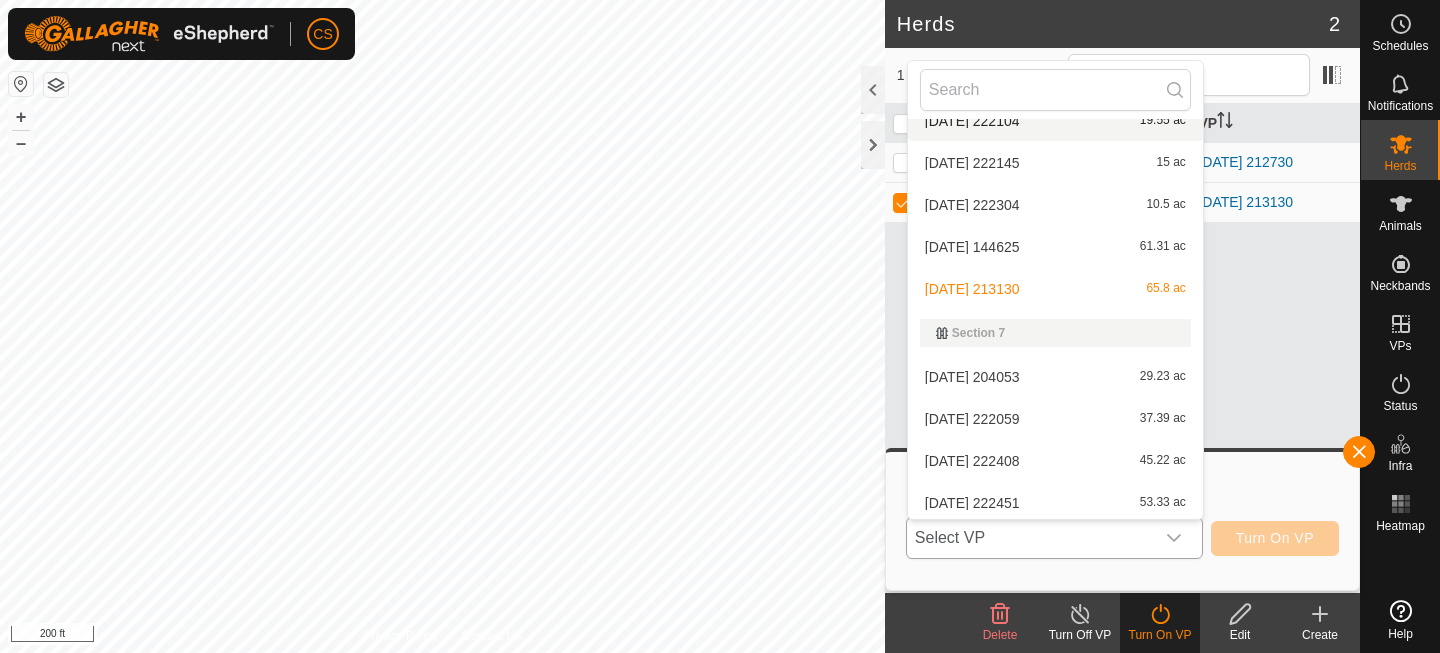 scroll, scrollTop: 4652, scrollLeft: 0, axis: vertical 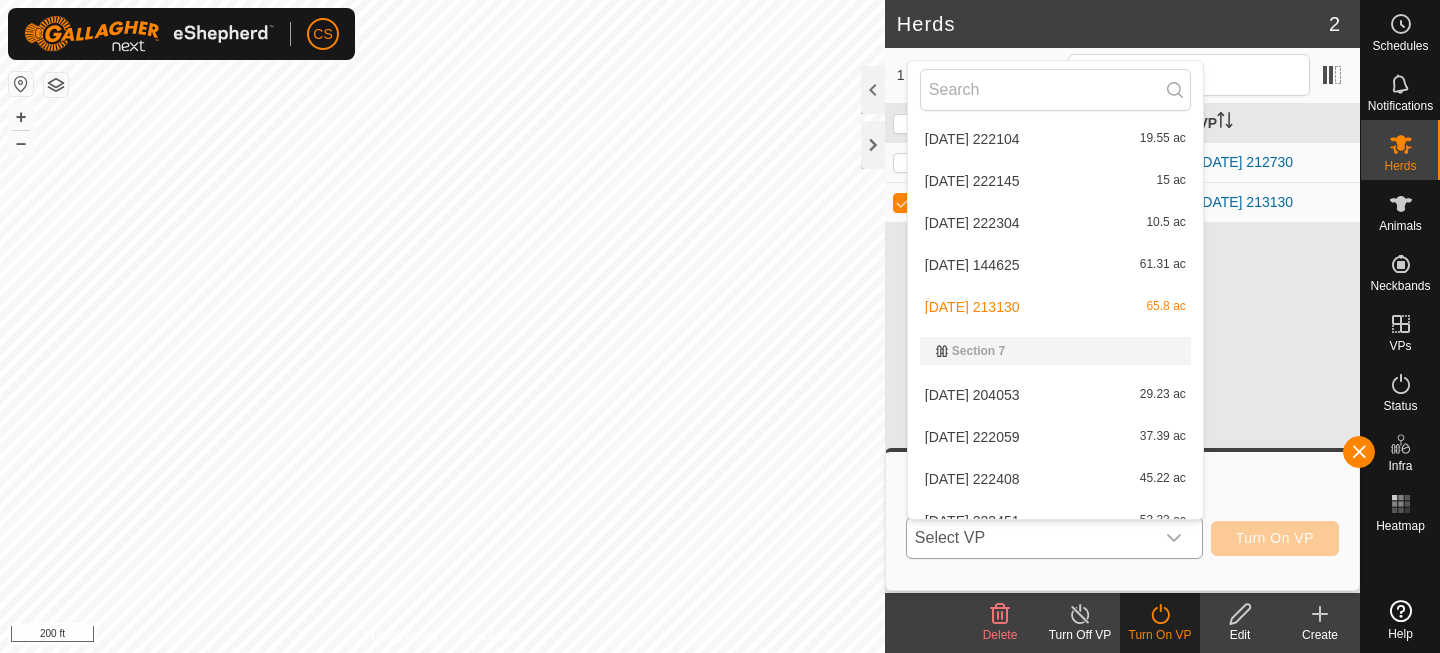 click on "[DATE] 222104  19.55 ac" at bounding box center (1055, 139) 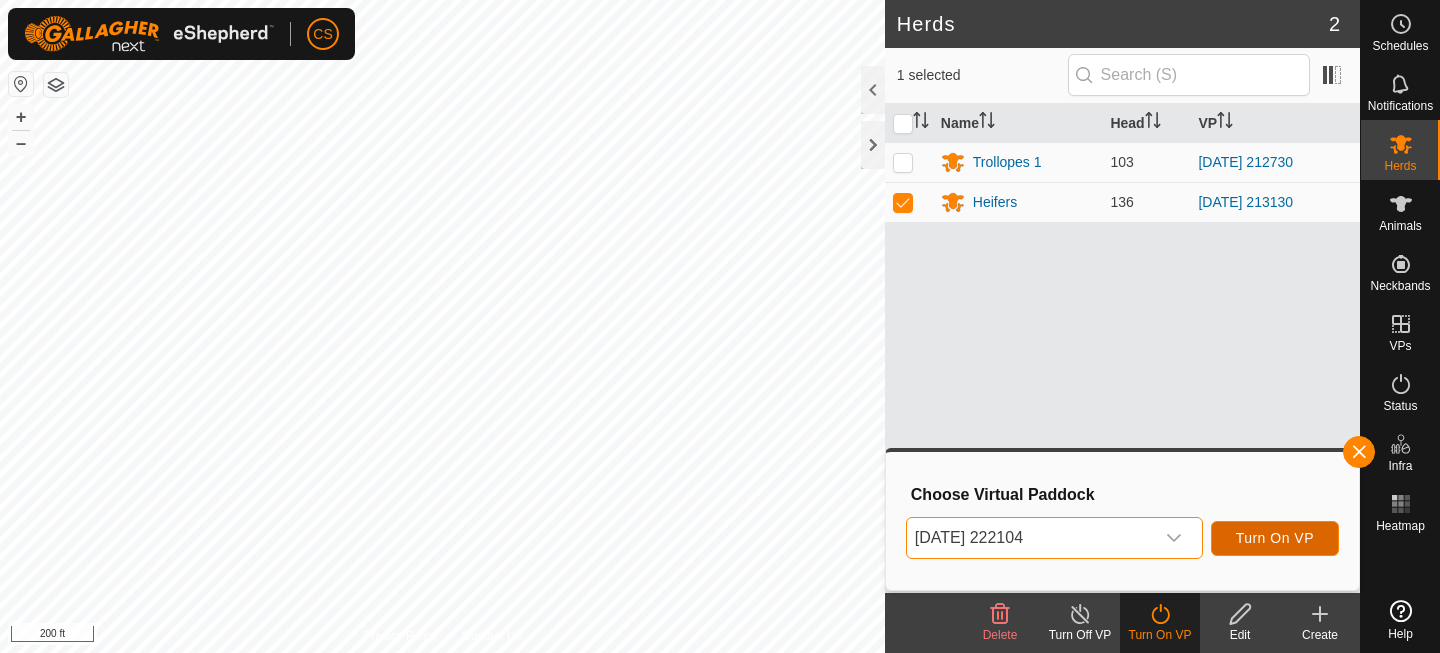 click on "Turn On VP" at bounding box center [1275, 538] 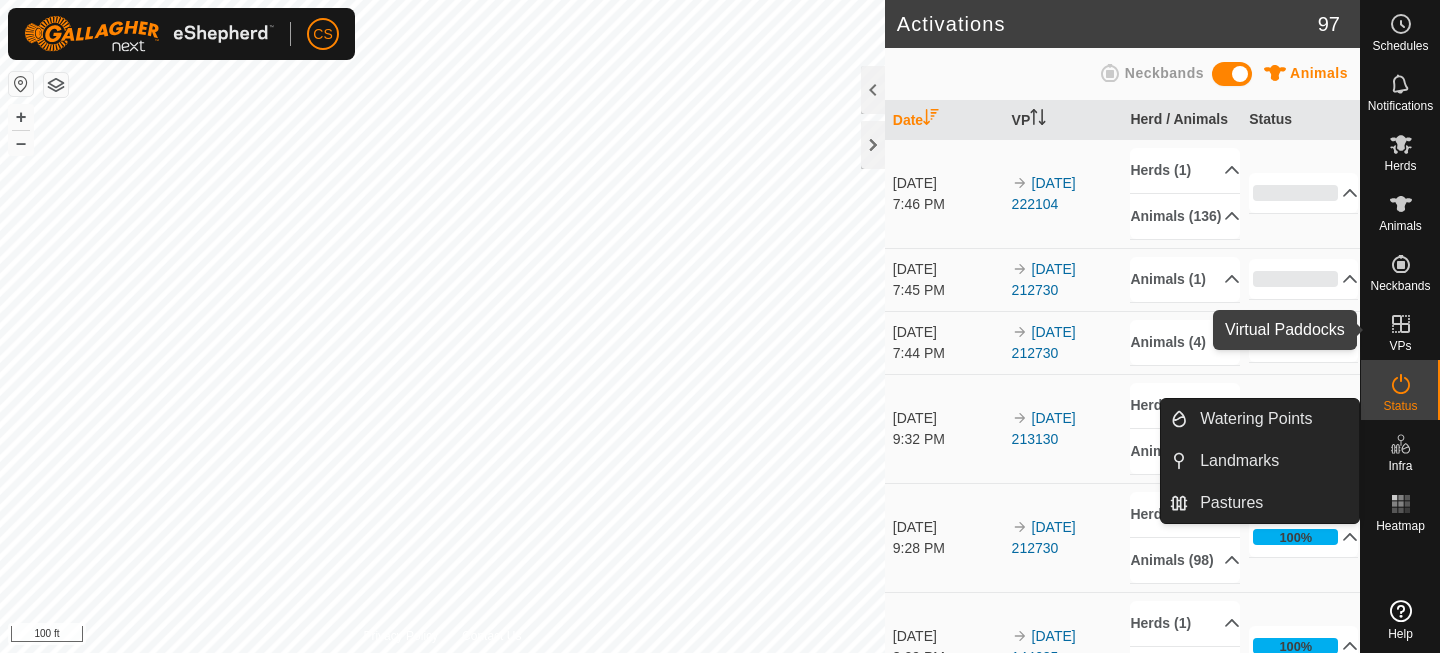click 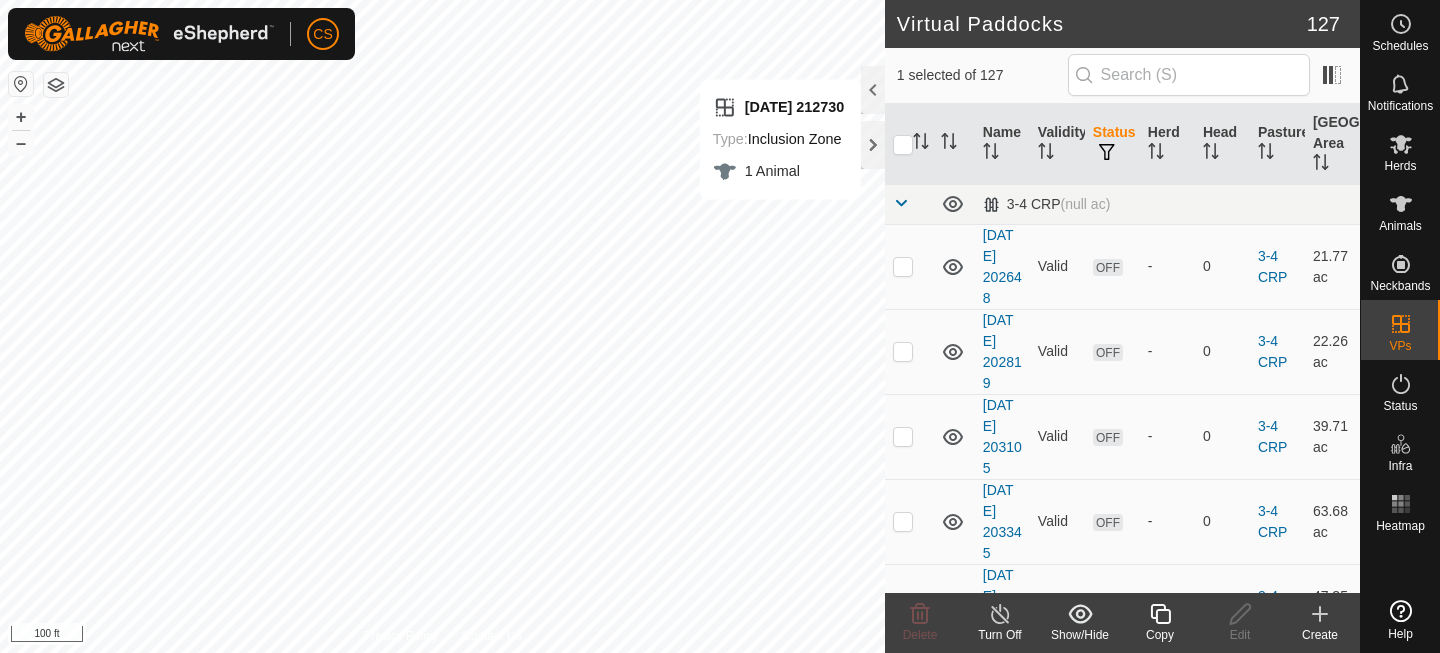 click 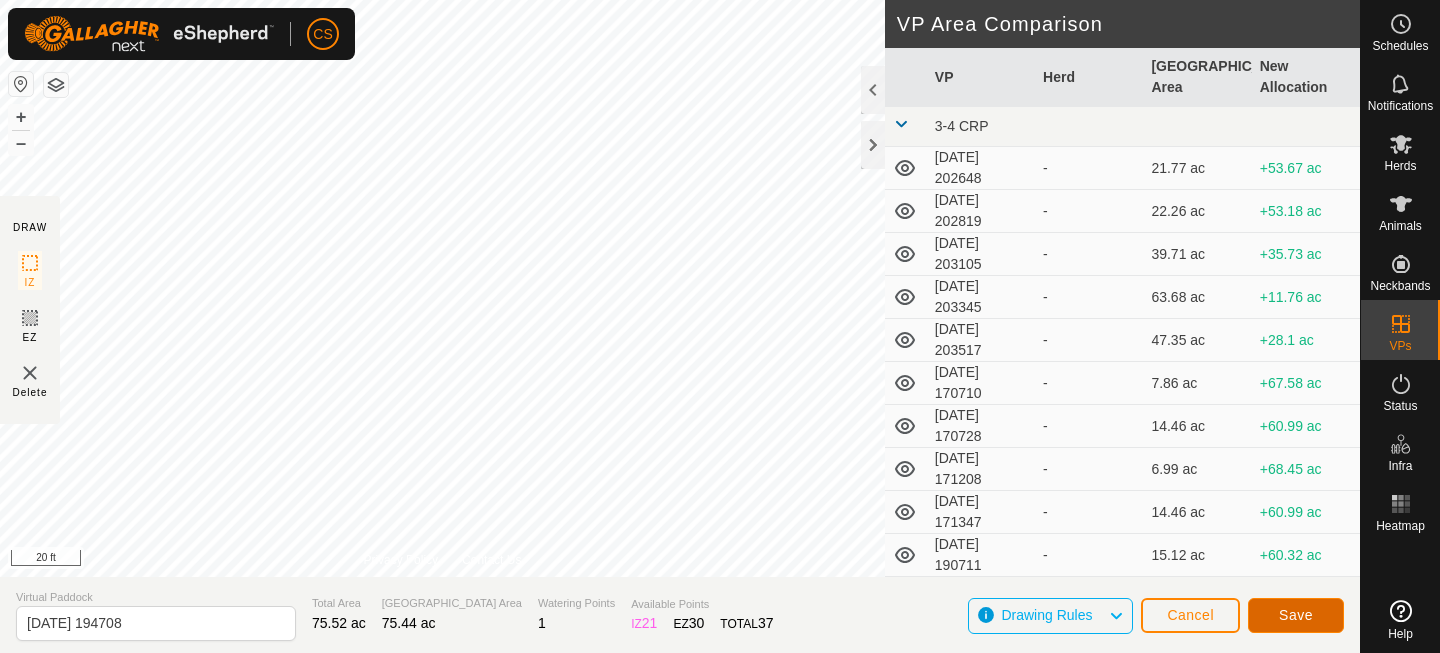 click on "Save" 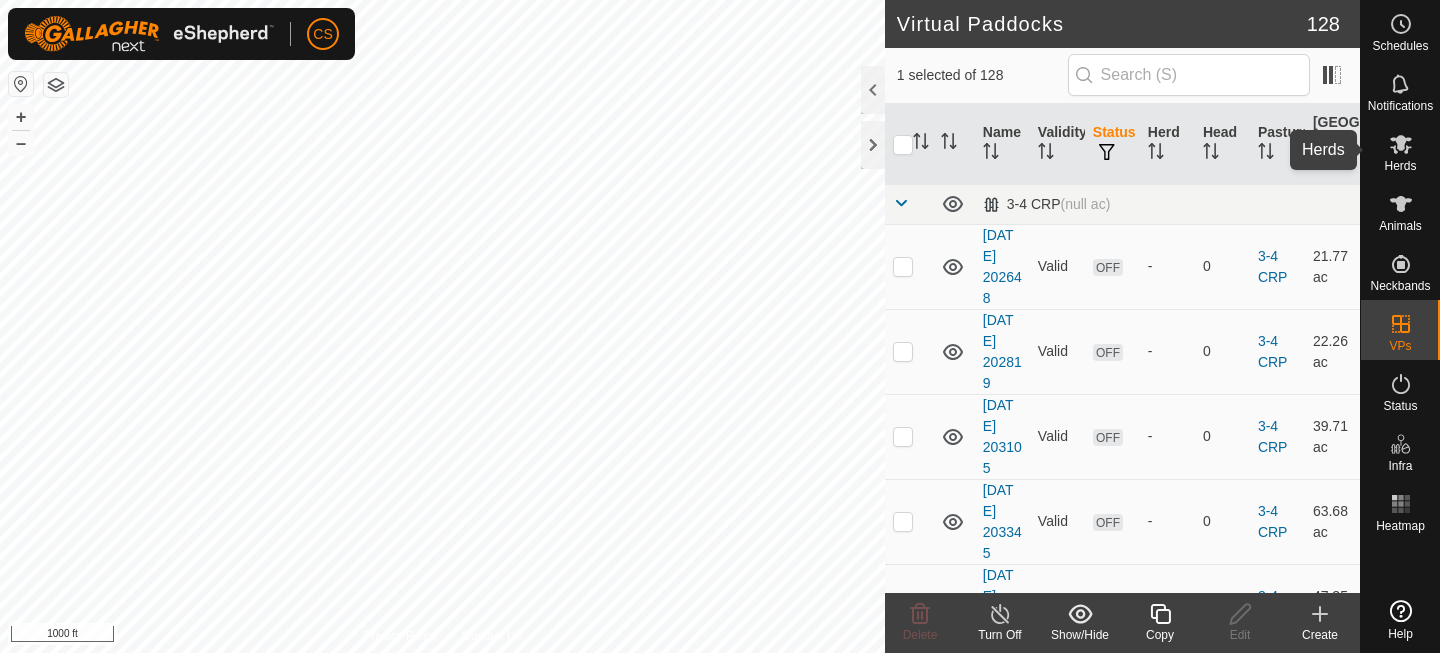 click on "Herds" at bounding box center (1400, 166) 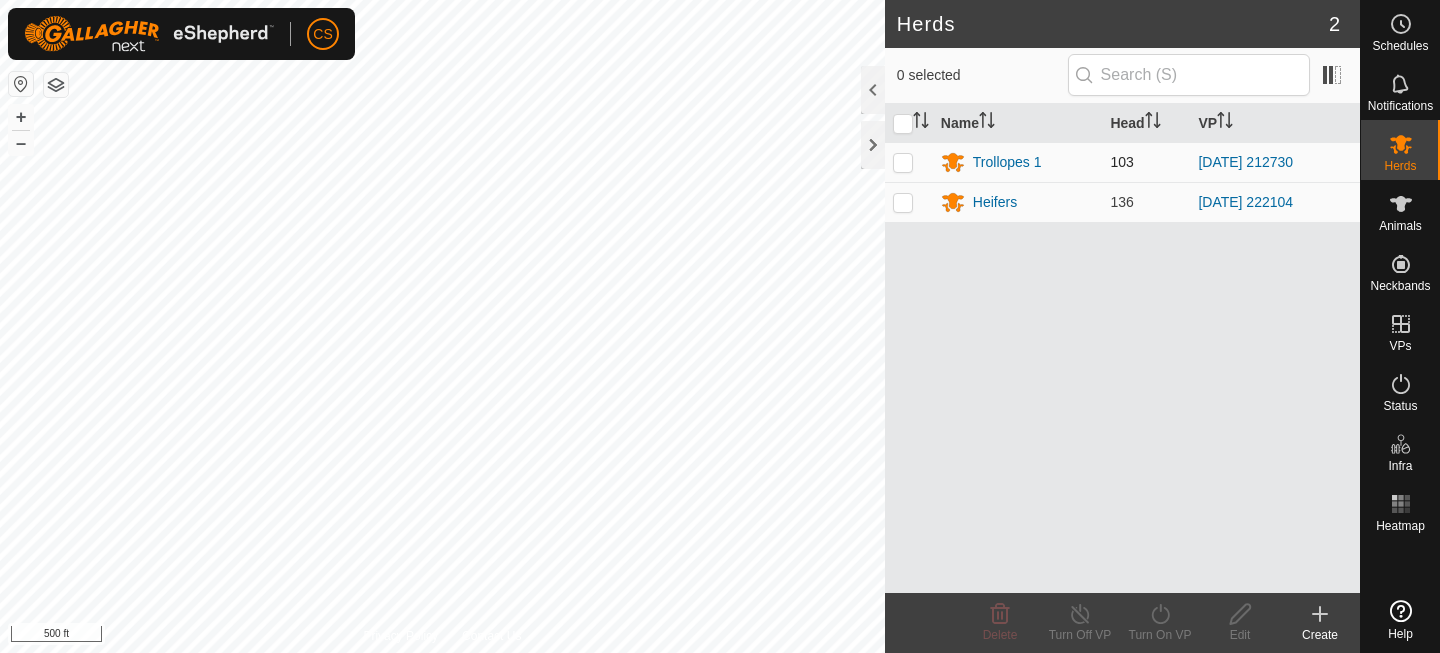 click at bounding box center [903, 162] 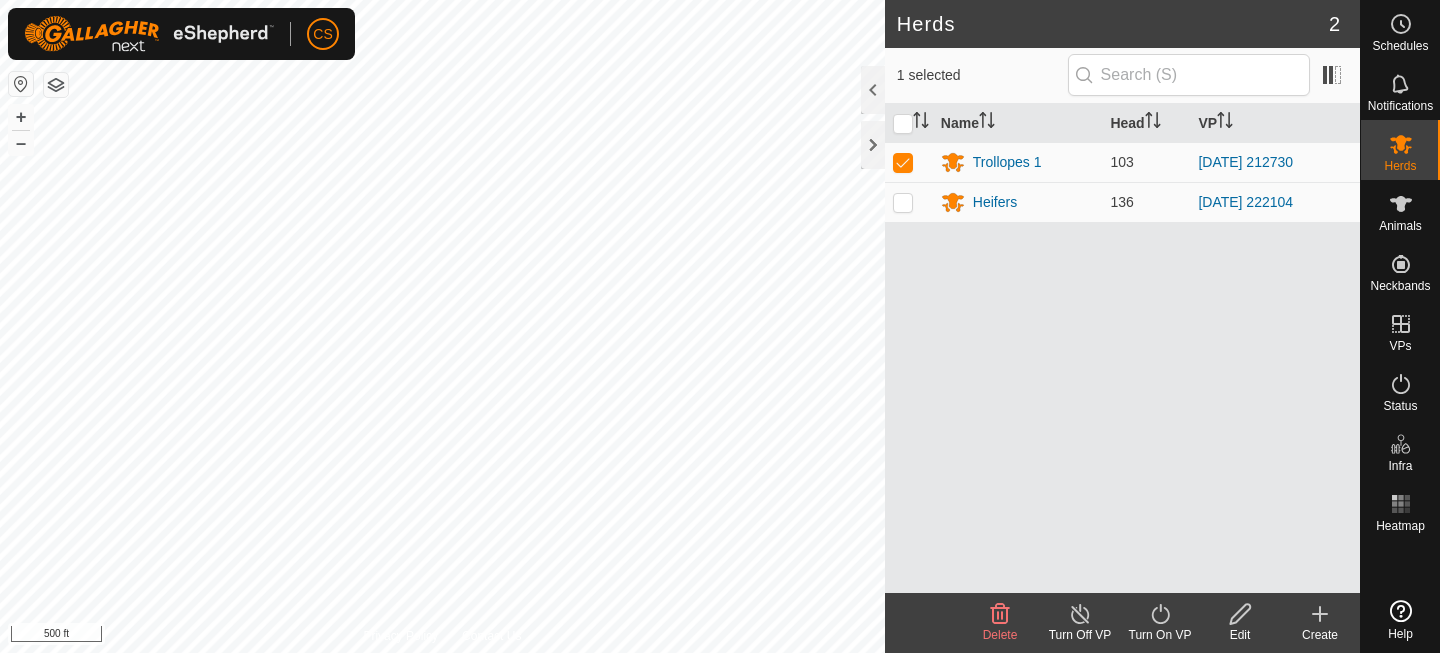 click 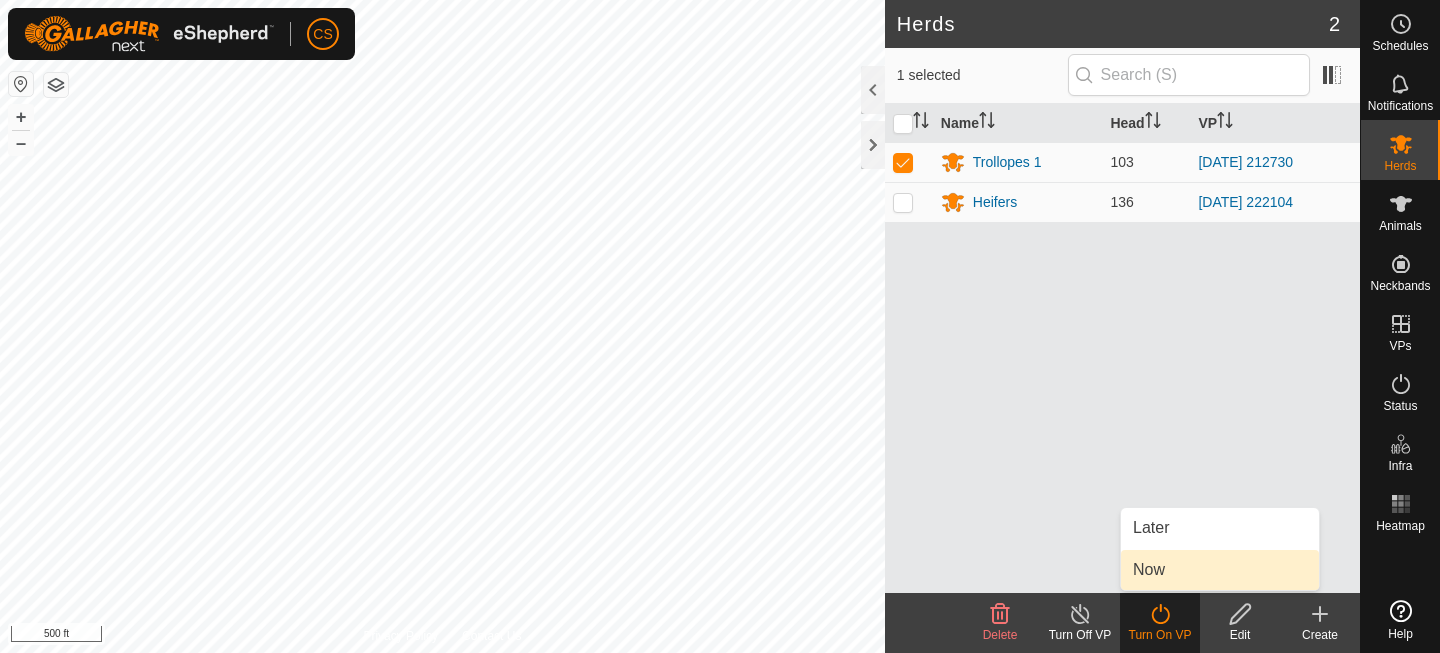 click on "Now" at bounding box center (1220, 570) 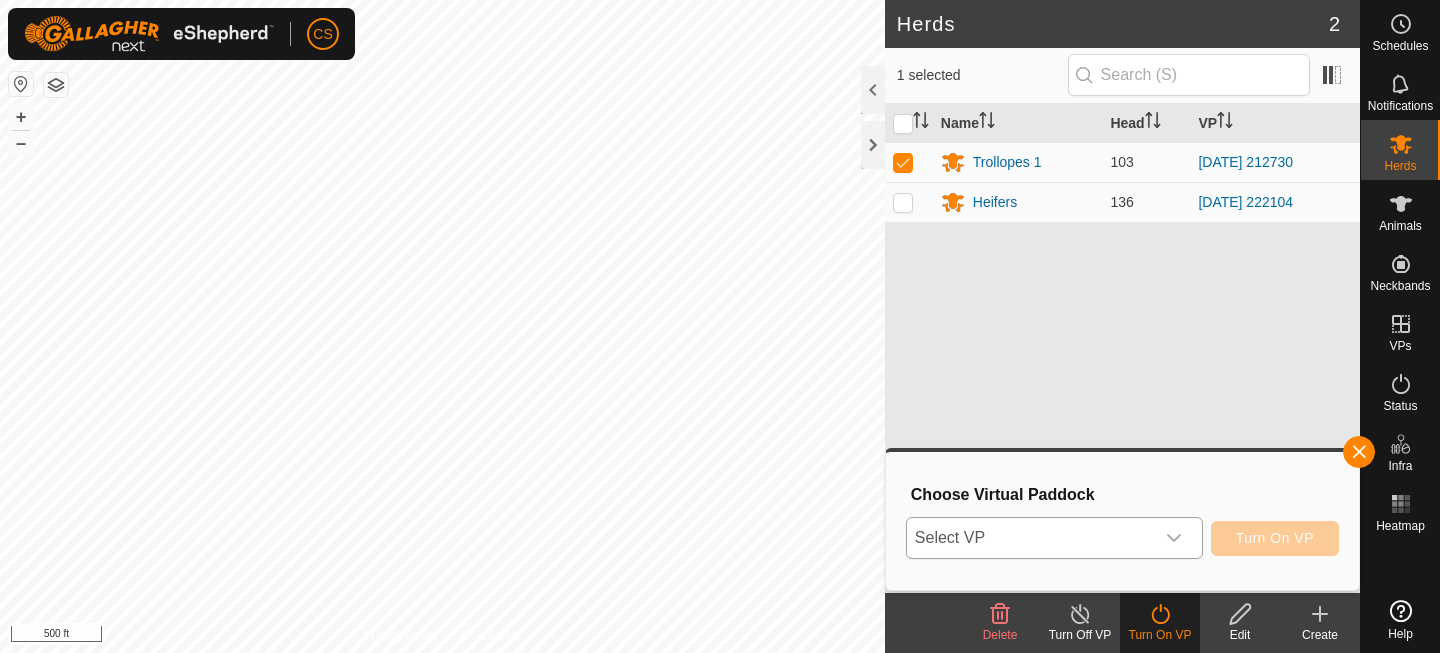 click on "Select VP" at bounding box center (1030, 538) 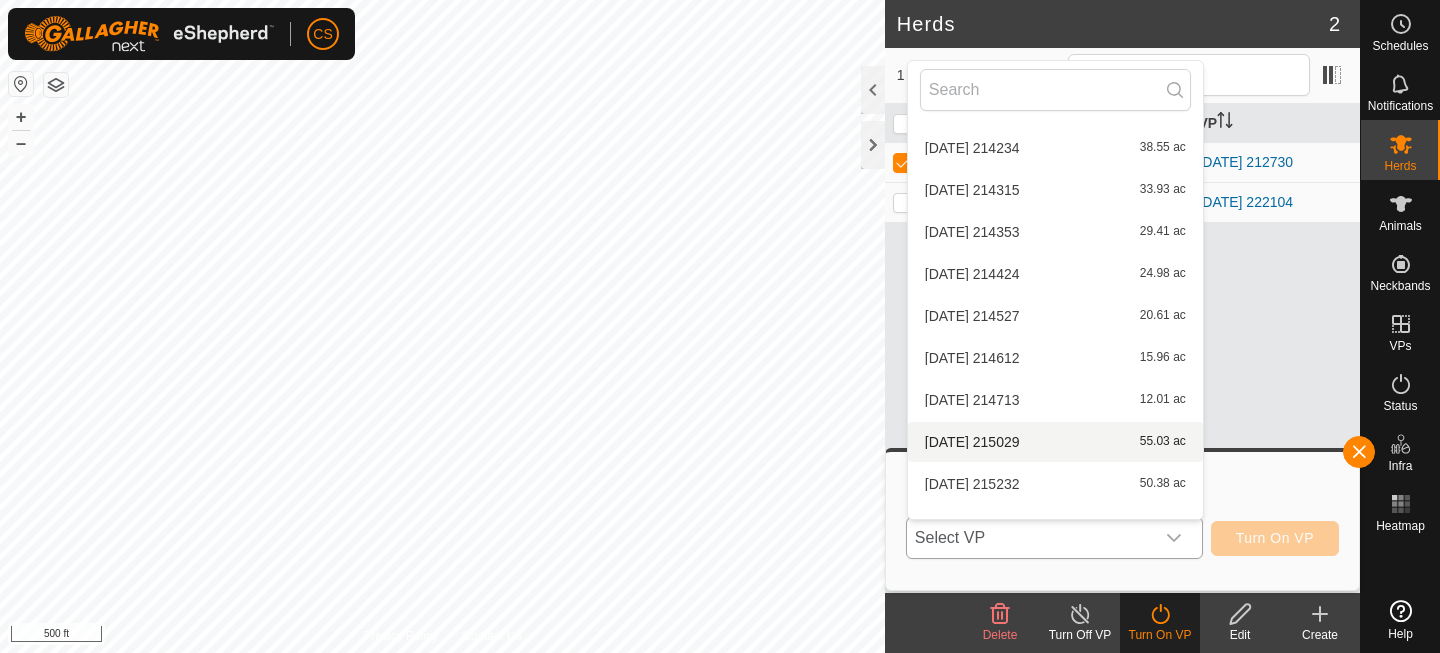 scroll, scrollTop: 5388, scrollLeft: 0, axis: vertical 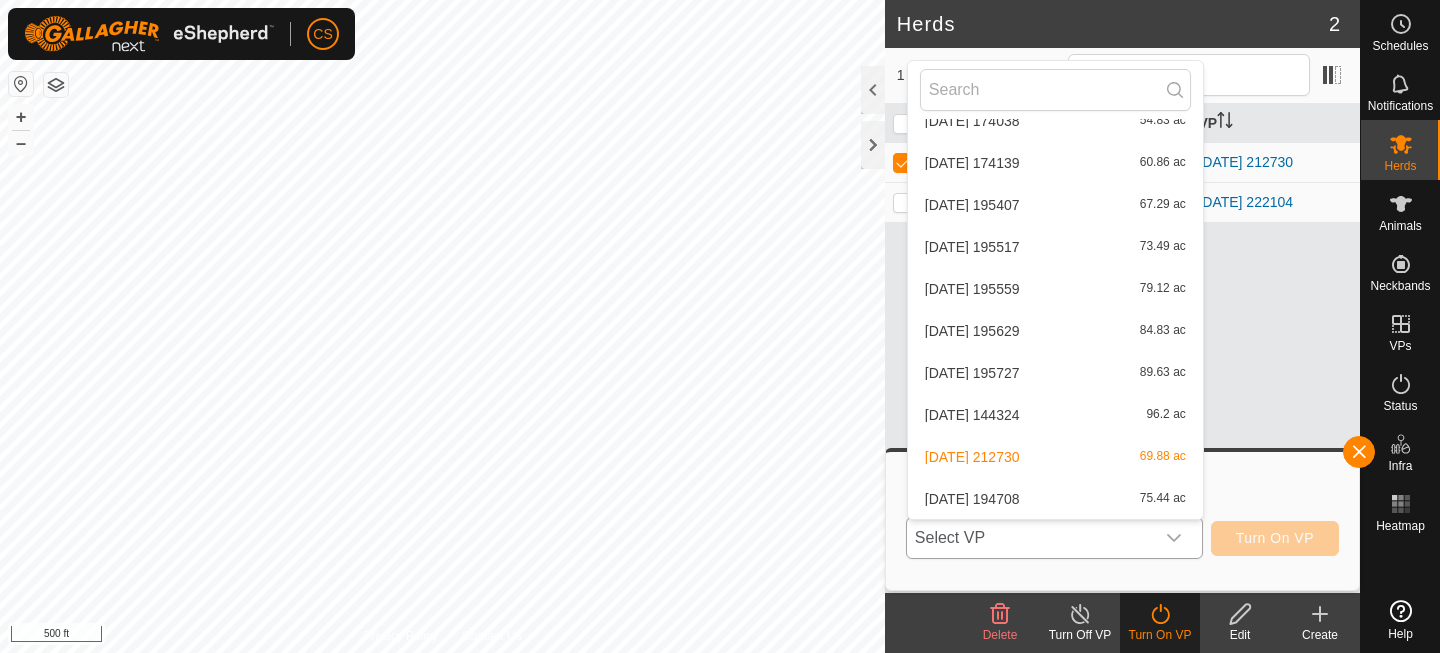 click on "[DATE] 194708  75.44 ac" at bounding box center [1055, 499] 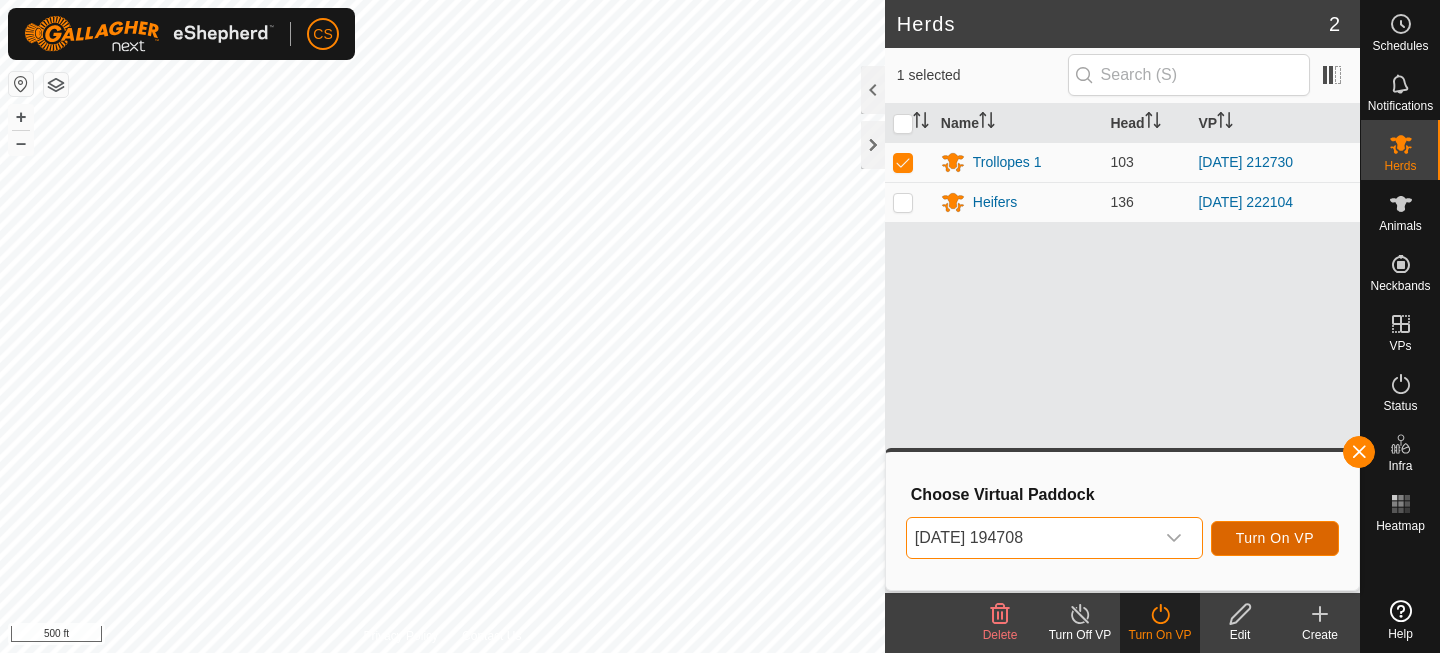 click on "Turn On VP" at bounding box center (1275, 538) 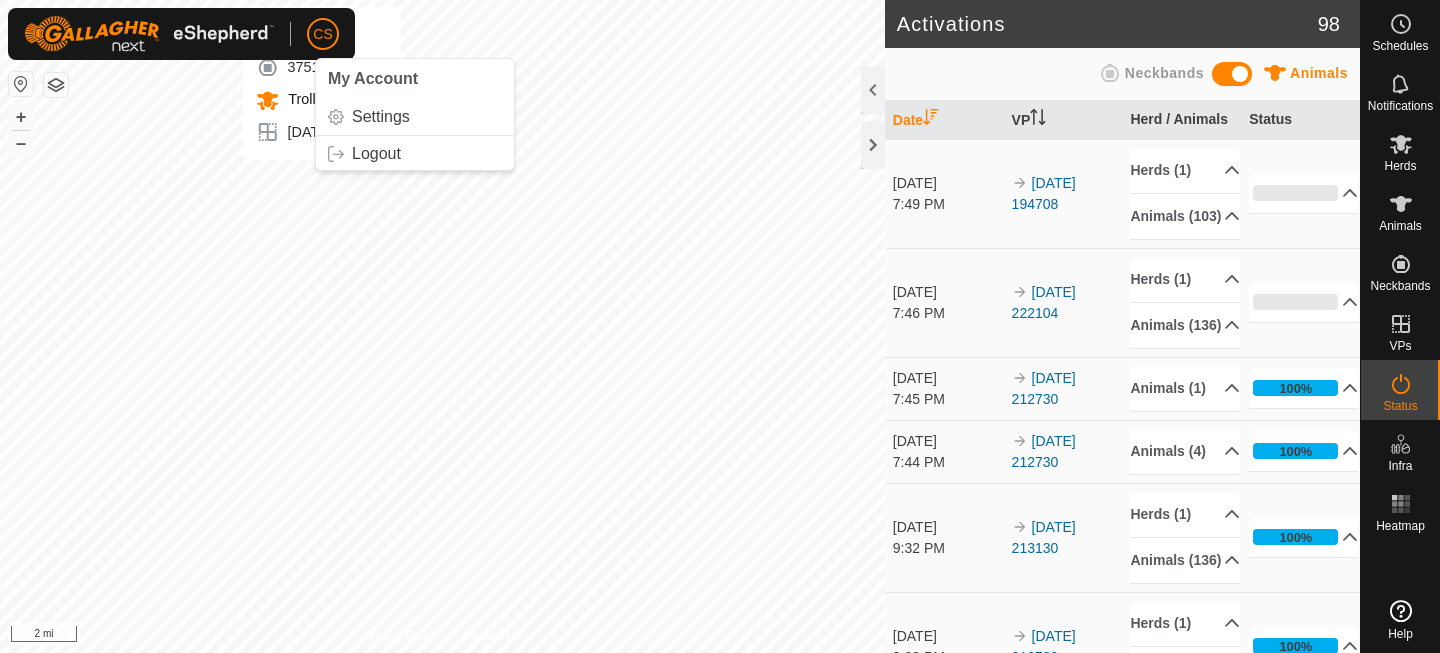 click on "CS My Account Settings Logout Schedules Notifications Herds Animals Neckbands VPs Status Infra Heatmap Help Activations 98 Animals Neckbands   Date   VP   Herd / Animals   Status  [DATE] 7:49 PM 2025-07-16 194708 Herds (1)  Trollopes 1  Animals [PHONE_NUMBER]   31F   328L   3126   L4251   3392   3153   3374   3235   3348   3354   3162   38F   330   323L   3900   321L   3206   3309   3127   3604   3600   3248   3238   3605   3332   3X1L   3350   3141   3303   3142   3369   3221   3310   3313   3167   3148   HR46   3397   3151   3137   MC29   3214   3323   3342   3150   3157   3338   3376   3110   3357   3249   3322   3318   3147   39L   3100   3607   3601   3341   3170   3901   3307   3391   3166   3606   3314   312F   3215   3136   3160   3388   3207   3128   3363   3903   L4139   3381   3213   3122   3154   3233   3230   3602   3390   3370   3386   3135   3337   3319   3603   3119   3339   3140   3336   3349   324L   3105   3138   3352   3208  0% In Progress Pending  103  Sent  0%" at bounding box center (720, 326) 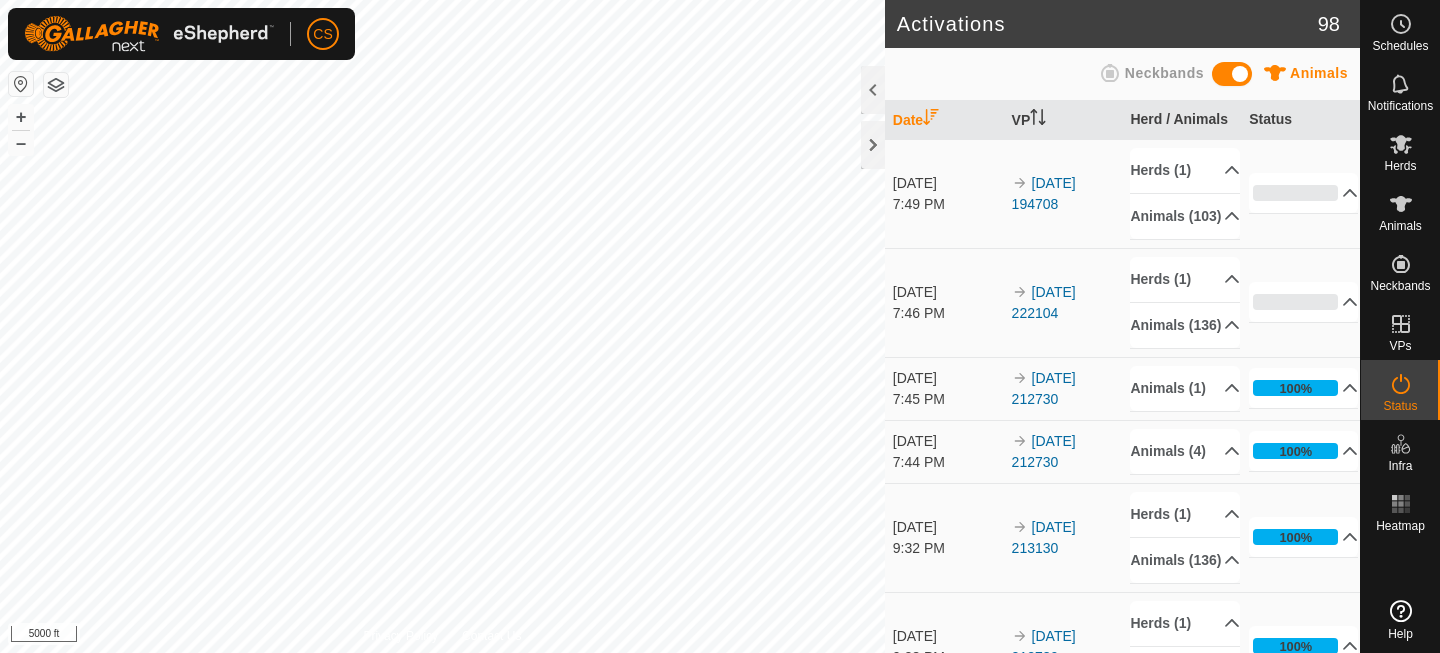 click on "CS Schedules Notifications Herds Animals Neckbands VPs Status Infra Heatmap Help Activations 98 Animals Neckbands   Date   VP   Herd / Animals   Status  [DATE] 7:49 PM 2025-07-16 194708 Herds (1)  Trollopes 1  Animals [PHONE_NUMBER]   31F   328L   3126   L4251   3392   3153   3374   3235   3348   3354   3162   38F   330   323L   3900   321L   3206   3309   3127   3604   3600   3248   3238   3605   3332   3X1L   3350   3141   3303   3142   3369   3221   3310   3313   3167   3148   HR46   3397   3151   3137   MC29   3214   3323   3342   3150   3157   3338   3376   3110   3357   3249   3322   3318   3147   39L   3100   3607   3601   3341   3170   3901   3307   3391   3166   3606   3314   312F   3215   3136   3160   3388   3207   3128   3363   3903   L4139   3381   3213   3122   3154   3233   3230   3602   3390   3370   3386   3135   3337   3319   3603   3119   3339   3140   3336   3349   324L   3105   3138   3352   3208  0% In Progress Pending  103  Sent   0  Completed Confirmed   0" at bounding box center (720, 326) 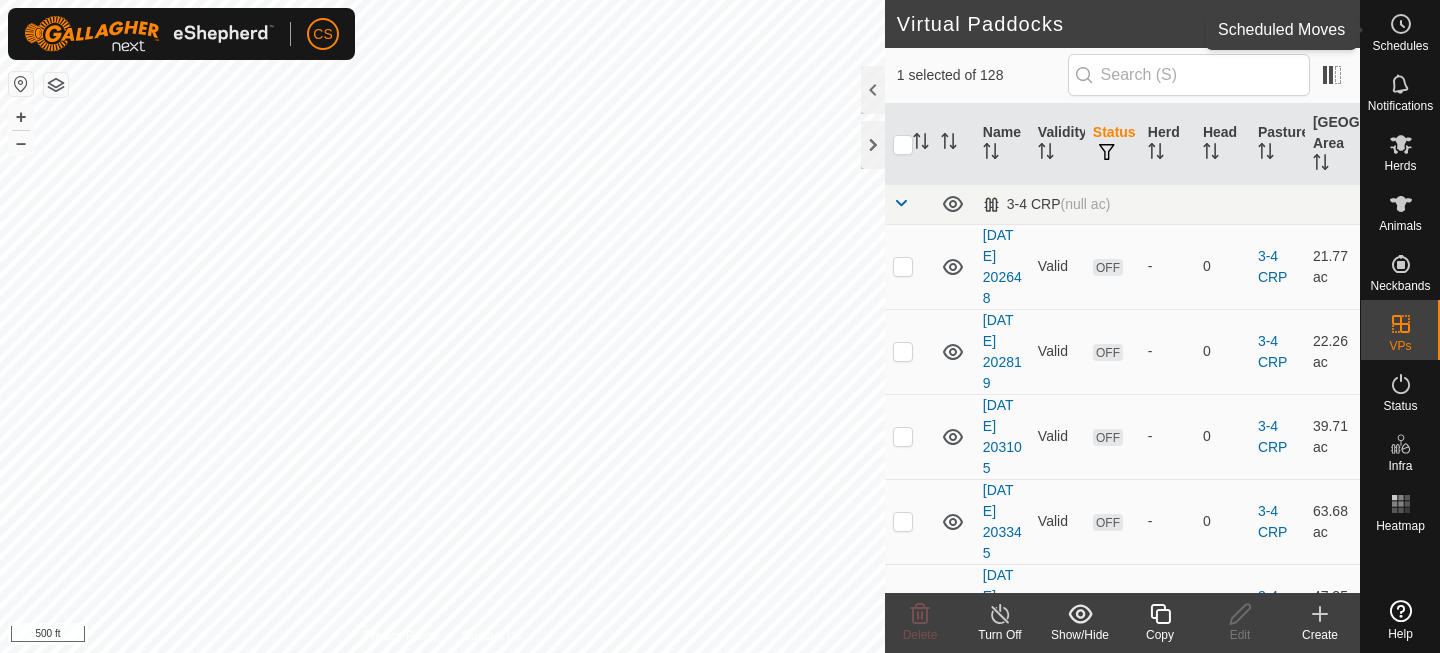 click 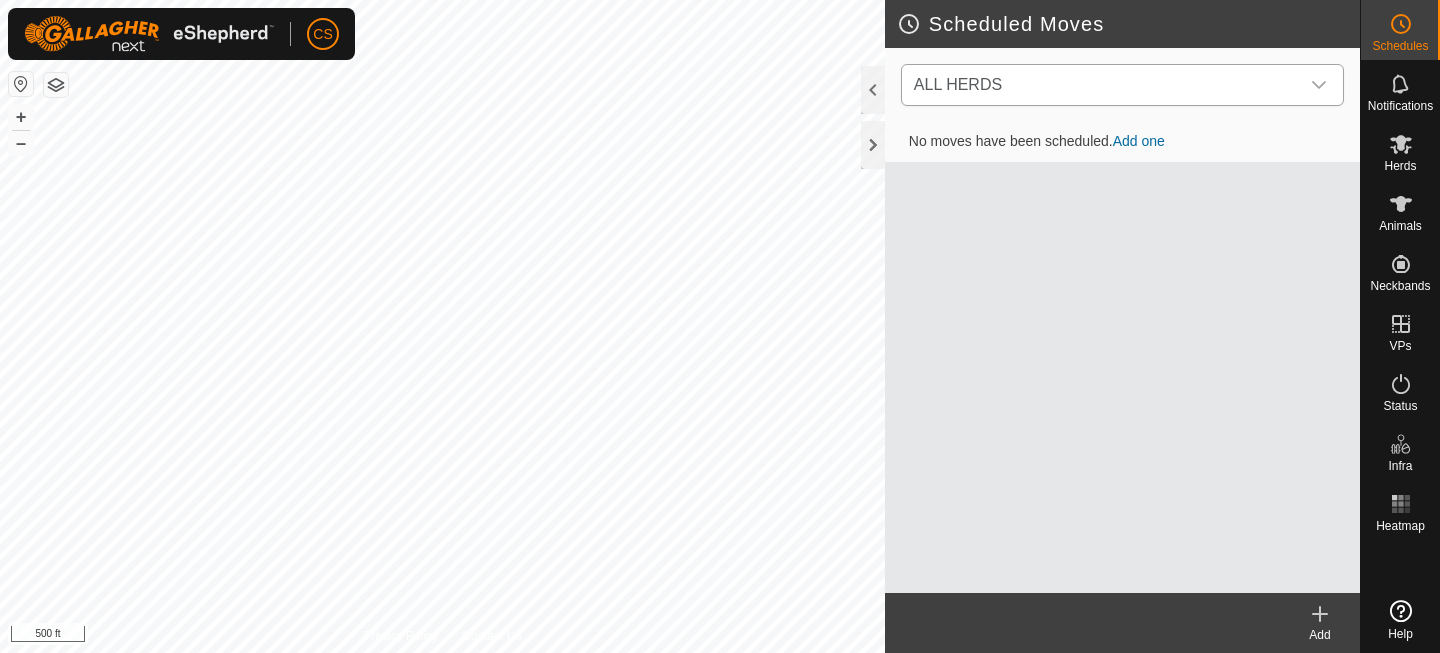 click on "ALL HERDS" at bounding box center (1102, 85) 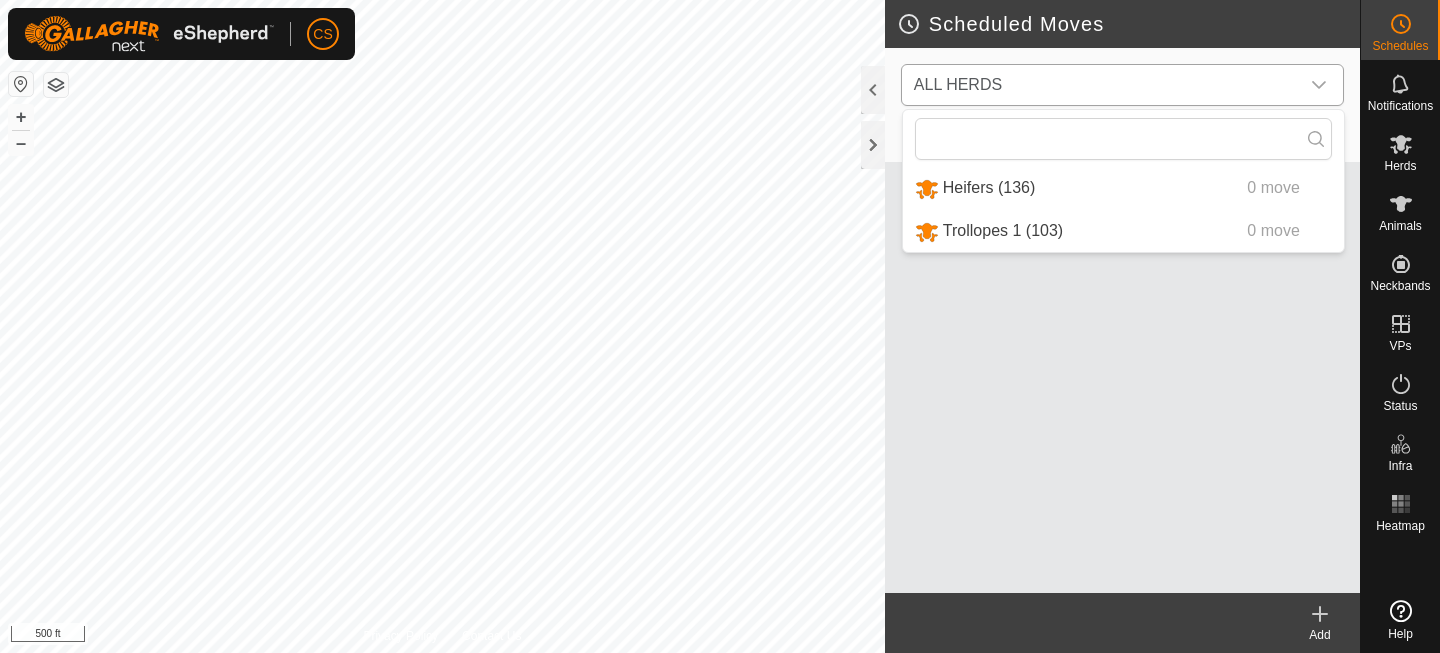 click on "Heifers  (136) 0 move" at bounding box center [1123, 188] 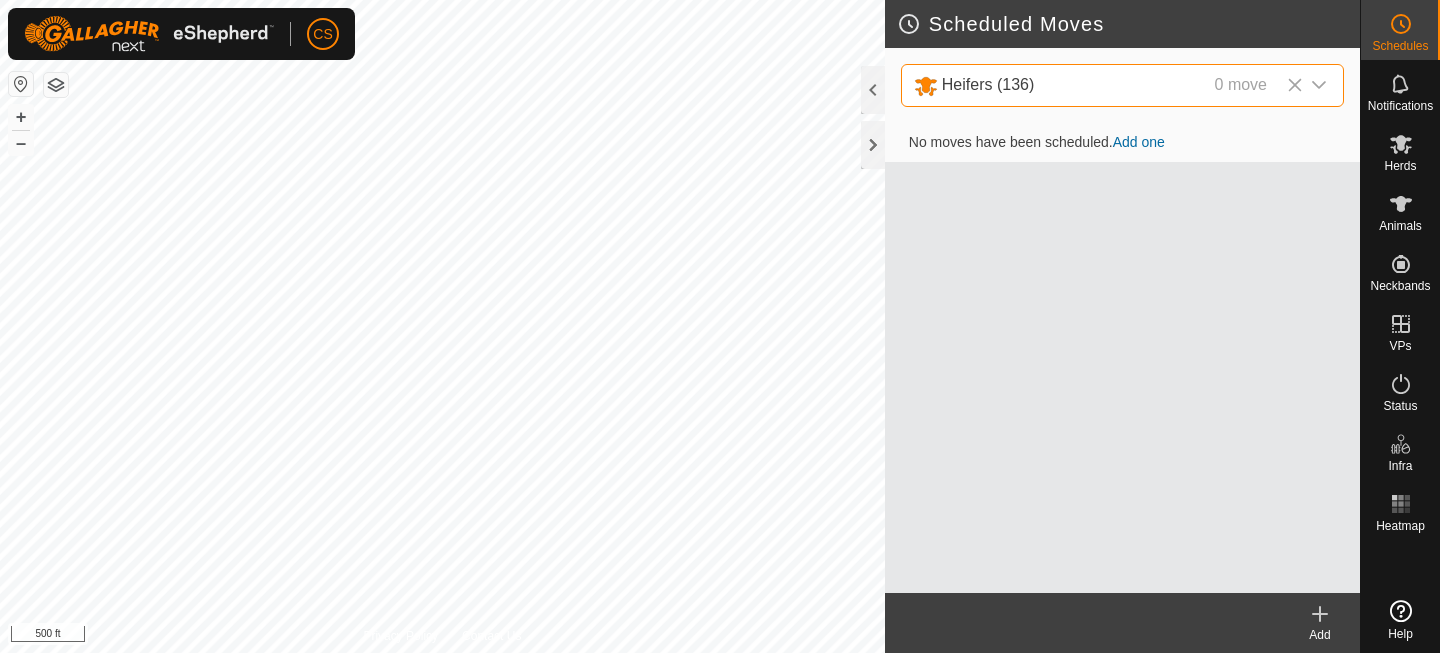 click on "Add one" at bounding box center (1139, 142) 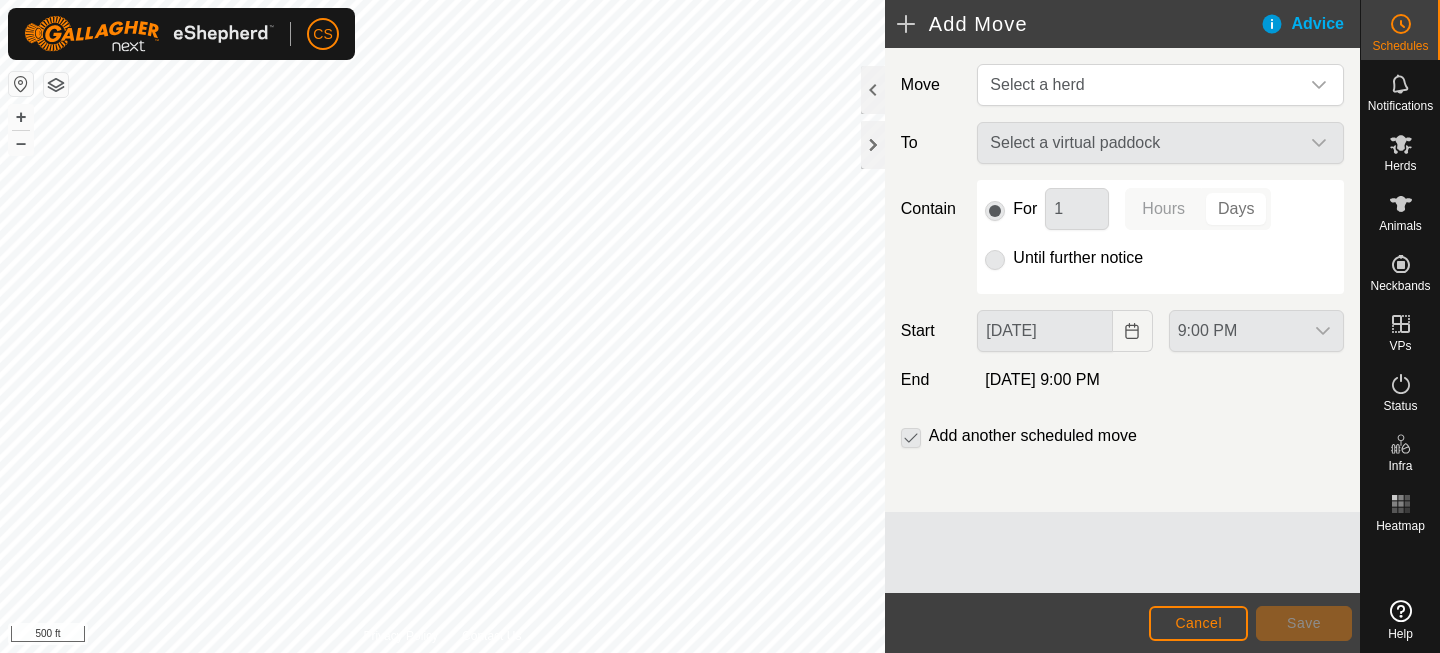 click on "Select a virtual paddock" 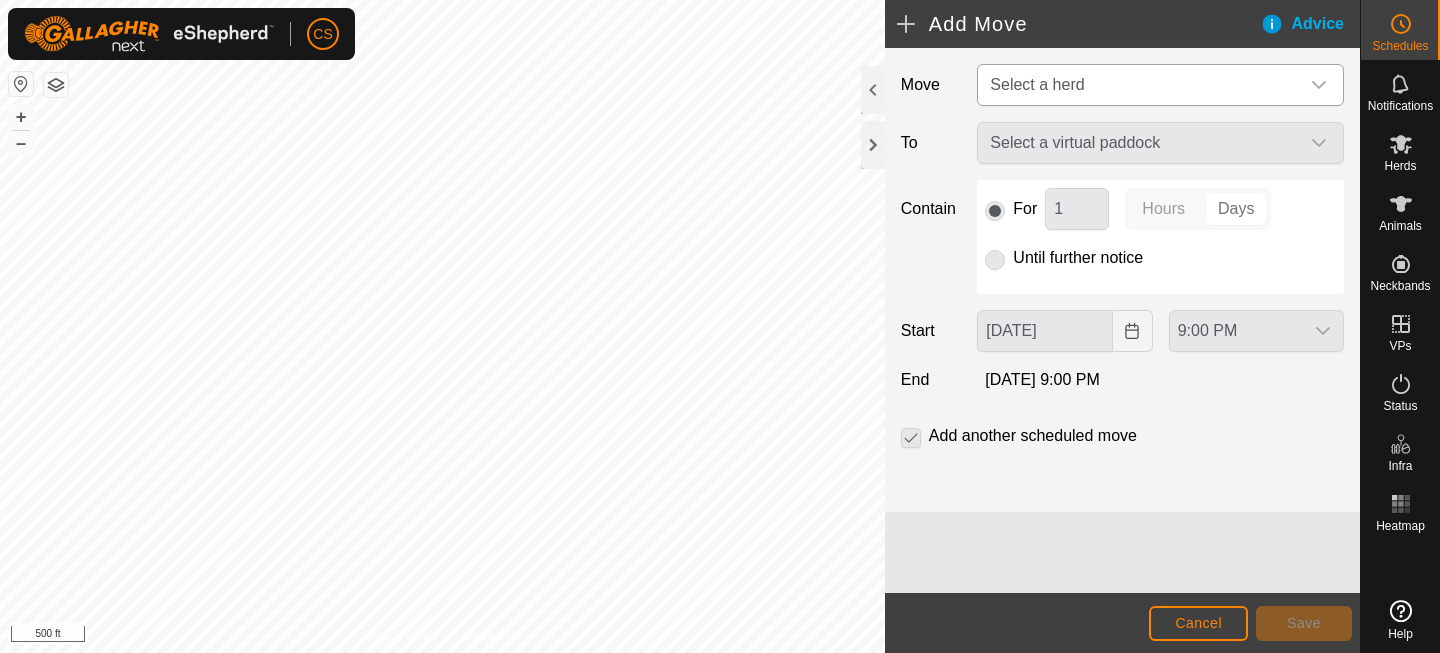 click on "Select a herd" at bounding box center (1140, 85) 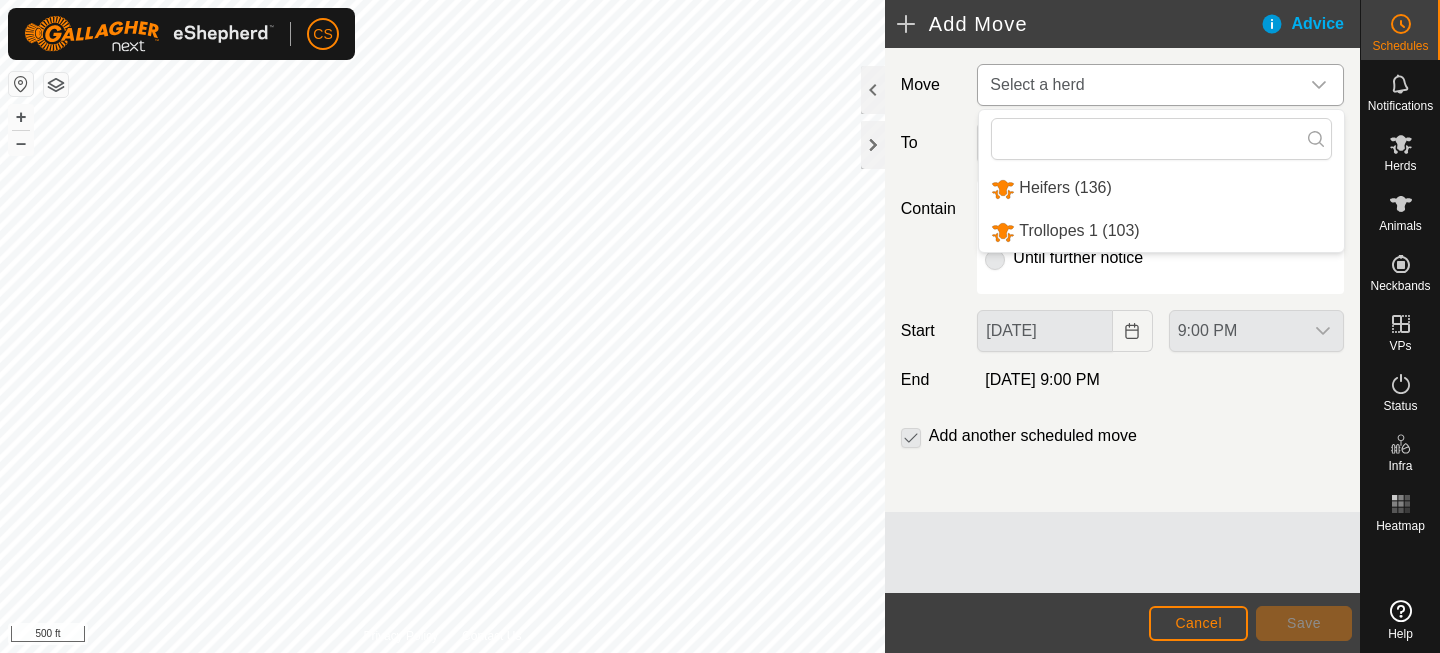 click on "Heifers  (136)" at bounding box center (1161, 188) 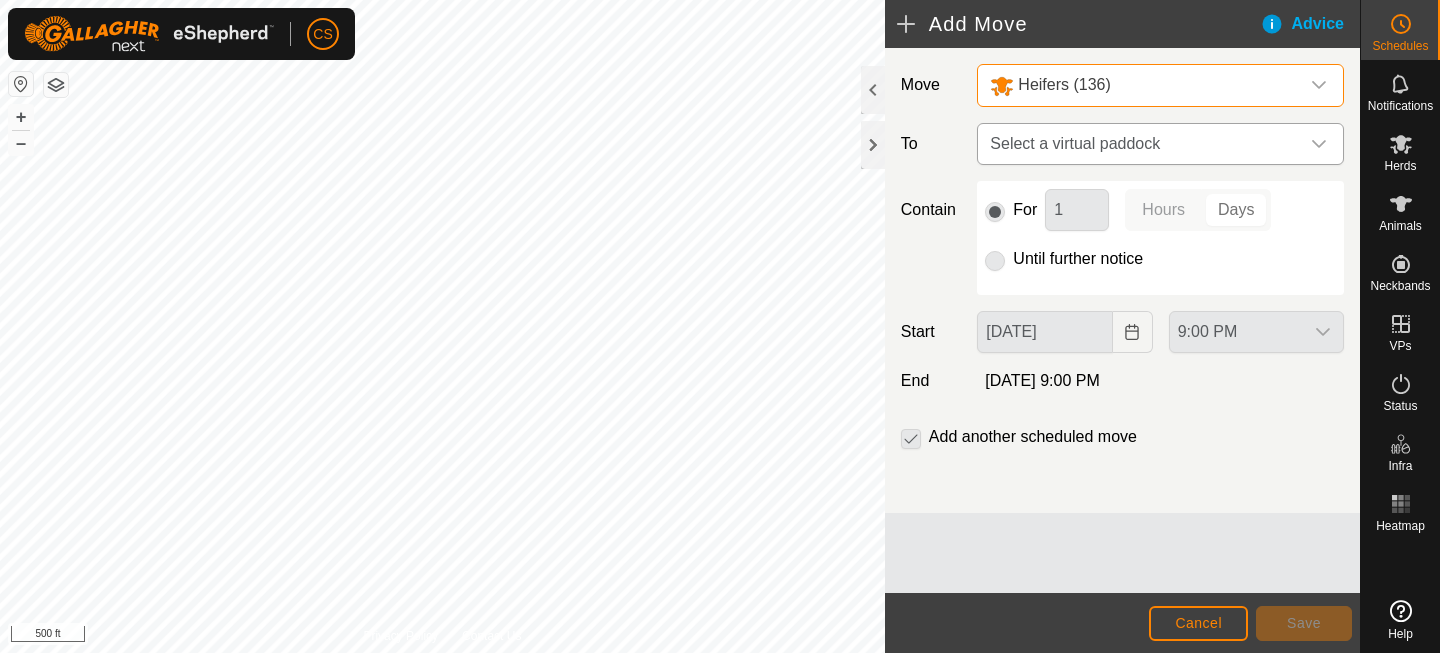 click 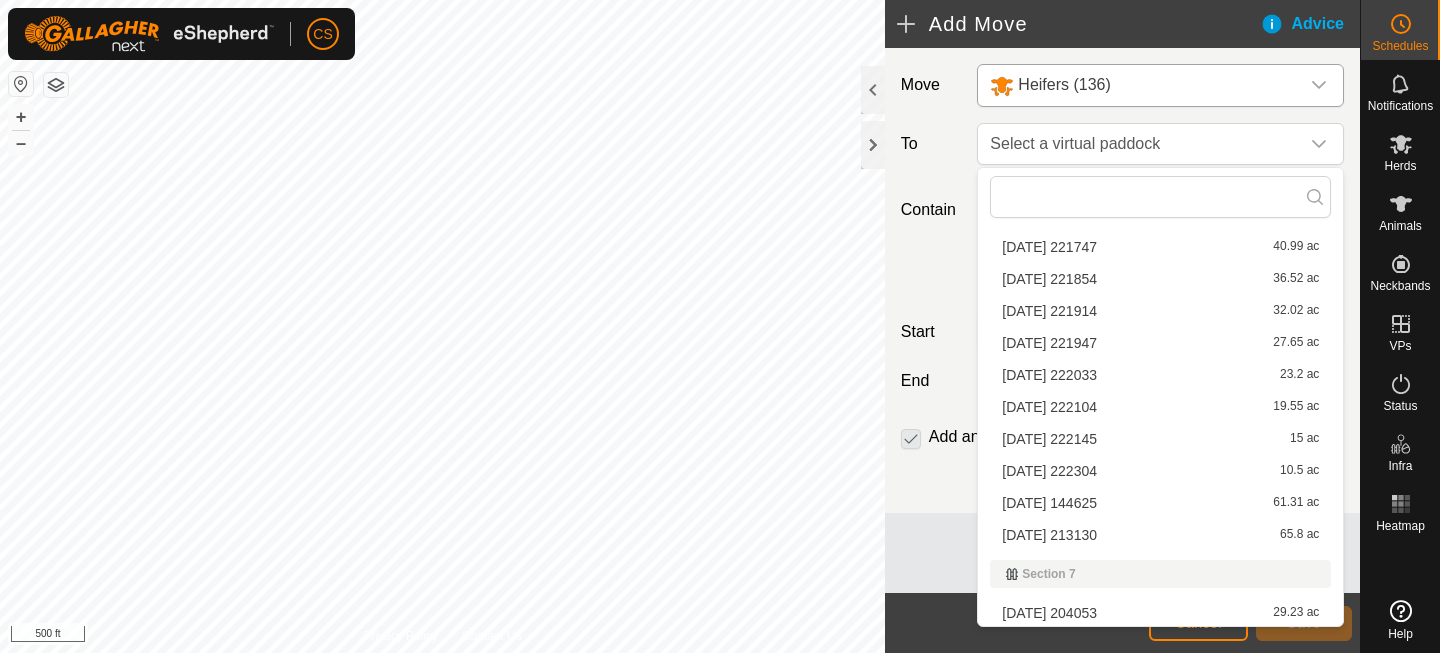scroll, scrollTop: 3463, scrollLeft: 0, axis: vertical 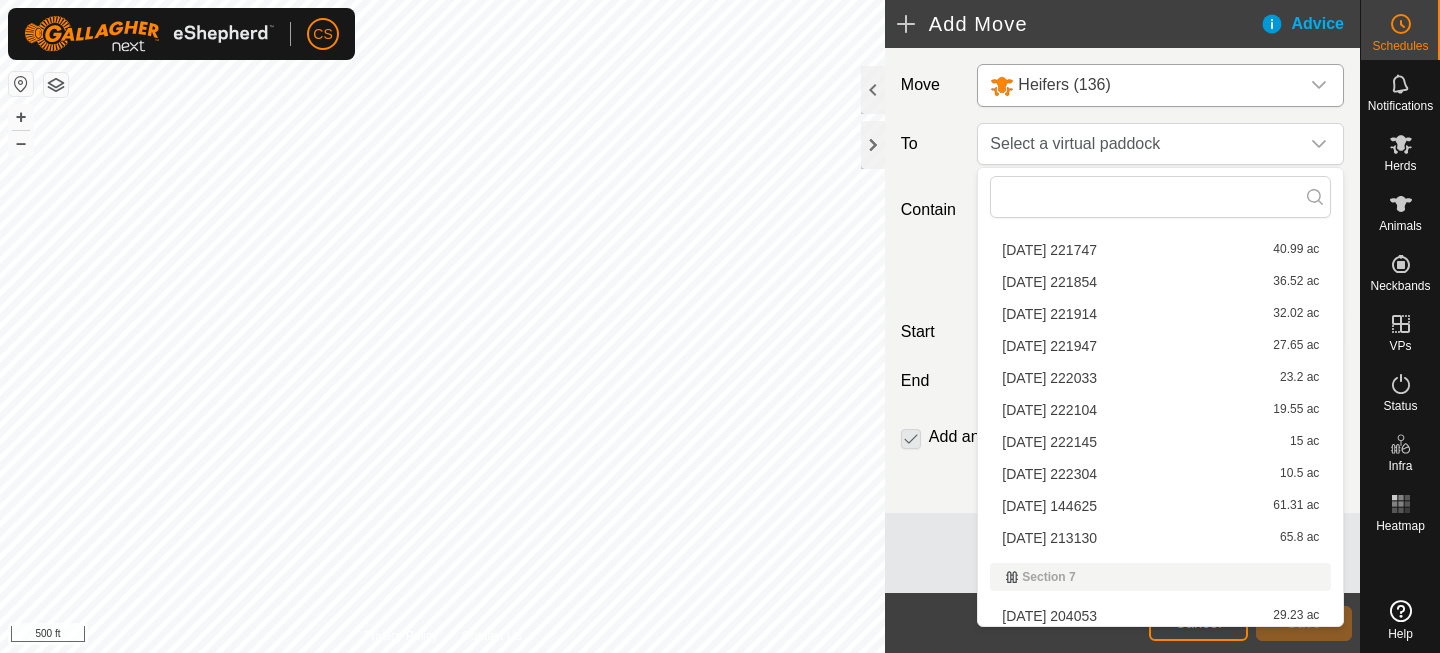 drag, startPoint x: 1079, startPoint y: 414, endPoint x: 1079, endPoint y: 403, distance: 11 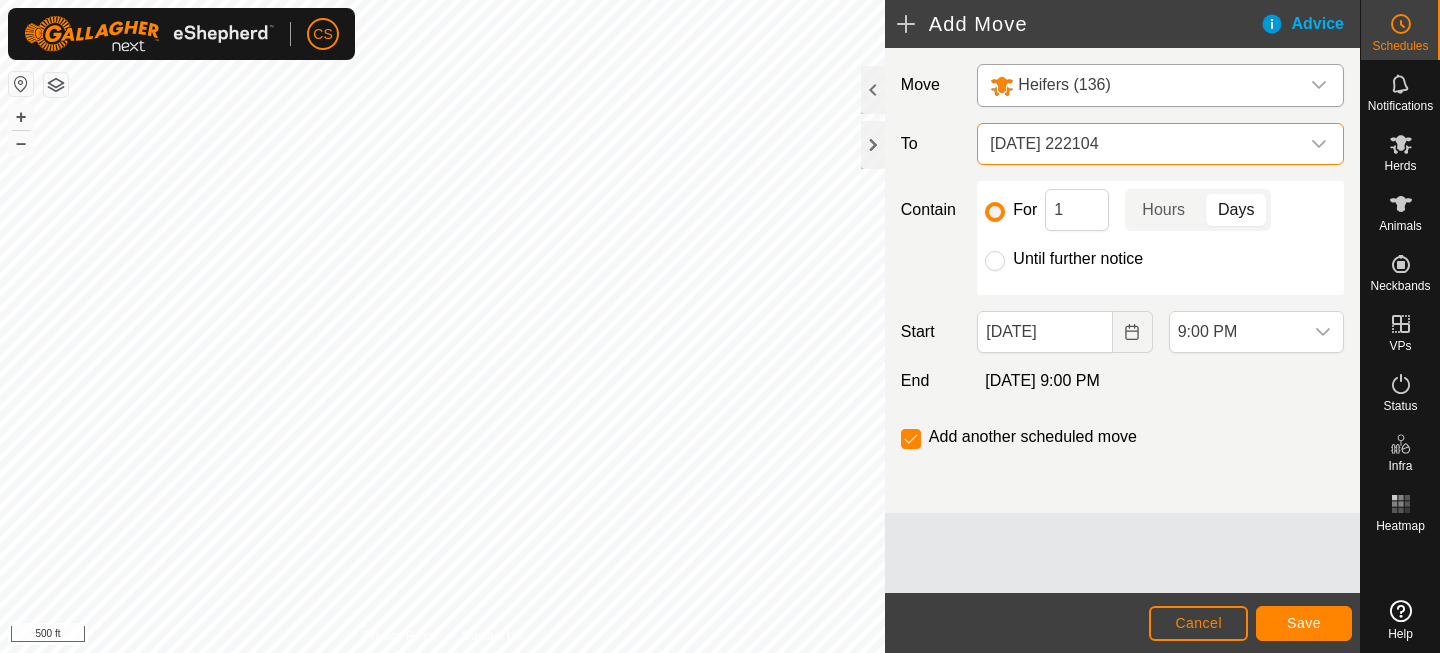 click on "[DATE] 222104" at bounding box center (1140, 144) 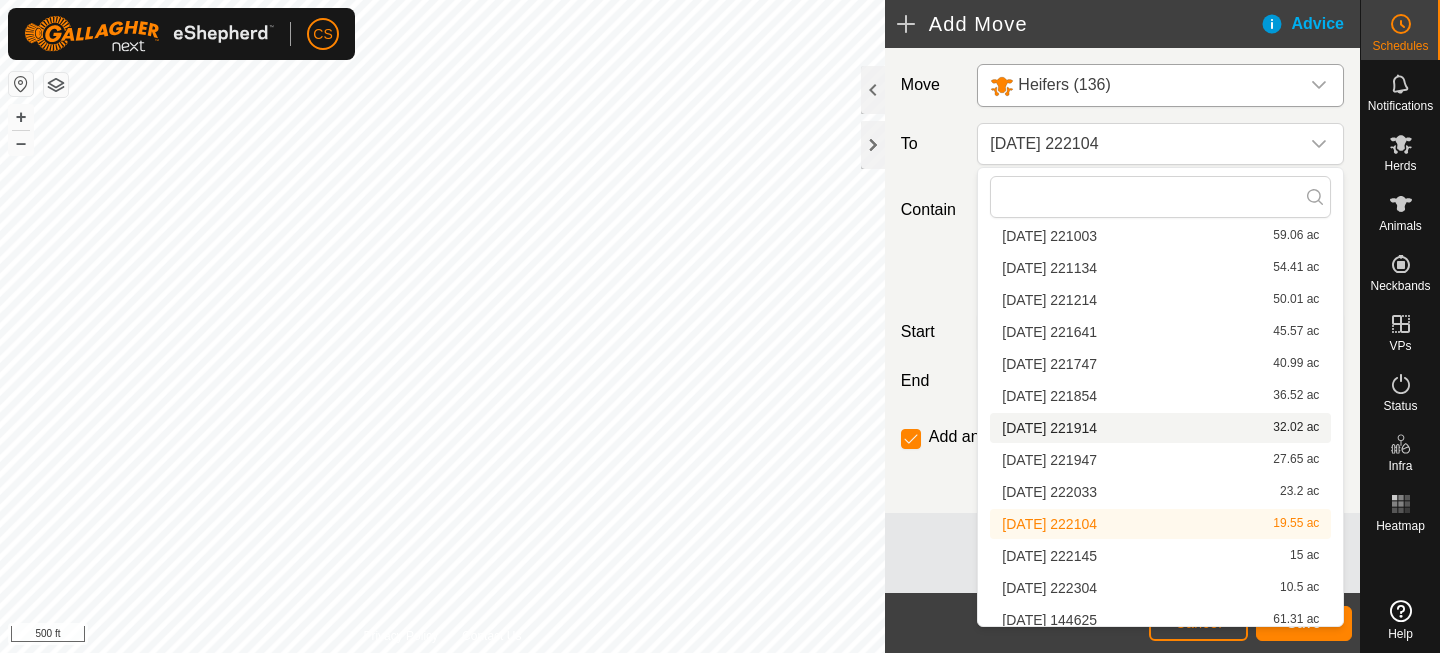 scroll, scrollTop: 3350, scrollLeft: 0, axis: vertical 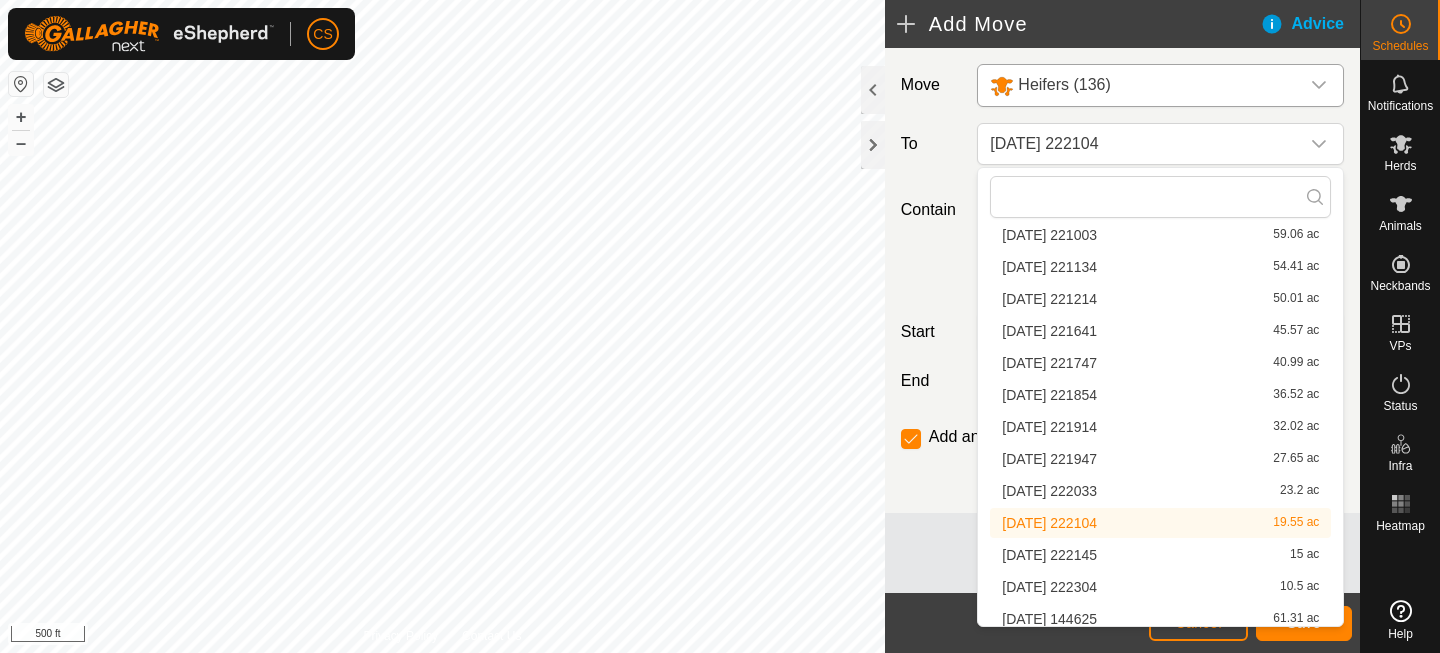 click on "[DATE] 222033  23.2 ac" at bounding box center [1160, 491] 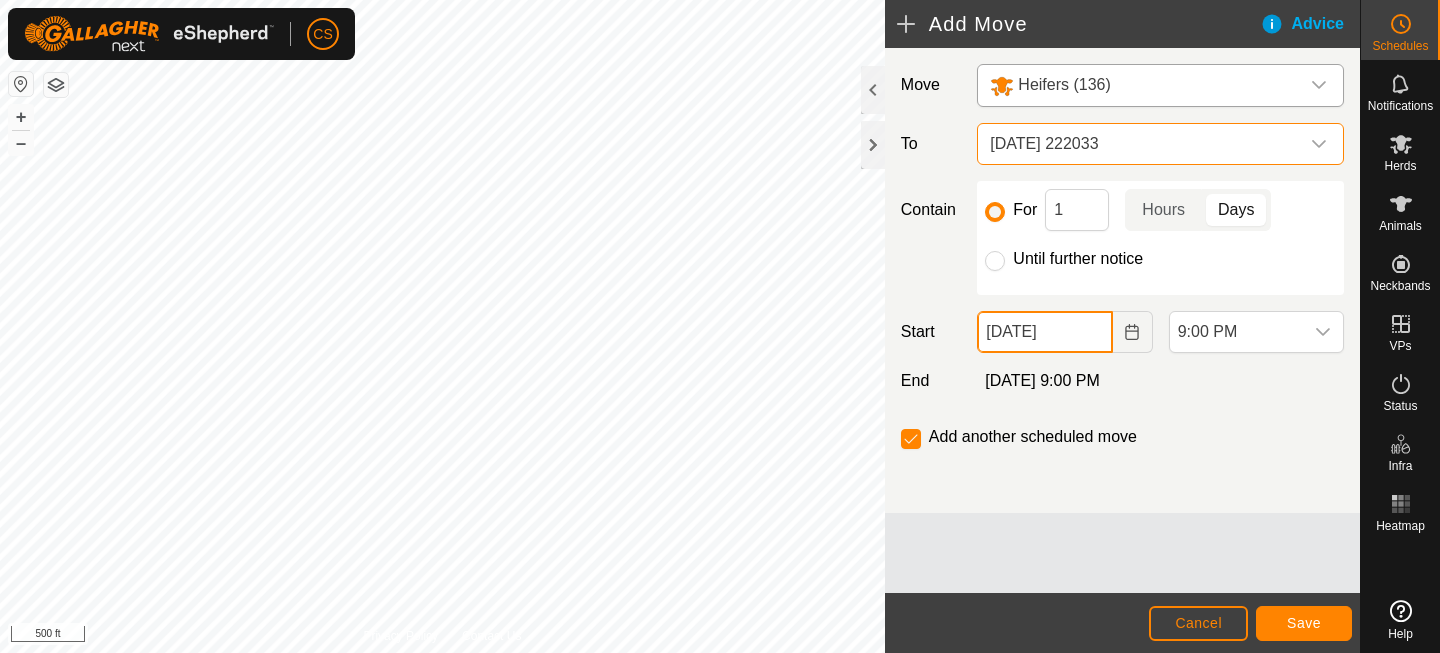 click on "[DATE]" 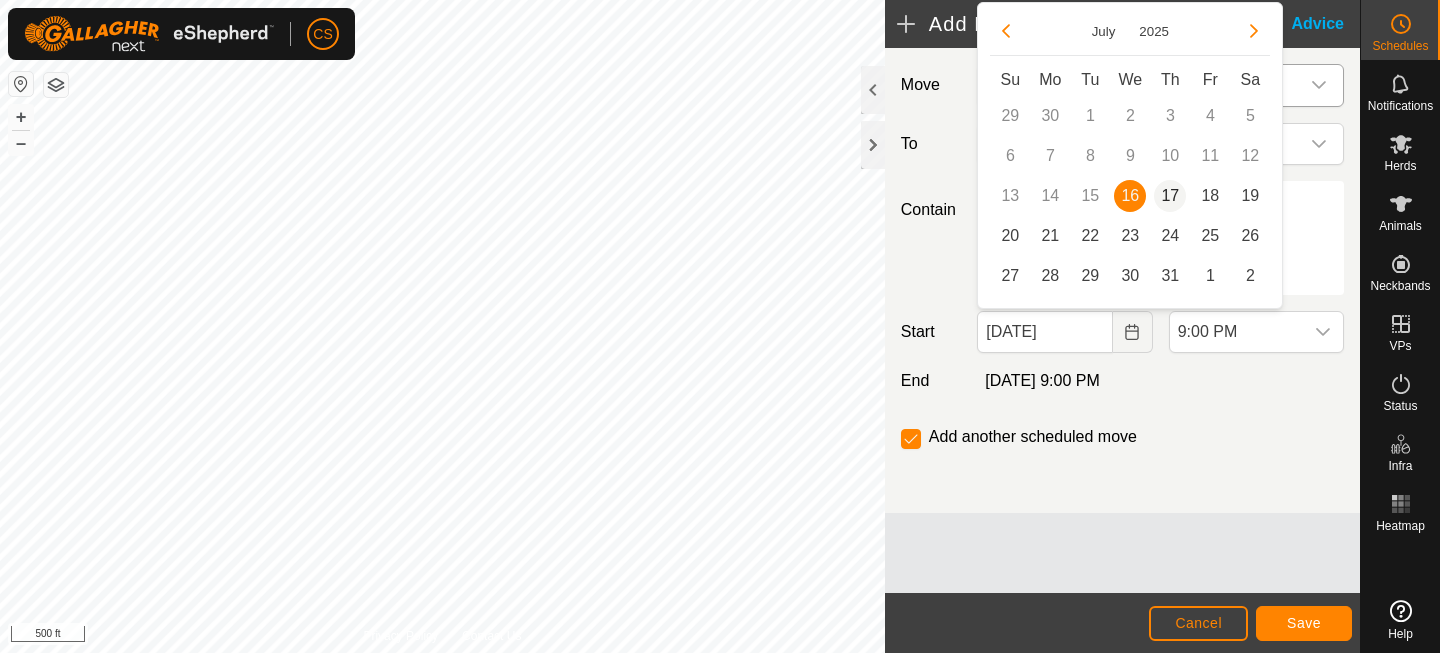 click on "17" at bounding box center (1170, 196) 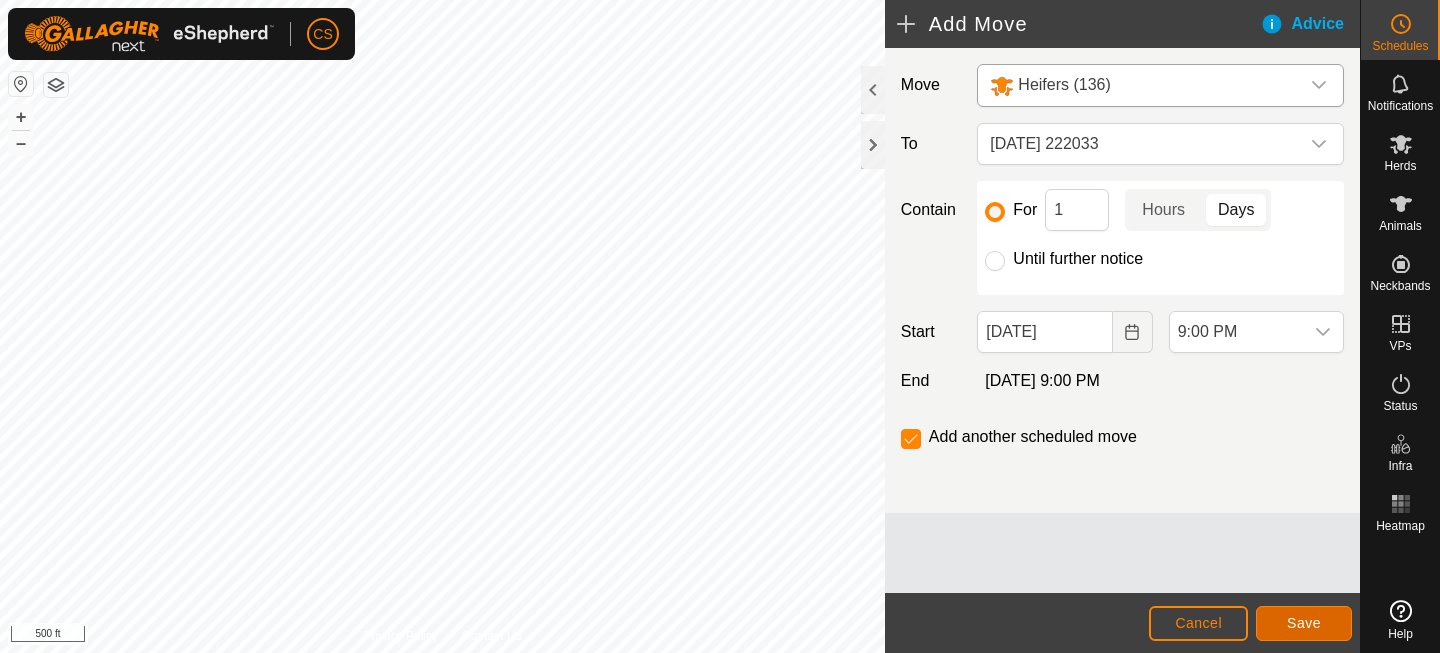 click on "Save" 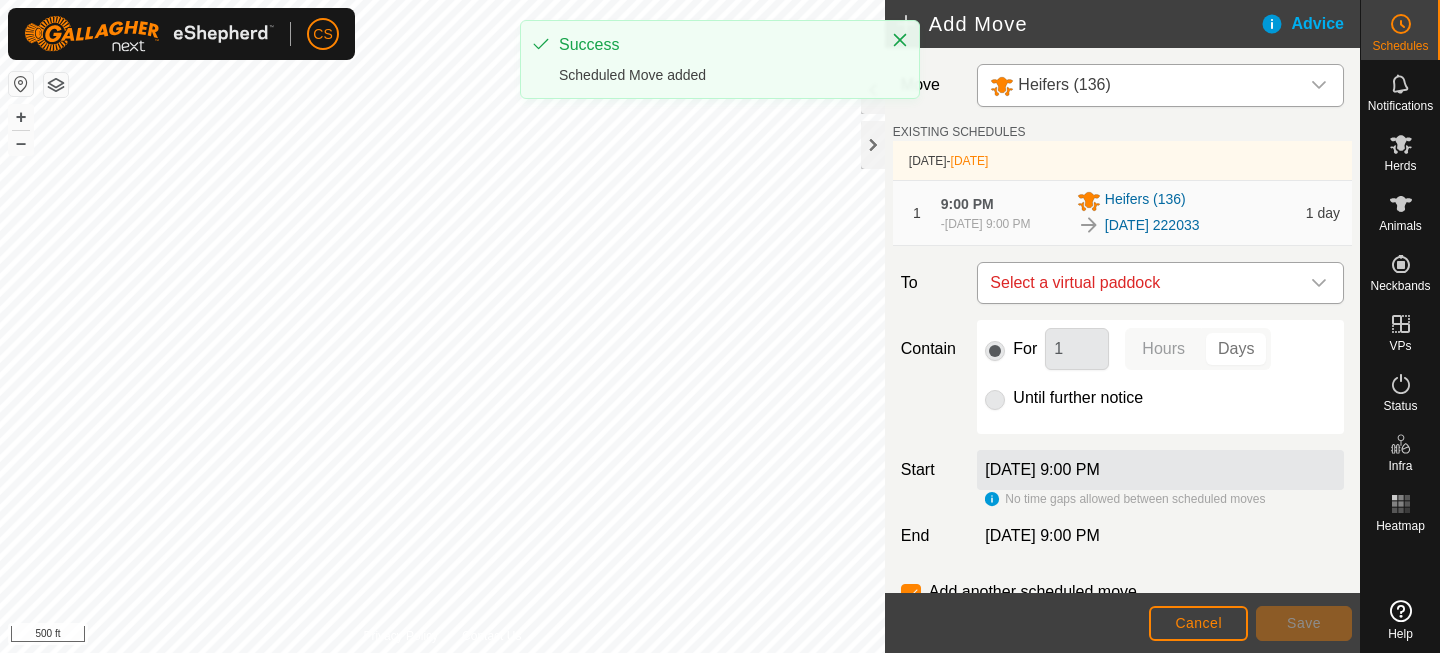 click on "Select a virtual paddock" at bounding box center (1140, 283) 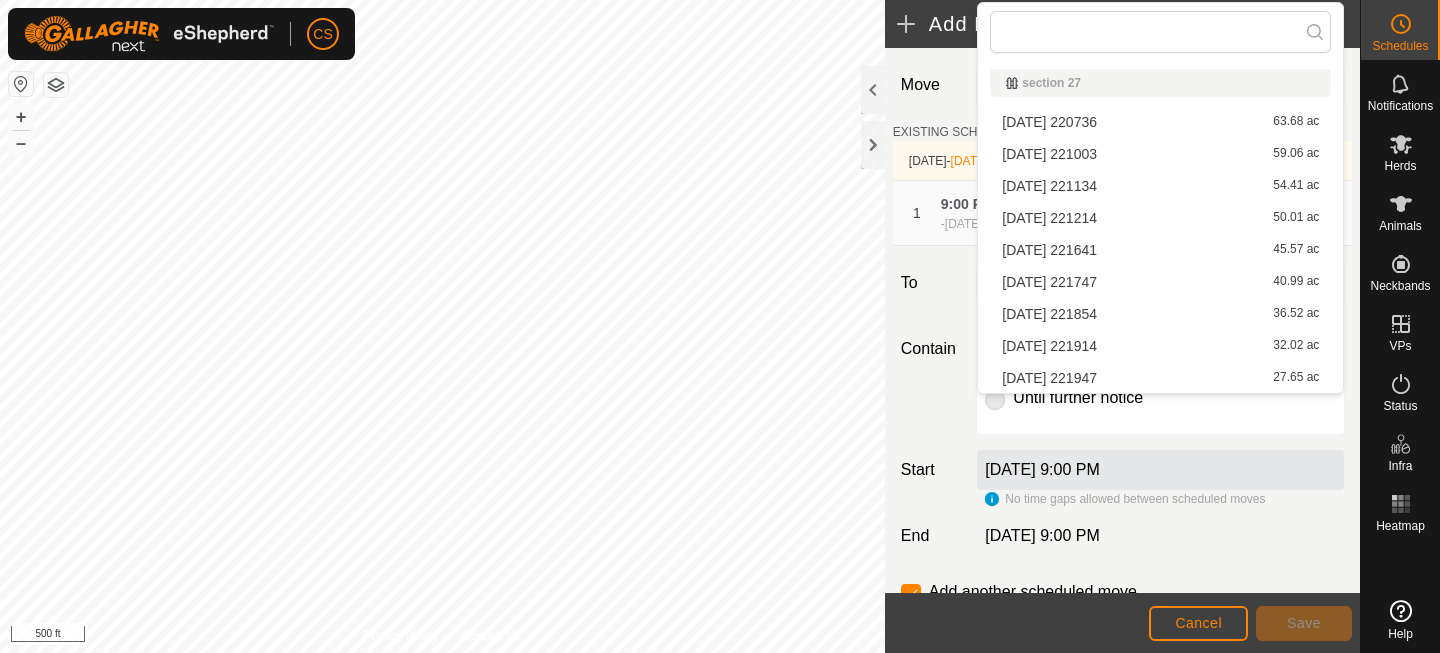 click on "[DATE] 221947  27.65 ac" at bounding box center (1160, 378) 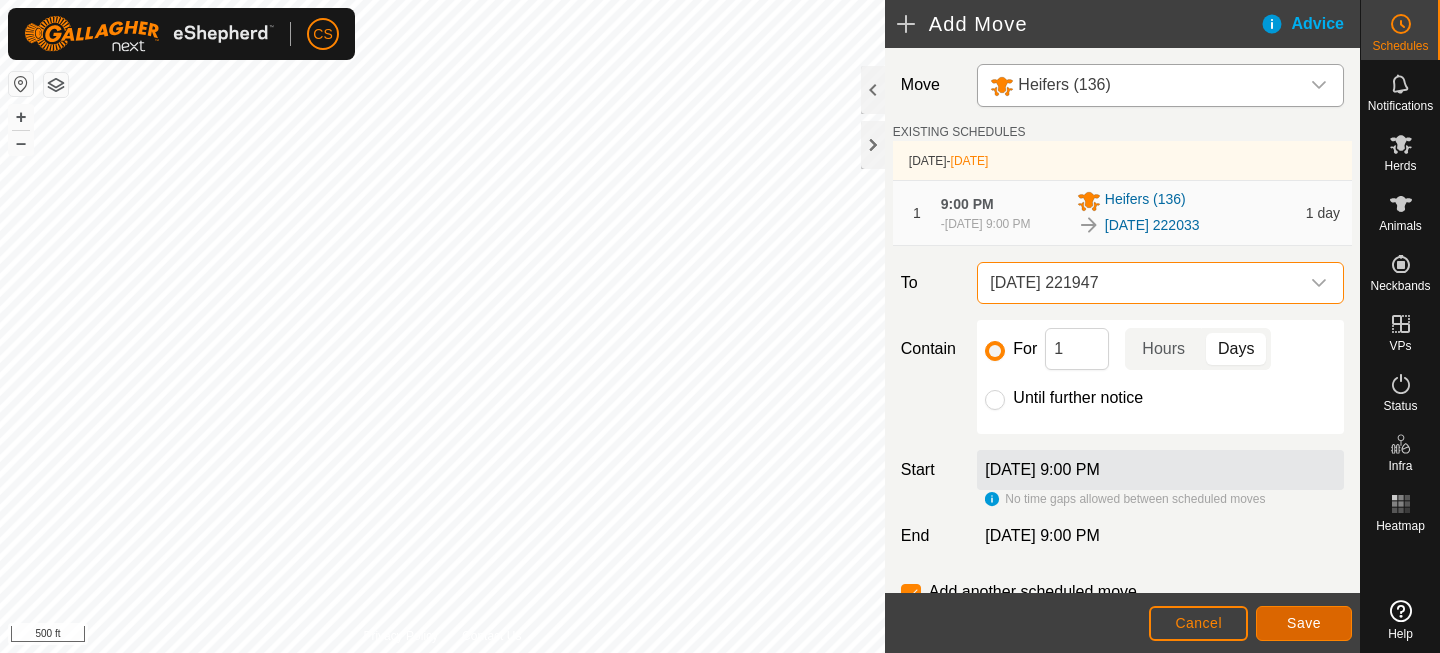 click on "Save" 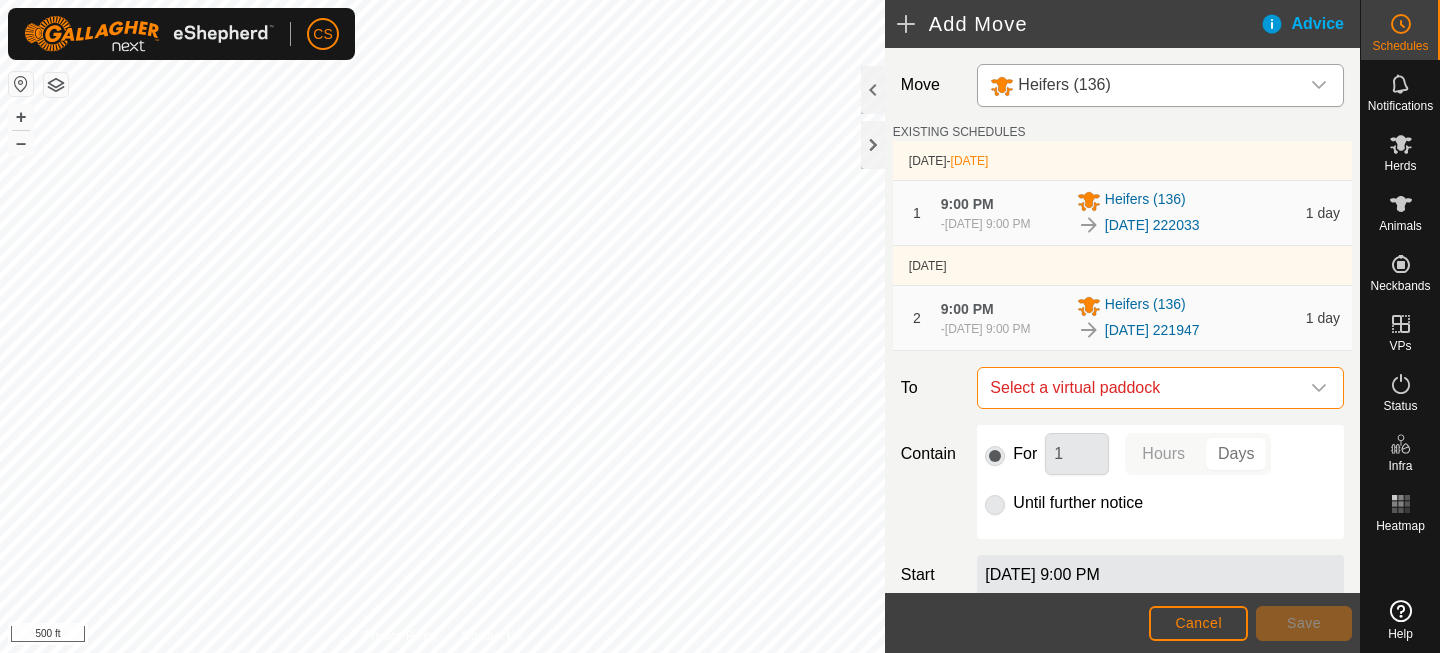 click on "Select a virtual paddock" at bounding box center [1140, 388] 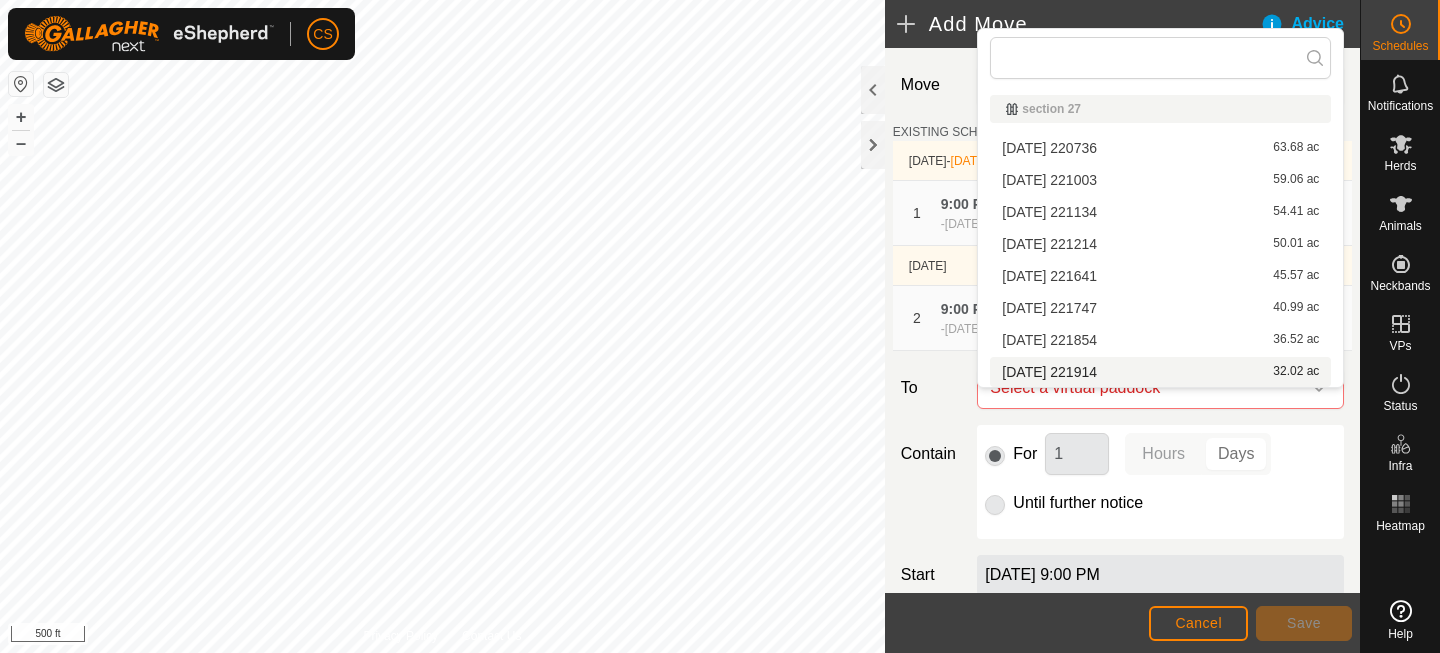 click on "[DATE] 221914  32.02 ac" at bounding box center [1160, 372] 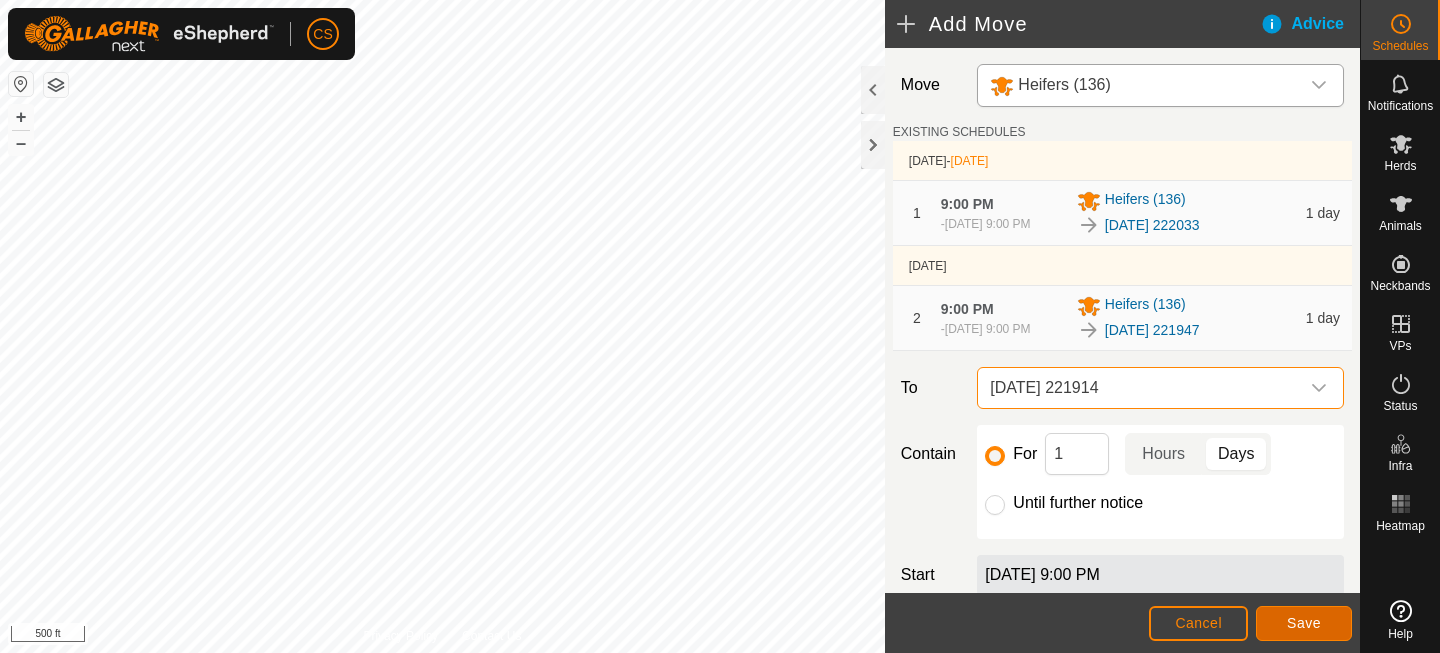 click on "Save" 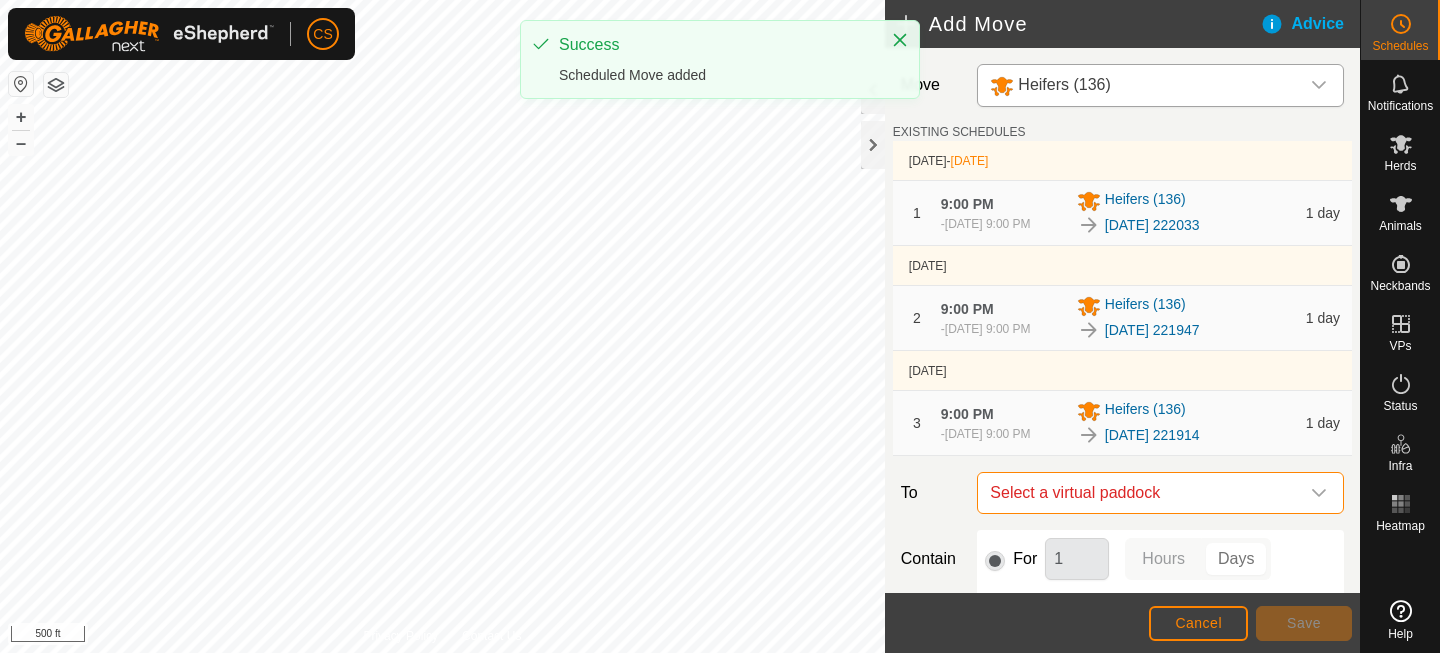 click on "Select a virtual paddock" at bounding box center (1140, 493) 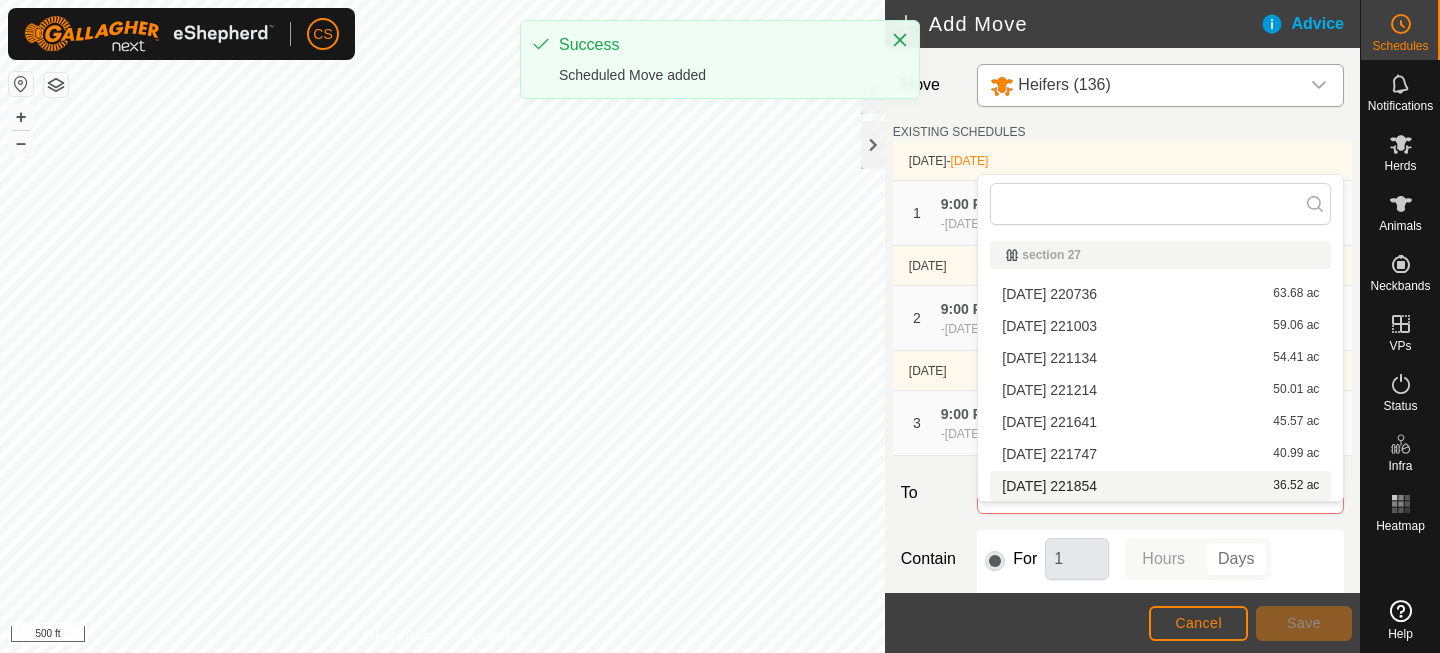 click on "[DATE] 221854  36.52 ac" at bounding box center [1160, 486] 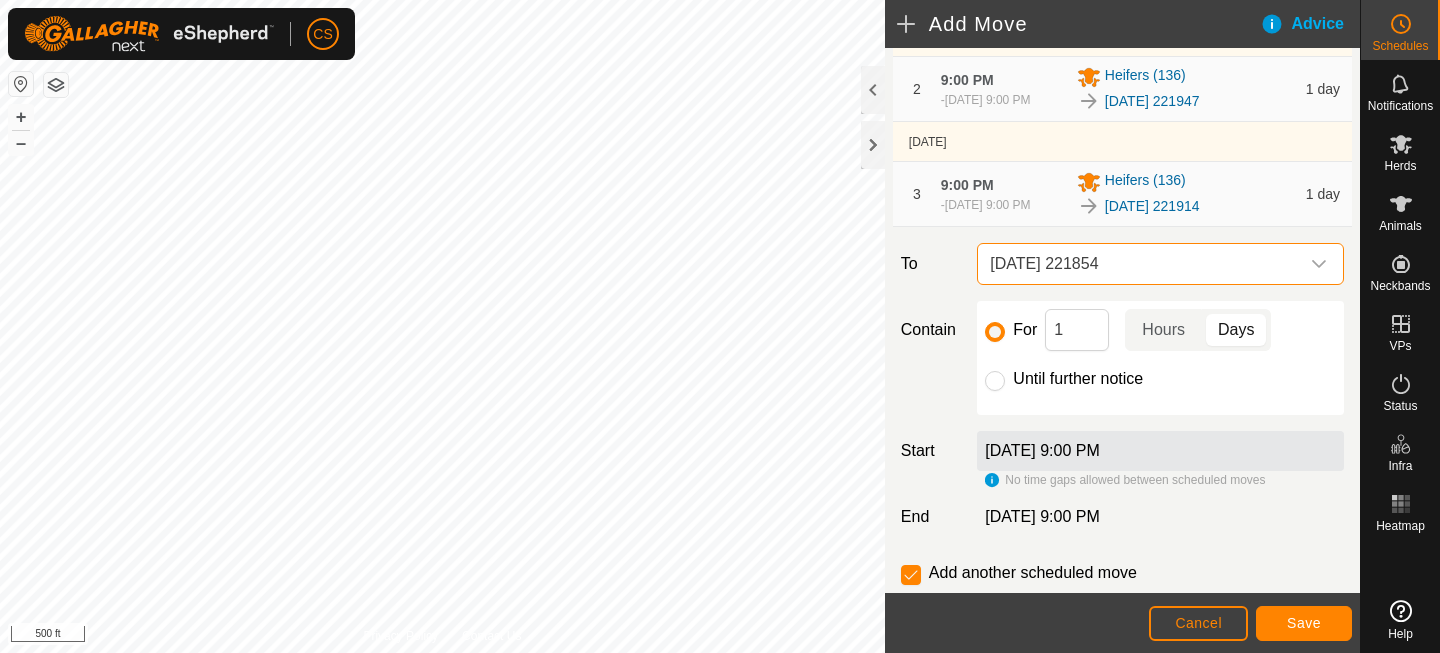 scroll, scrollTop: 238, scrollLeft: 0, axis: vertical 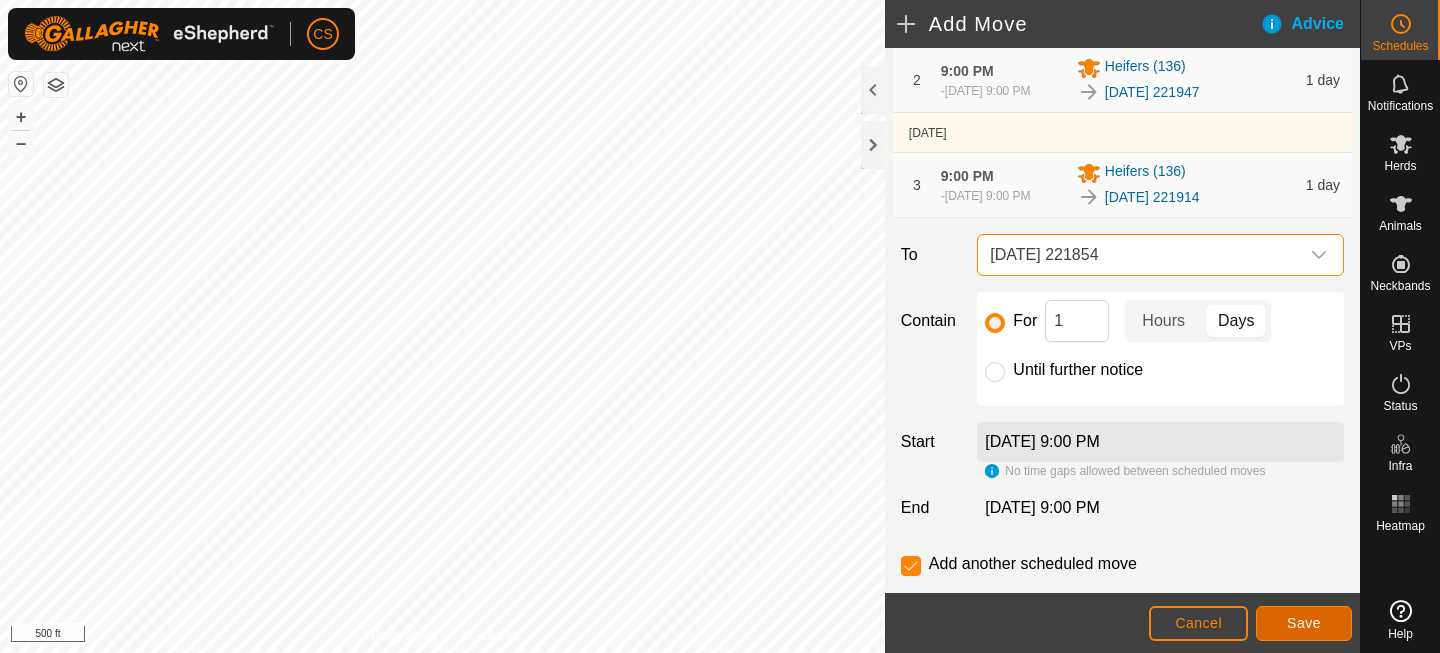click on "Save" 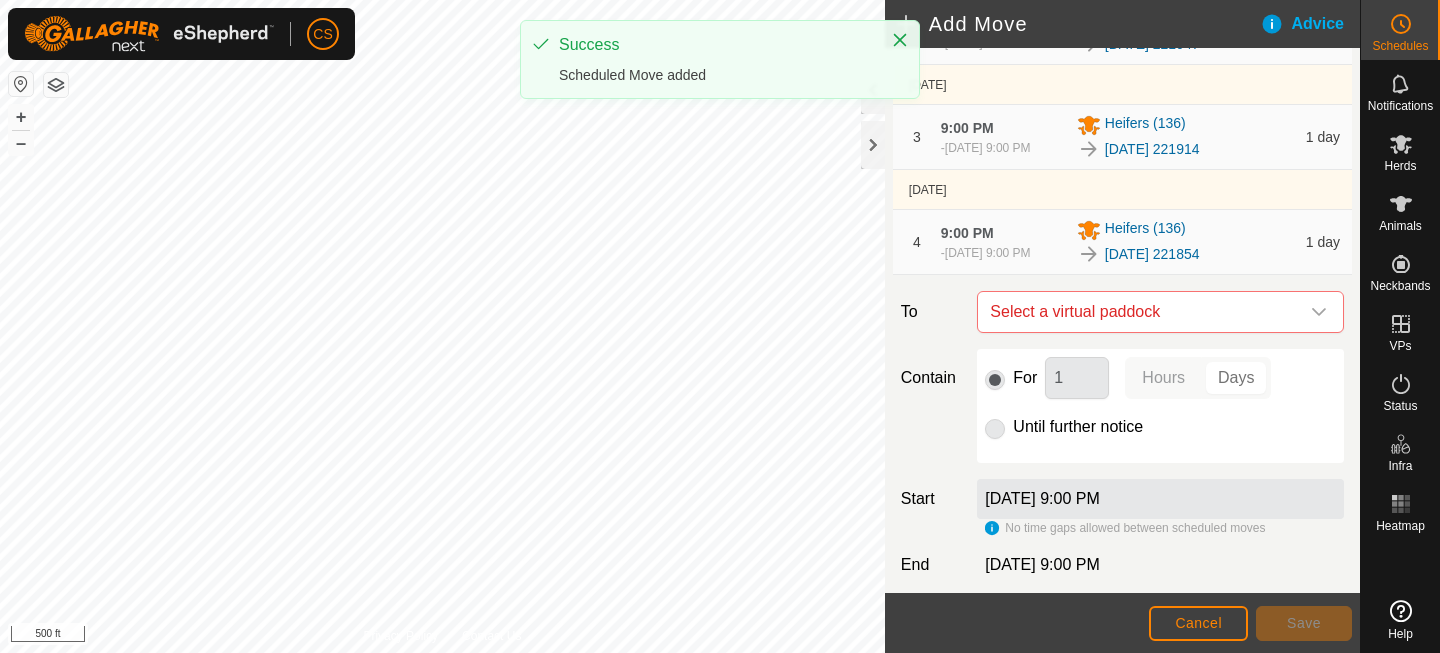 scroll, scrollTop: 293, scrollLeft: 0, axis: vertical 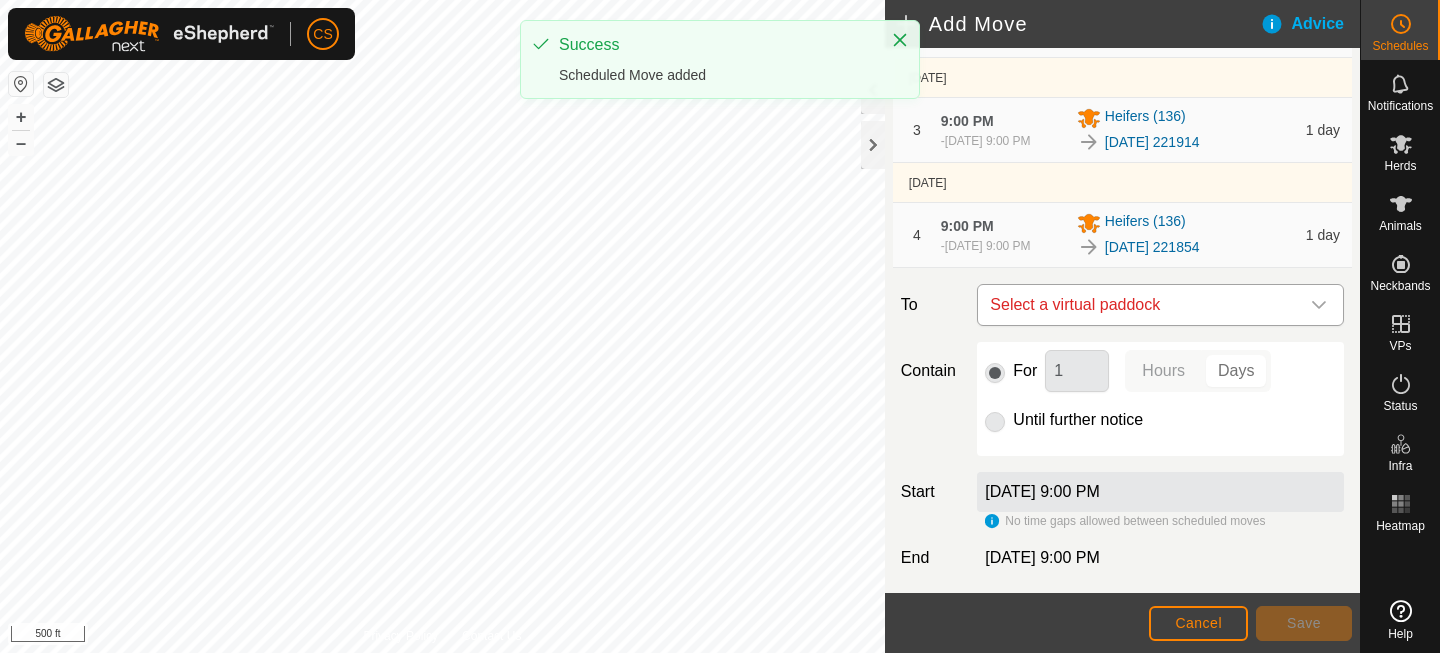 click on "Select a virtual paddock" at bounding box center [1140, 305] 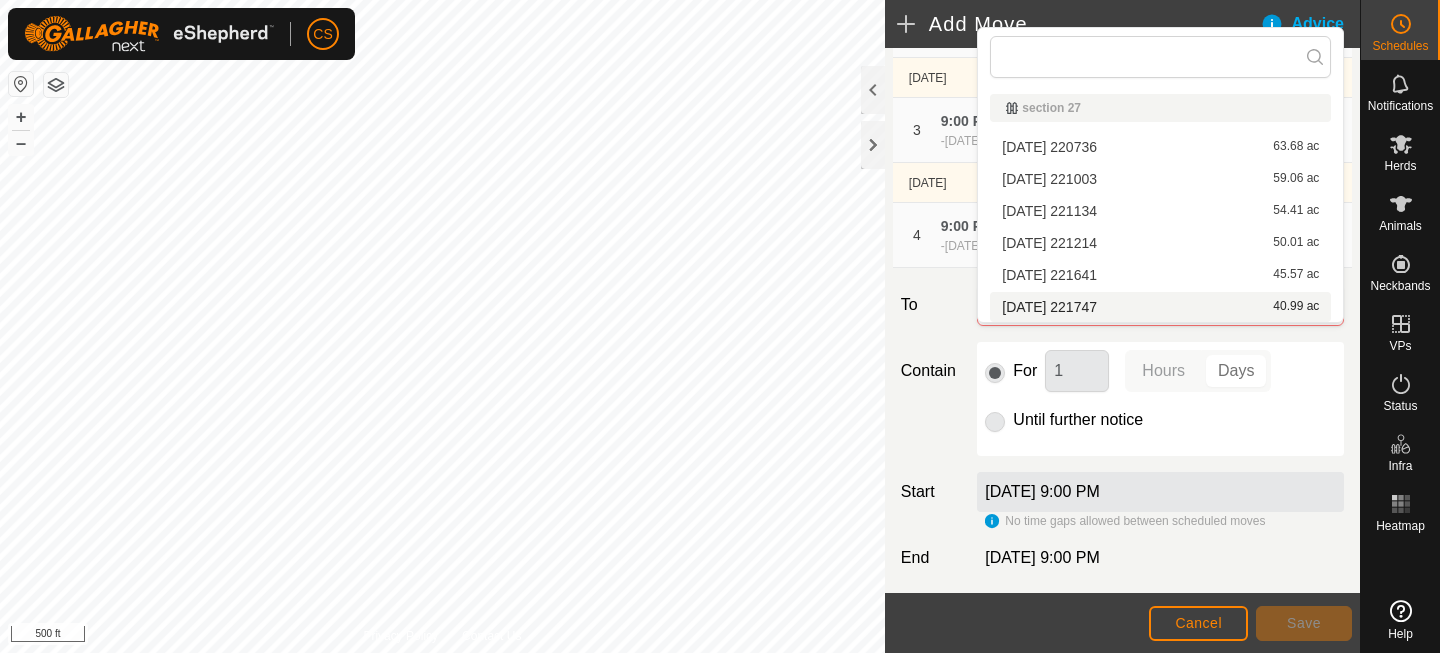 click on "[DATE] 221747  40.99 ac" at bounding box center (1160, 307) 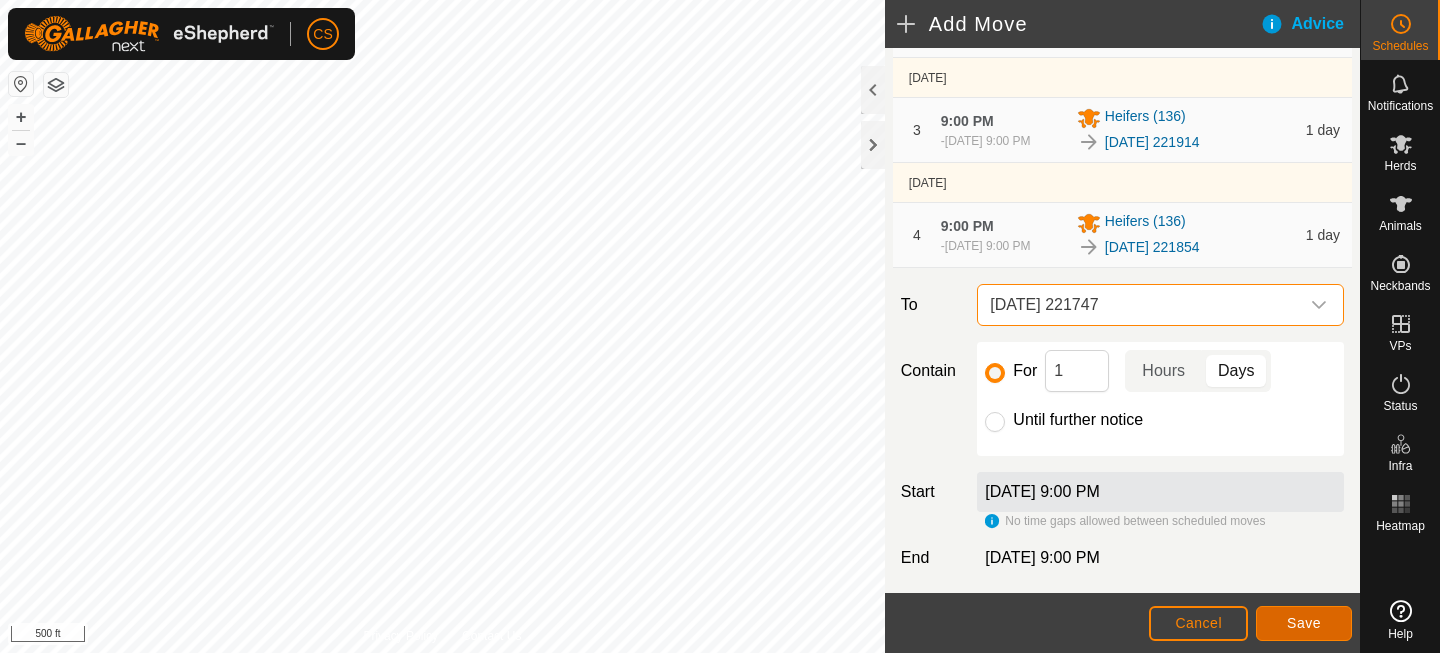 click on "Save" 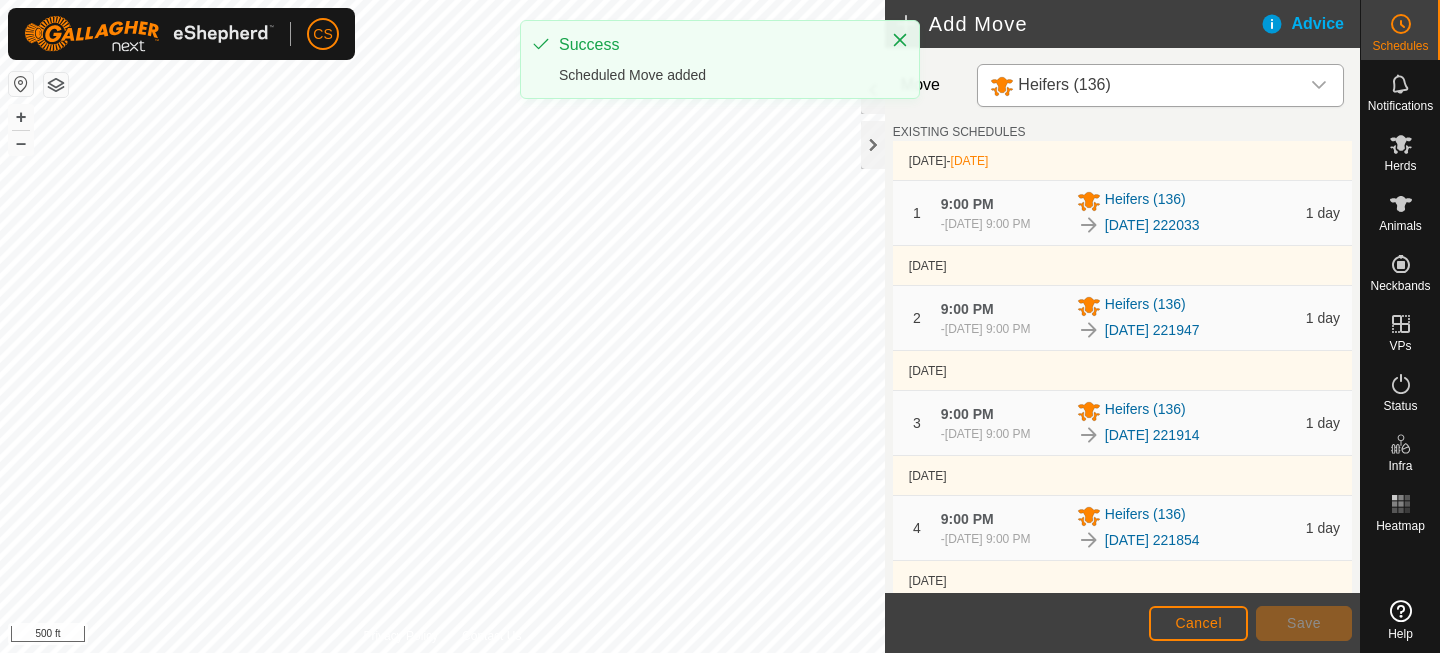 scroll, scrollTop: 541, scrollLeft: 0, axis: vertical 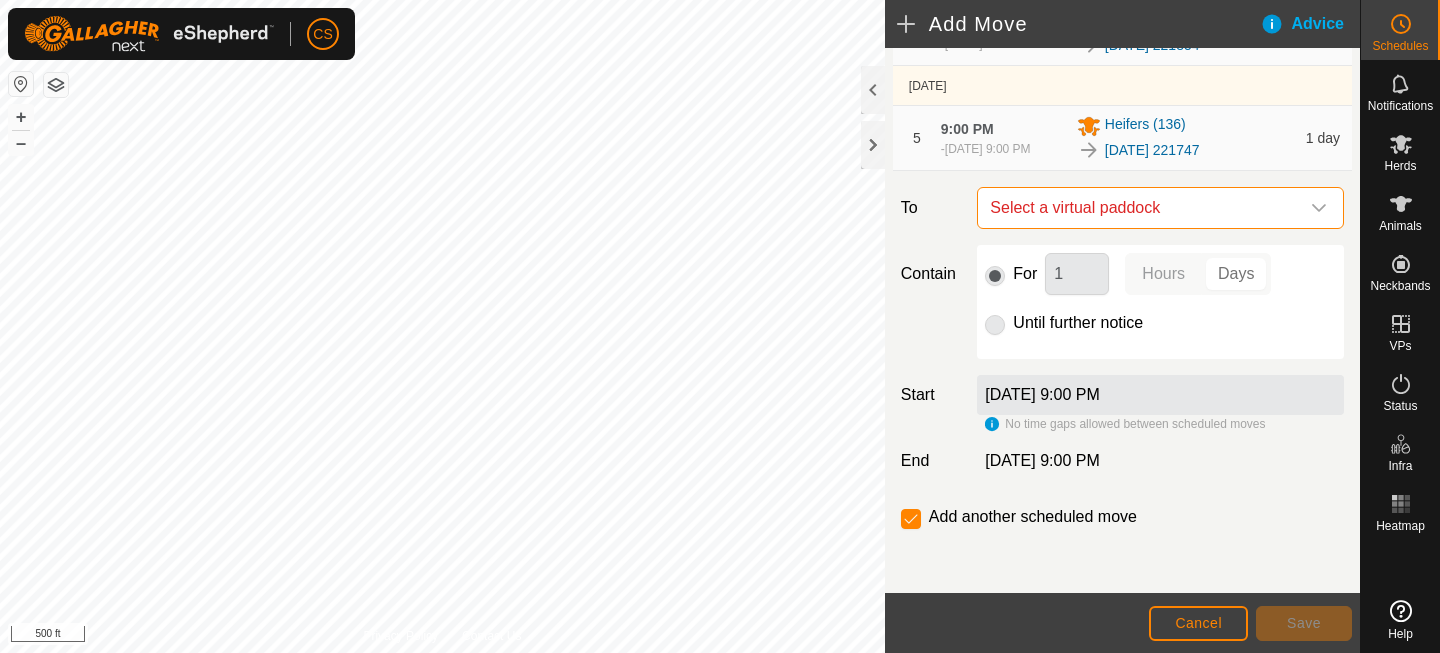 click on "Select a virtual paddock" at bounding box center [1140, 208] 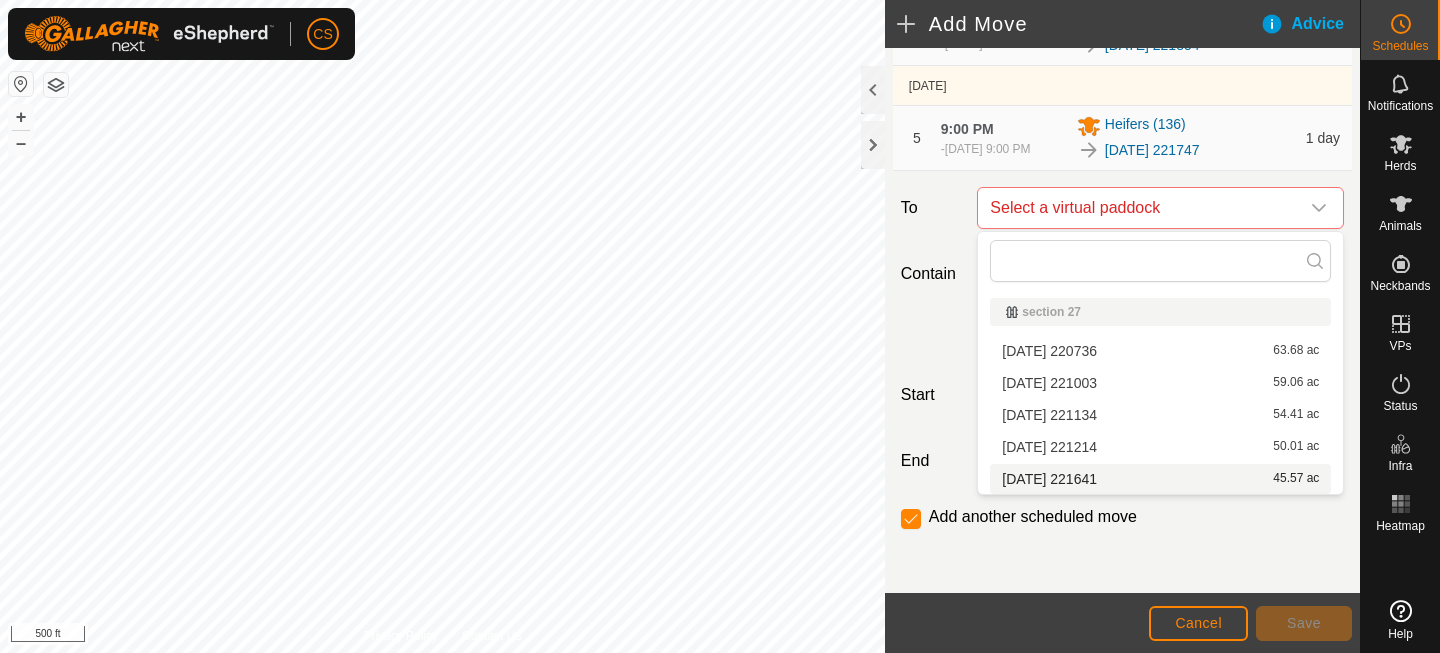 click on "[DATE] 221641  45.57 ac" at bounding box center [1160, 479] 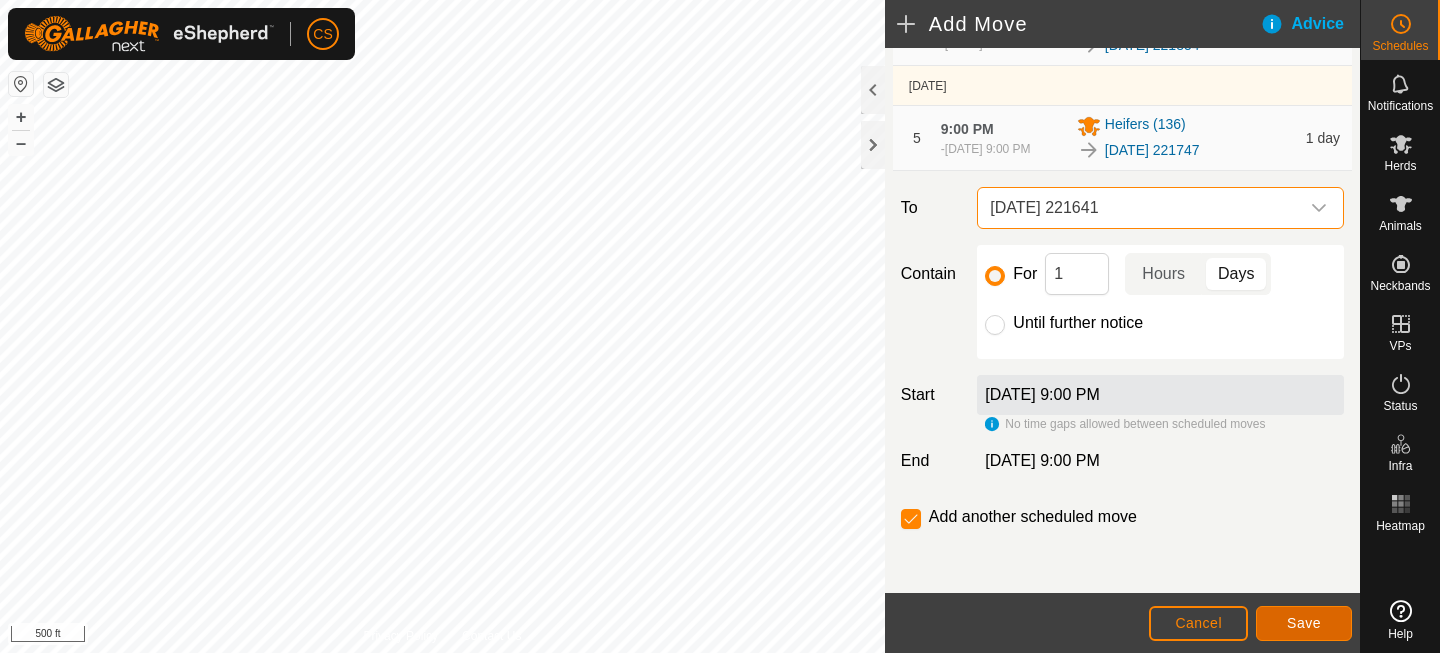 click on "Save" 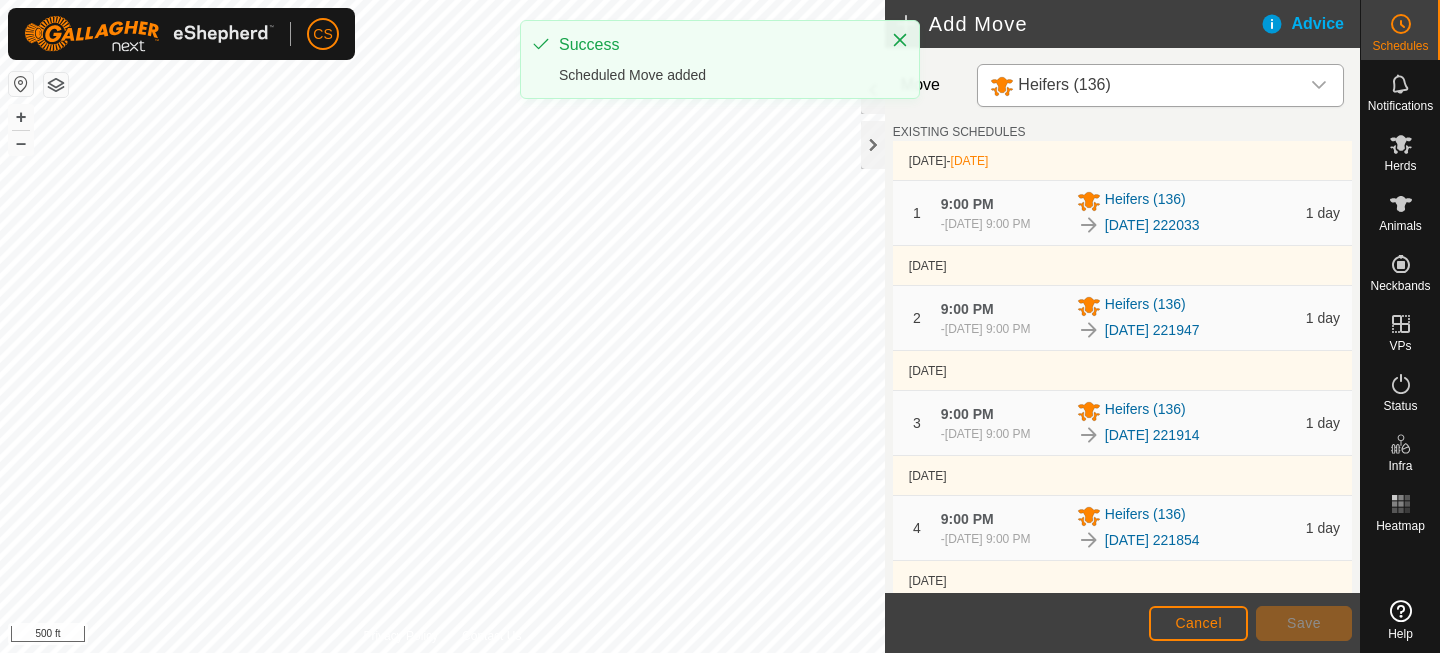 scroll, scrollTop: 655, scrollLeft: 0, axis: vertical 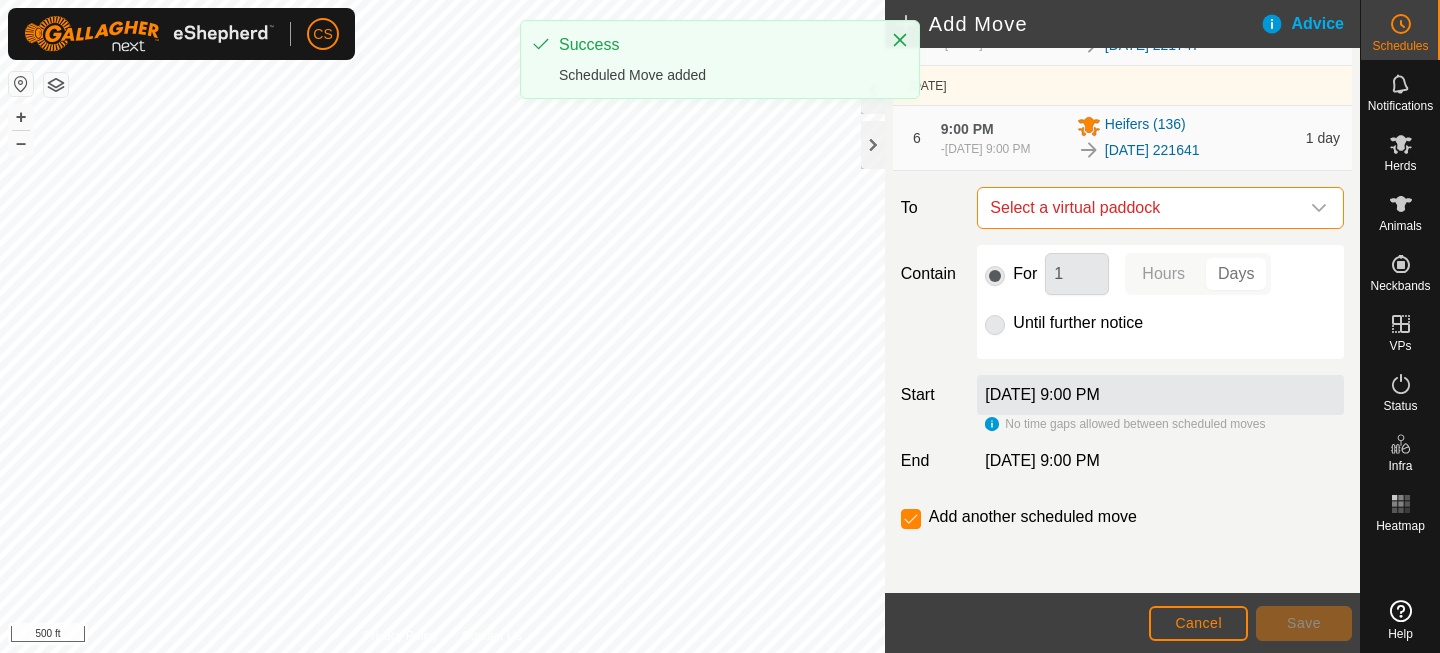 click on "Select a virtual paddock" at bounding box center (1140, 208) 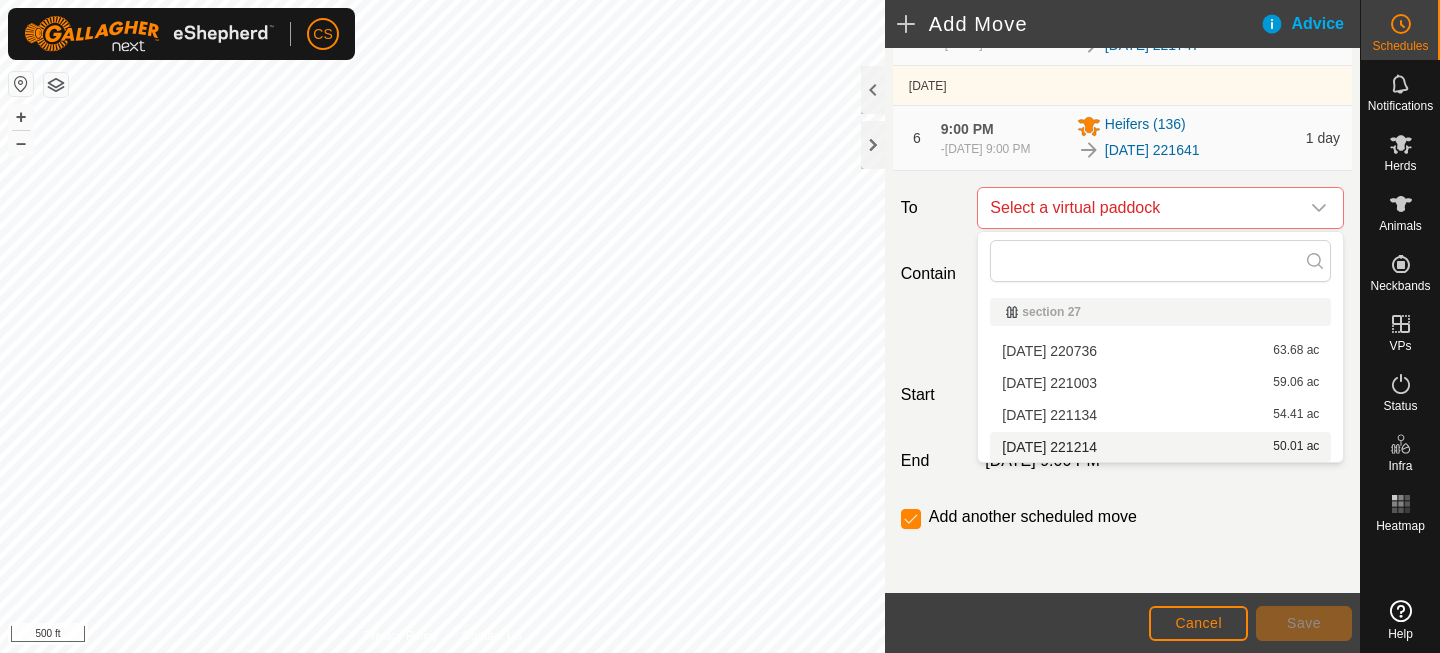click on "[DATE] 221214  50.01 ac" at bounding box center (1160, 447) 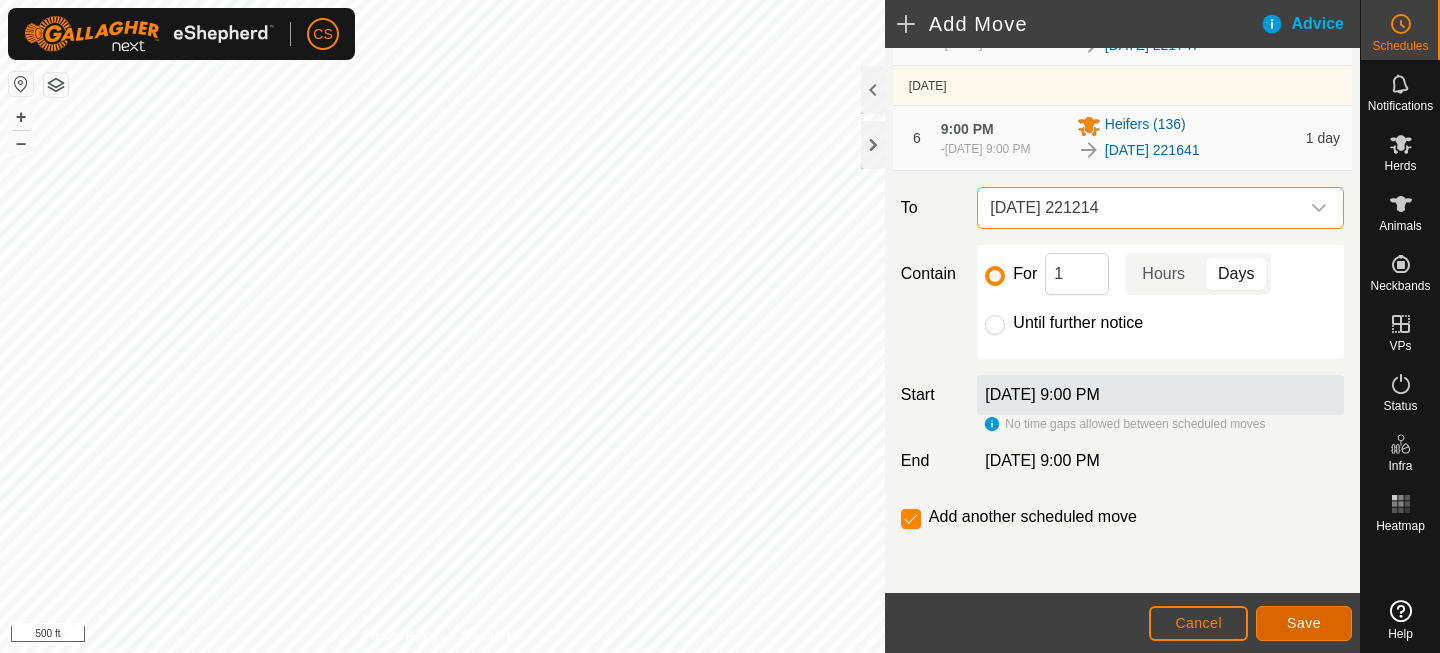 click on "Save" 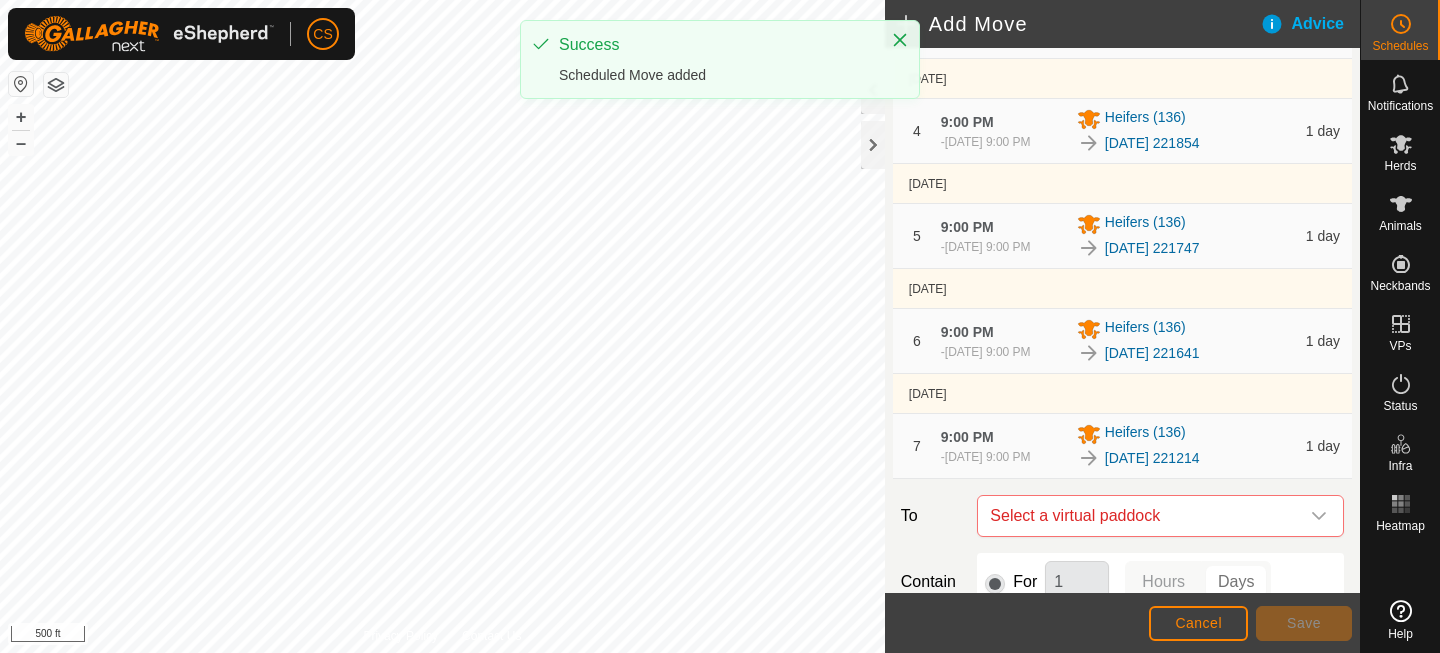 scroll, scrollTop: 769, scrollLeft: 0, axis: vertical 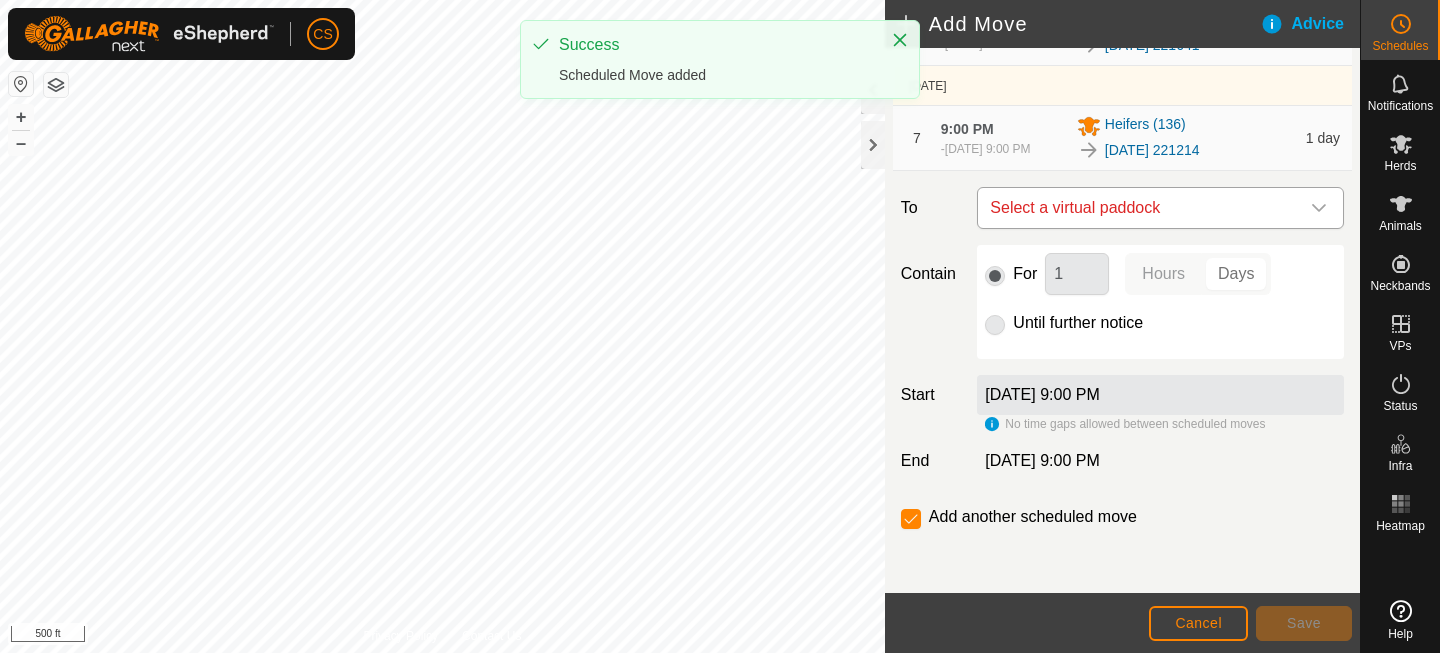click on "Select a virtual paddock" at bounding box center [1140, 208] 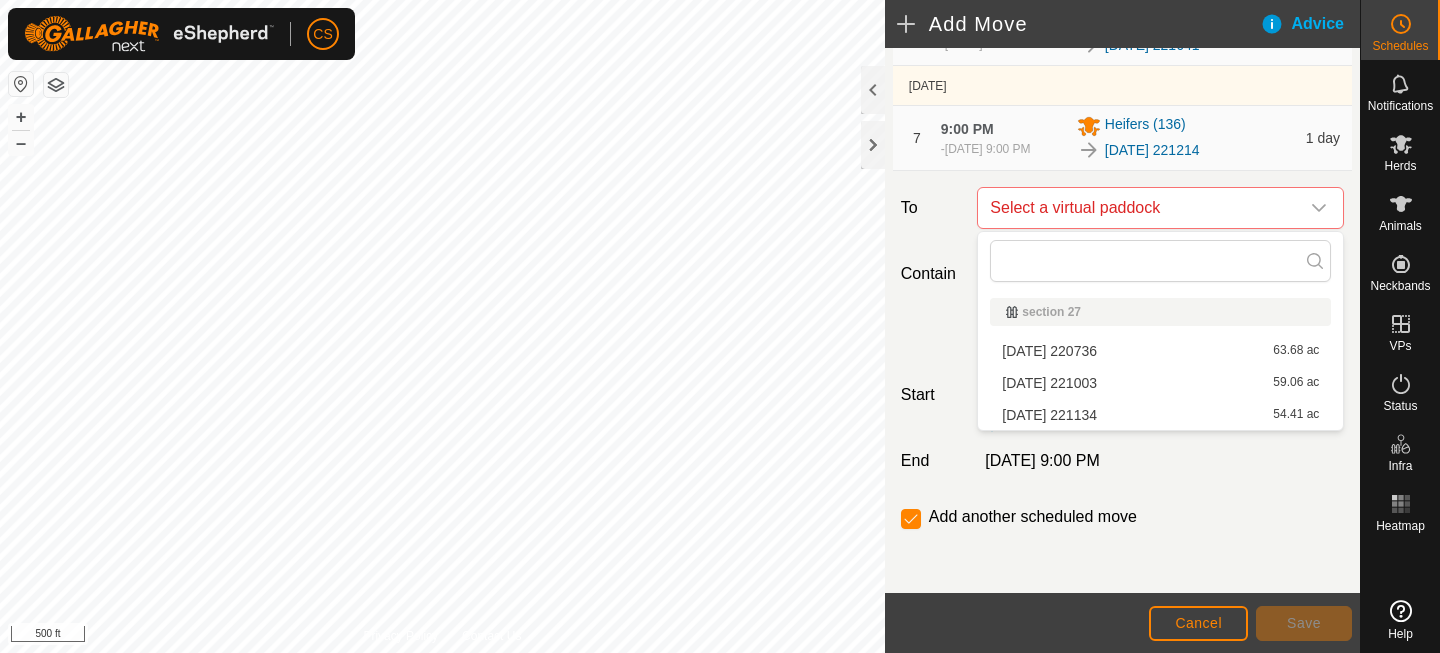 click on "[DATE] 221134  54.41 ac" at bounding box center [1160, 415] 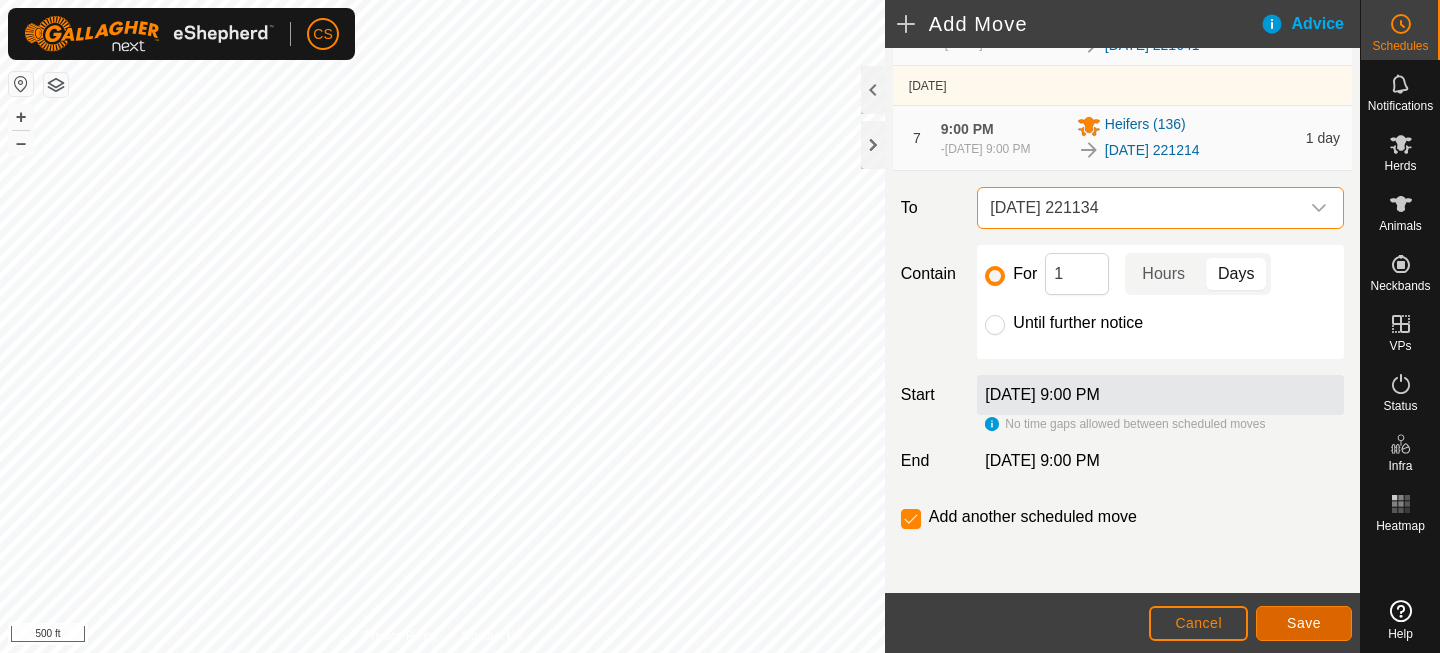 click on "Save" 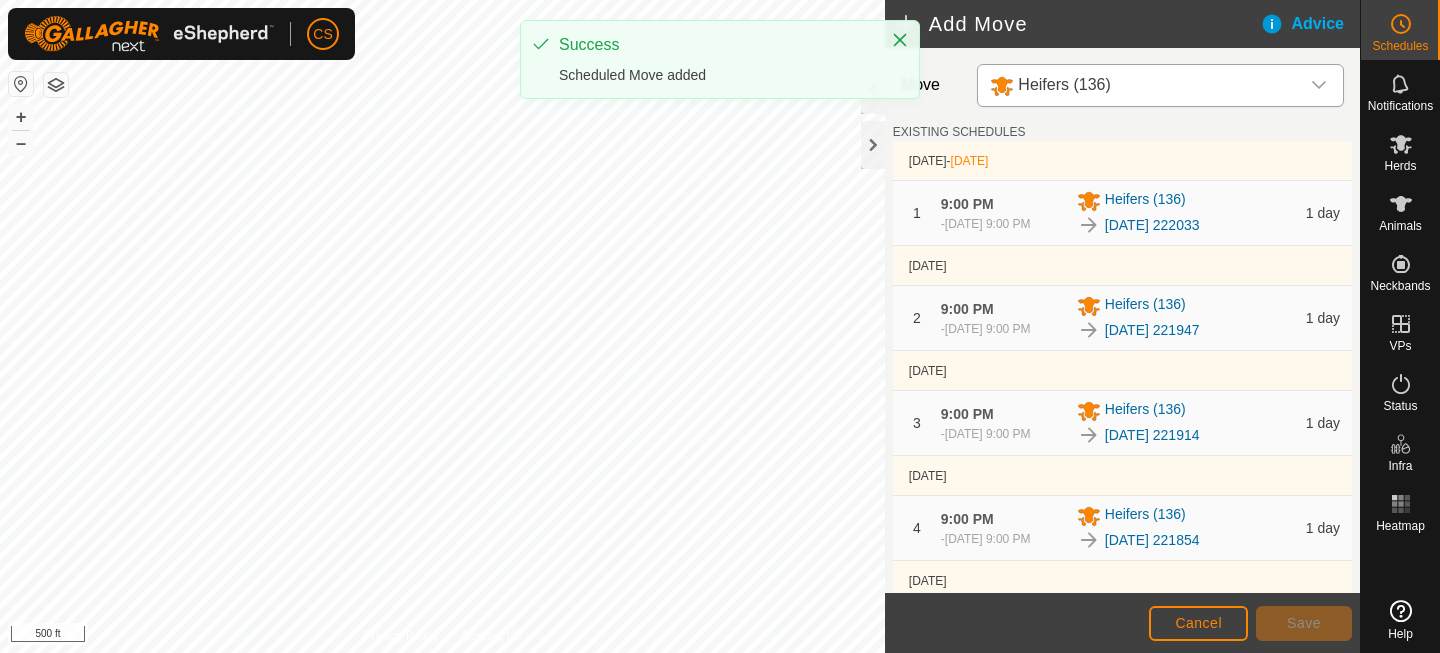 scroll, scrollTop: 883, scrollLeft: 0, axis: vertical 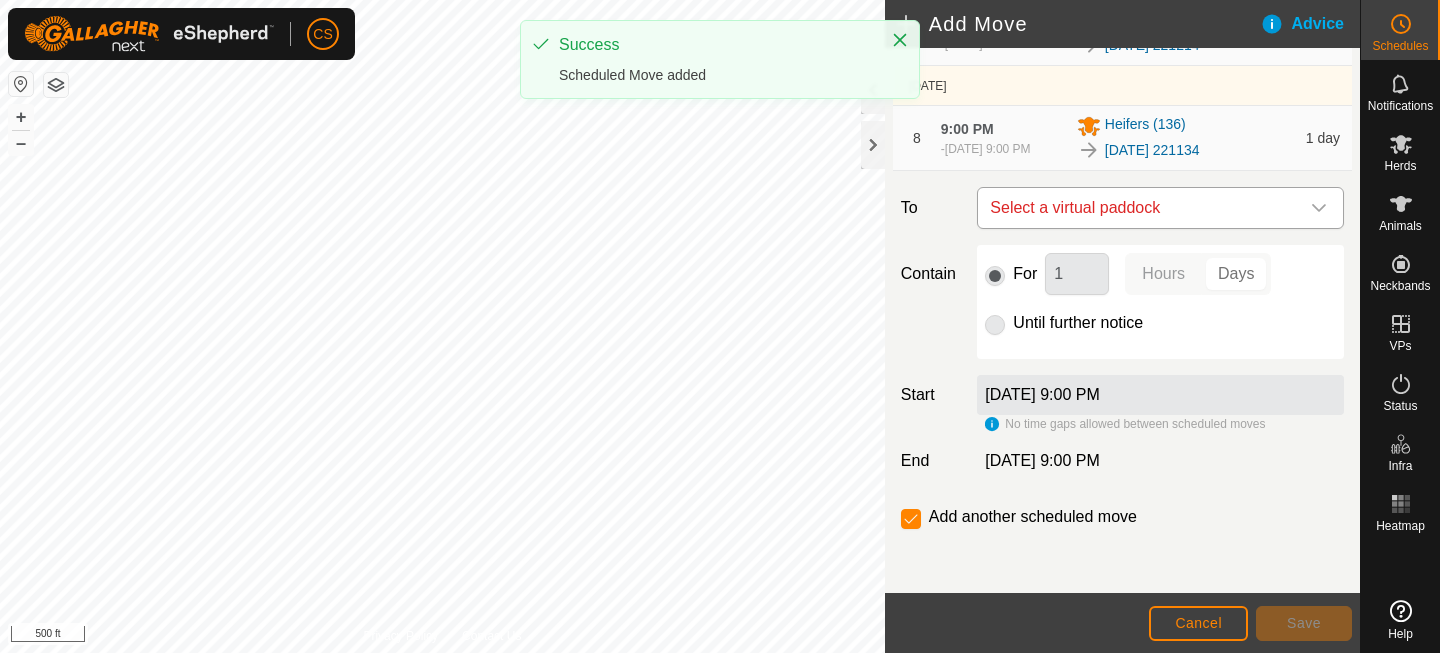 click on "Select a virtual paddock" at bounding box center [1140, 208] 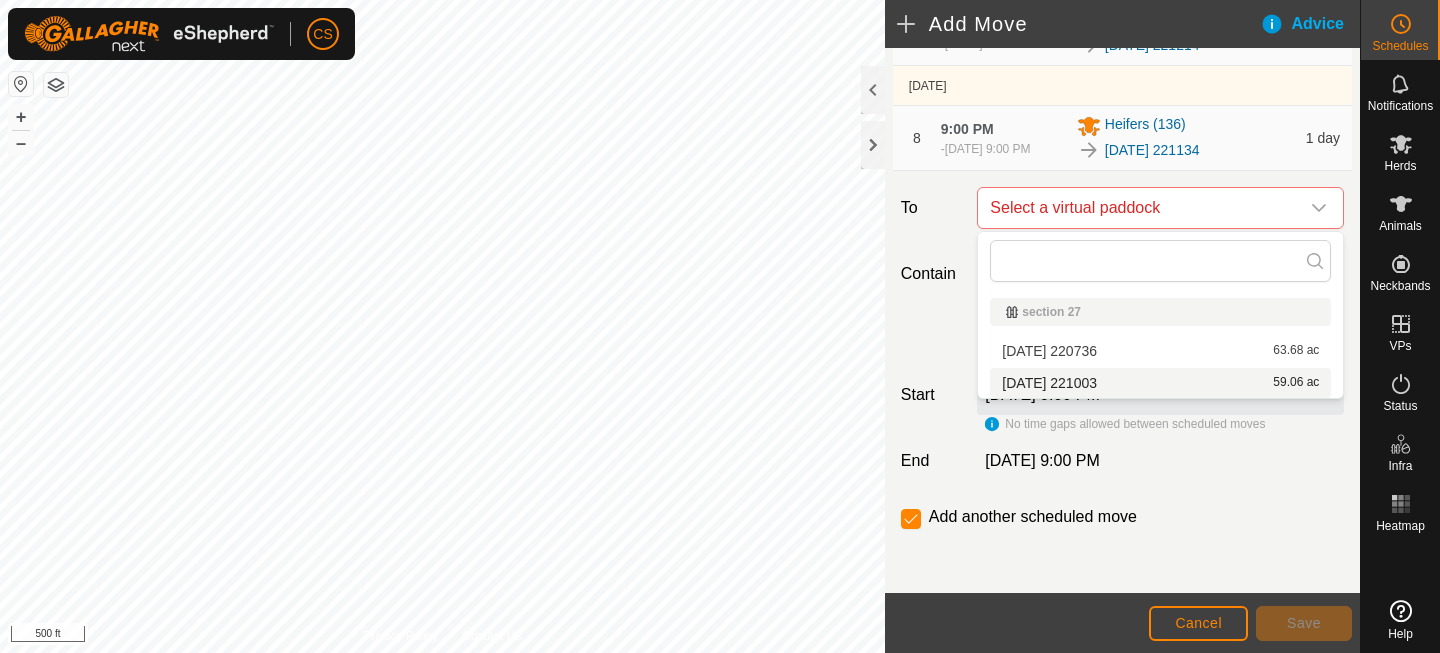 click on "[DATE] 221003  59.06 ac" at bounding box center [1160, 383] 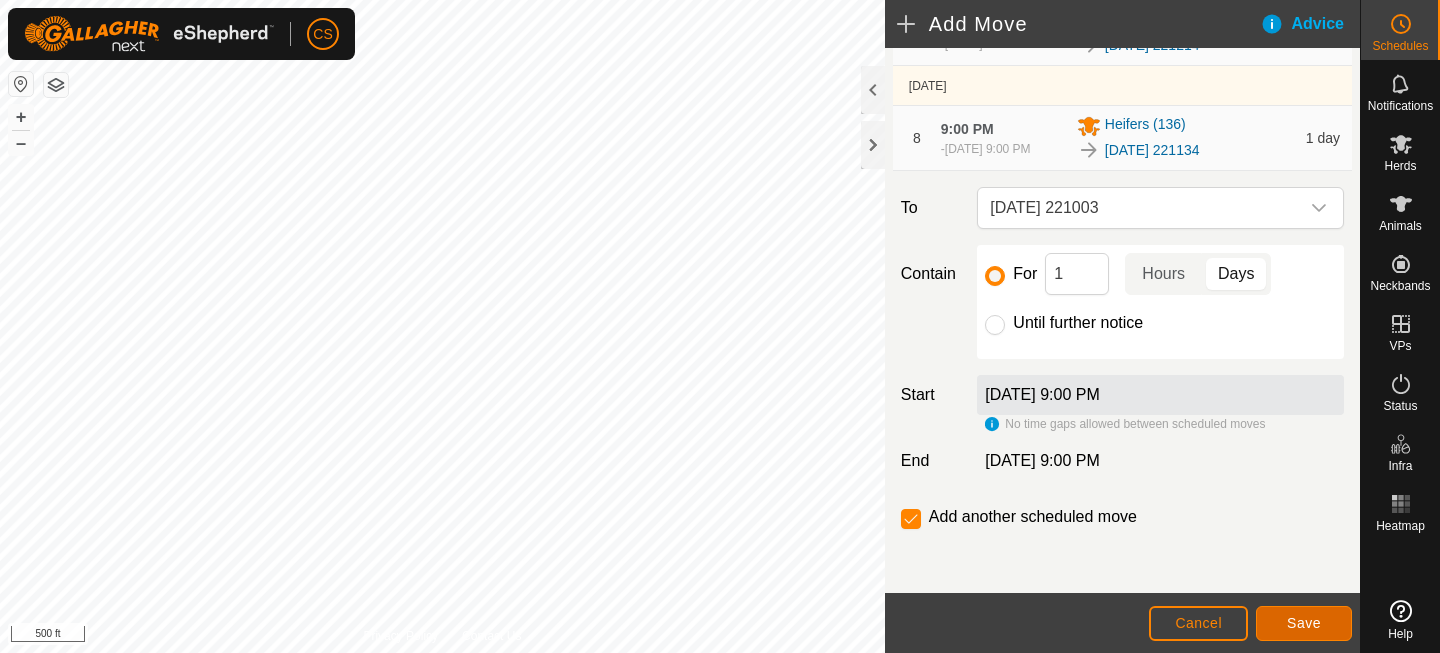 click on "Save" 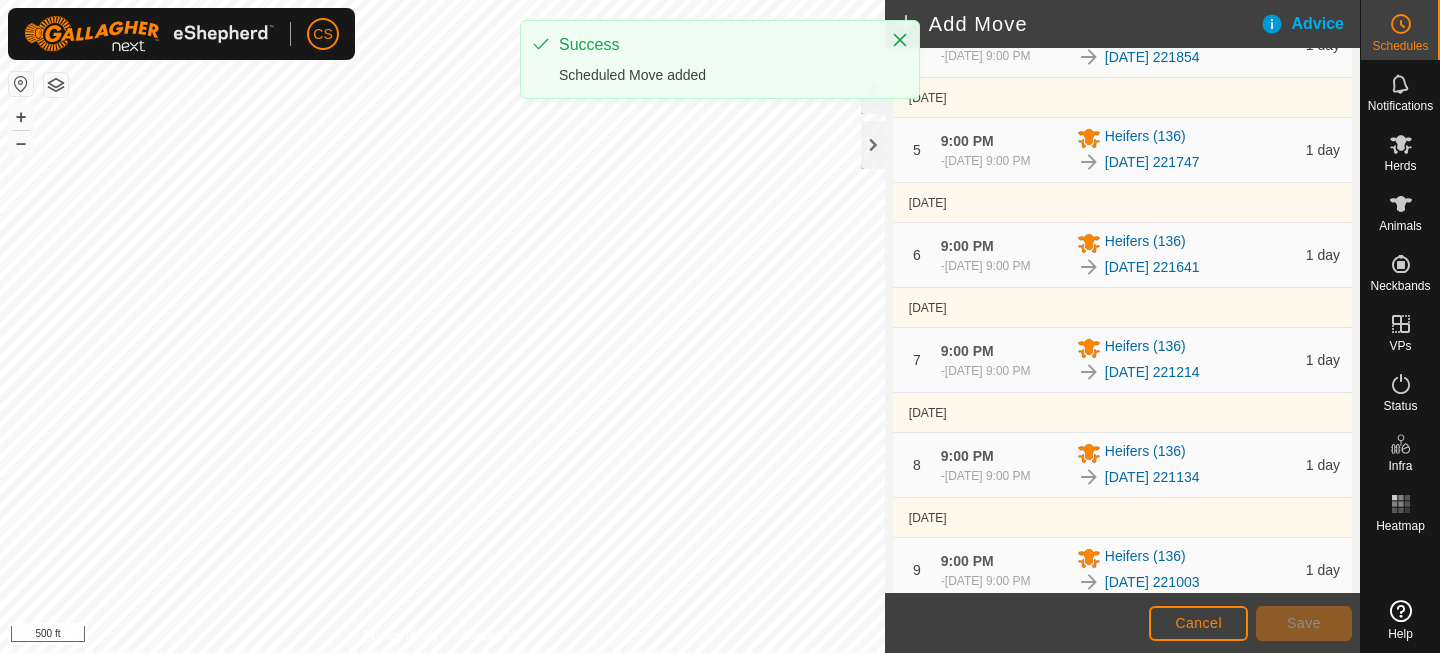 scroll, scrollTop: 997, scrollLeft: 0, axis: vertical 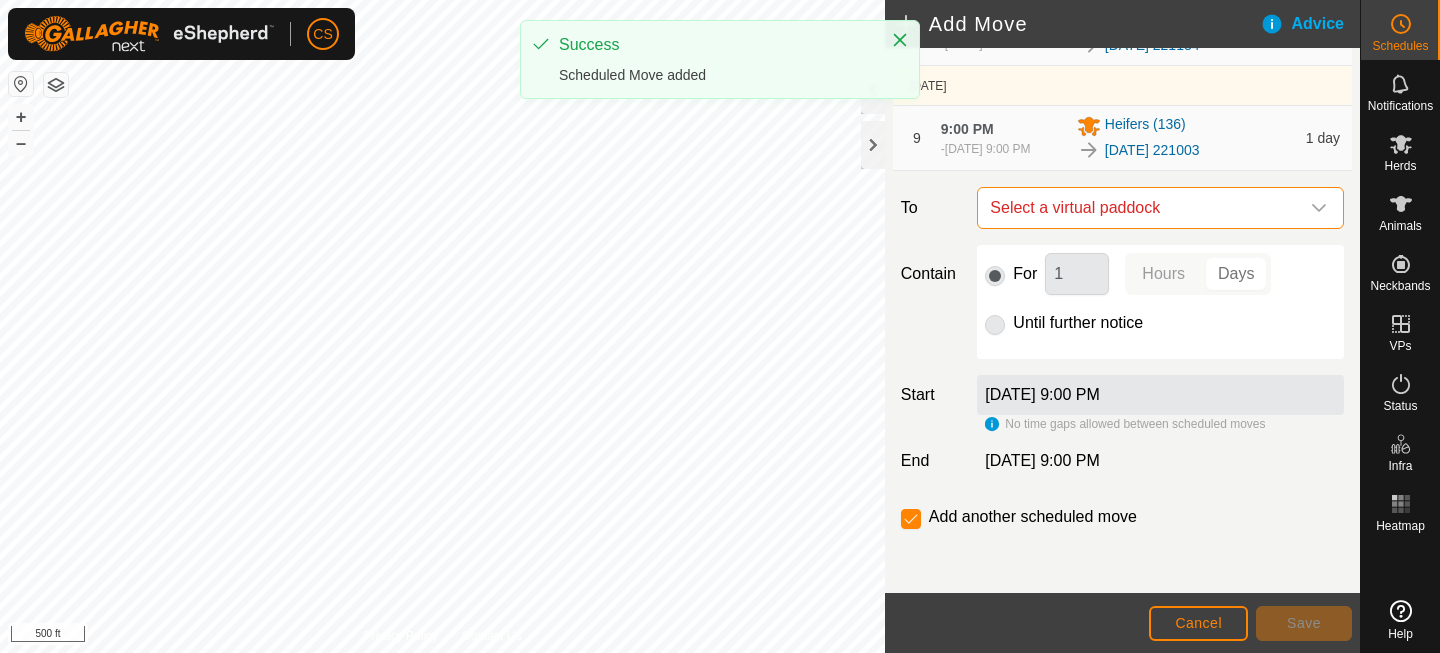 click on "Select a virtual paddock" at bounding box center [1140, 208] 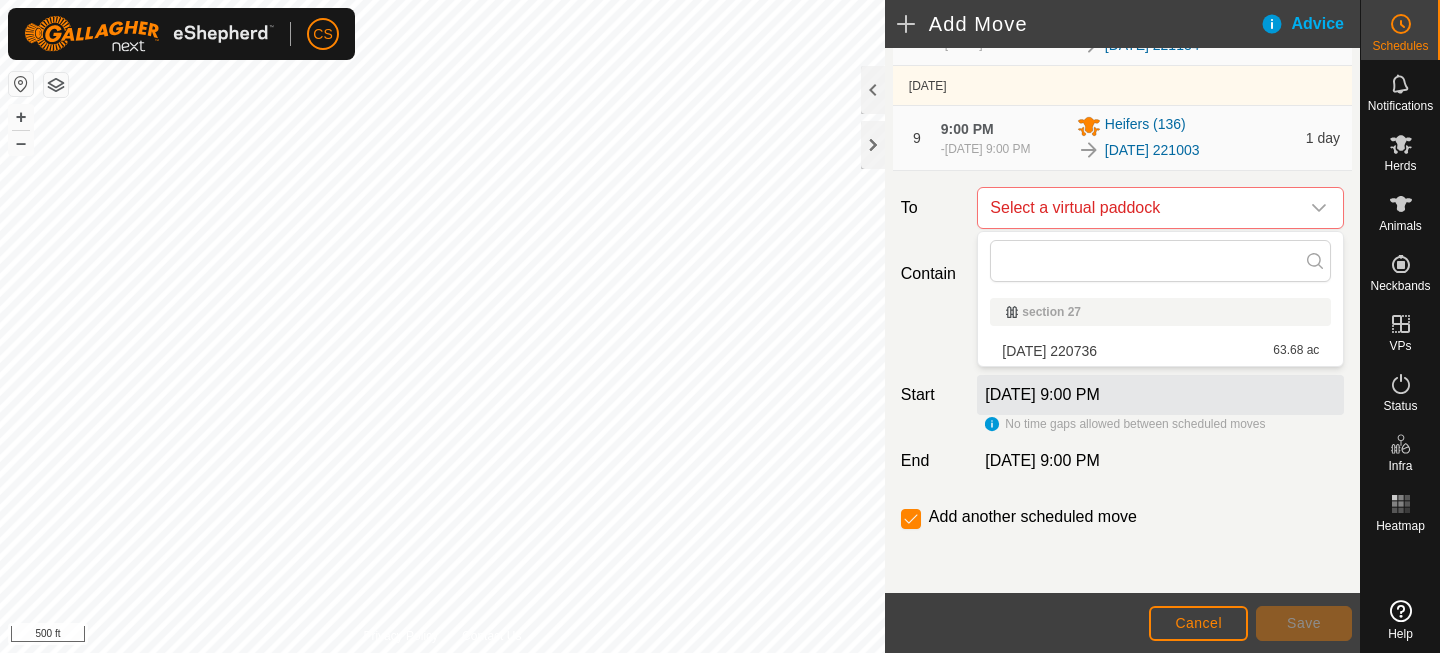 click on "[DATE] 220736  63.68 ac" at bounding box center (1160, 351) 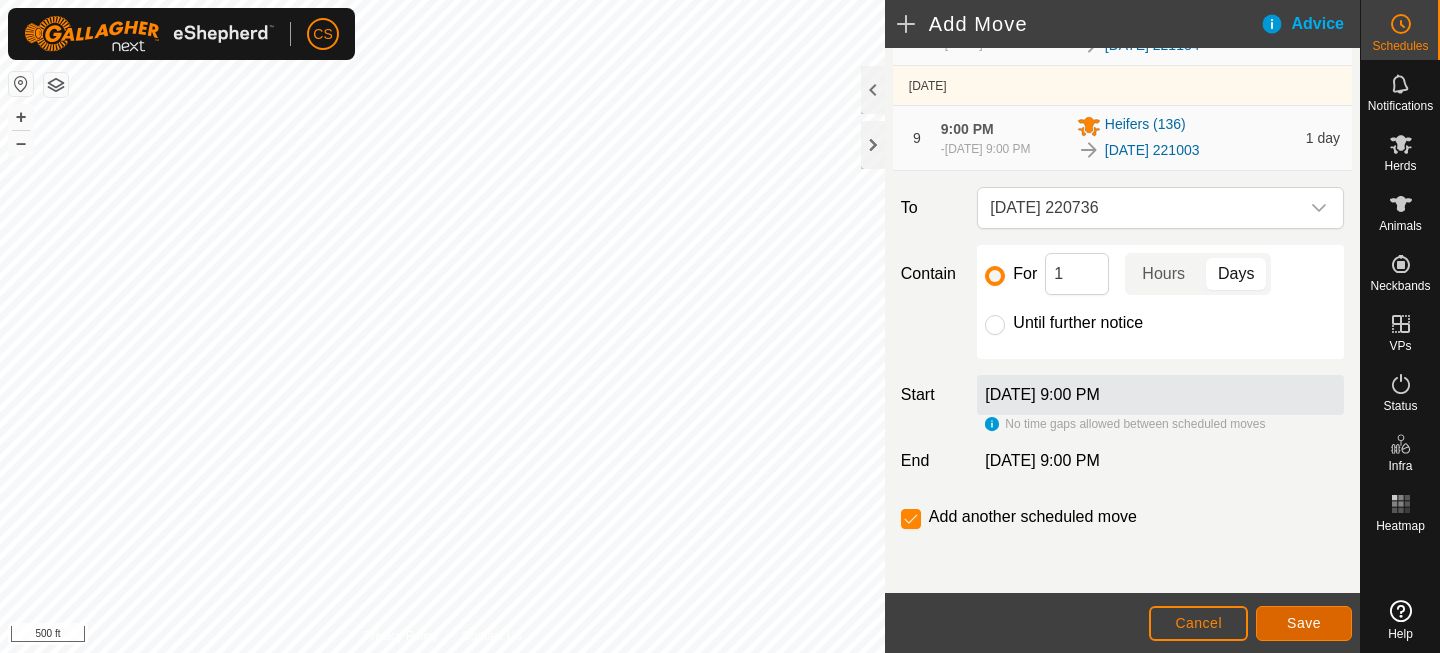 click on "Save" 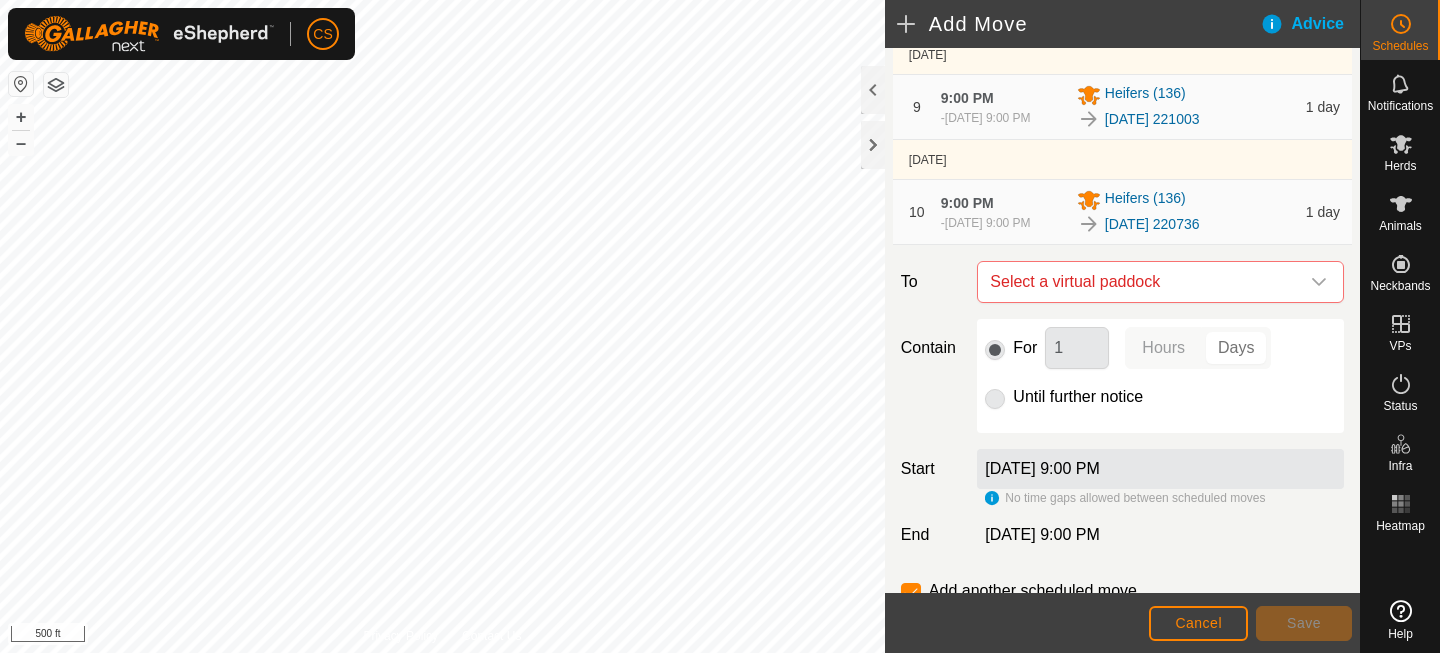 scroll, scrollTop: 1111, scrollLeft: 0, axis: vertical 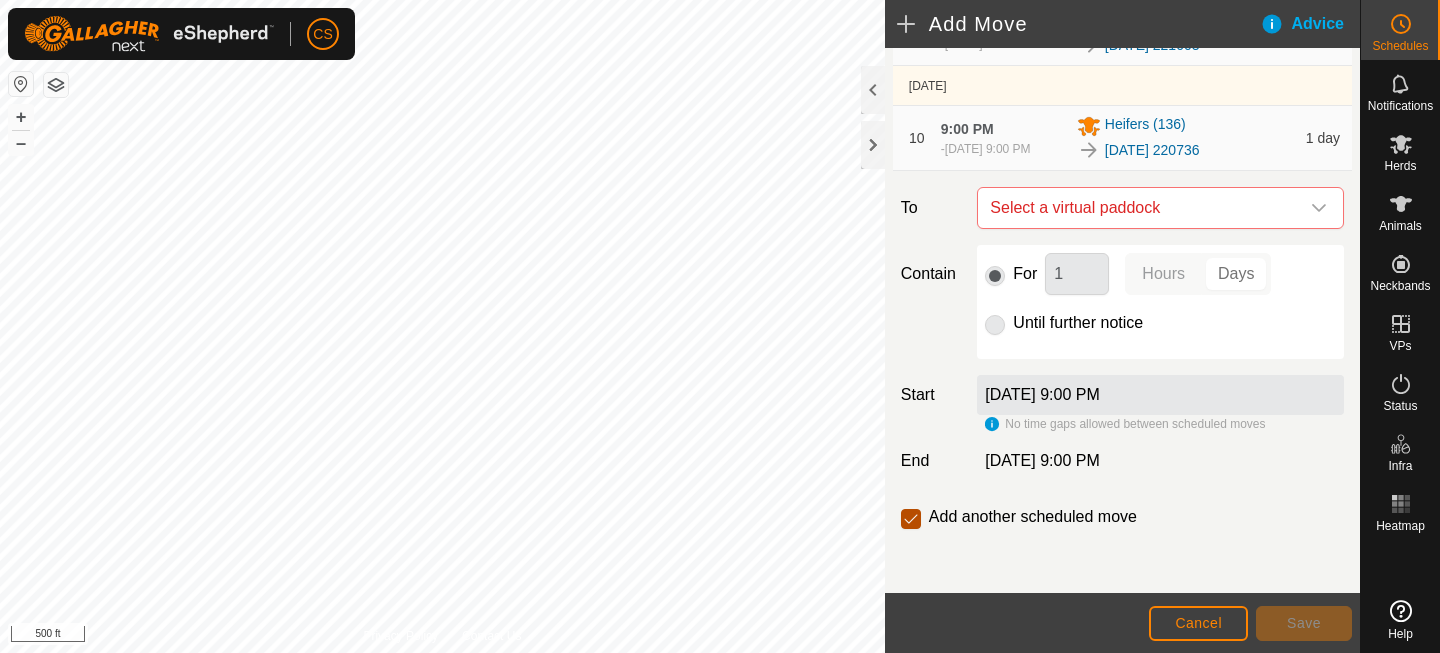 click at bounding box center (911, 519) 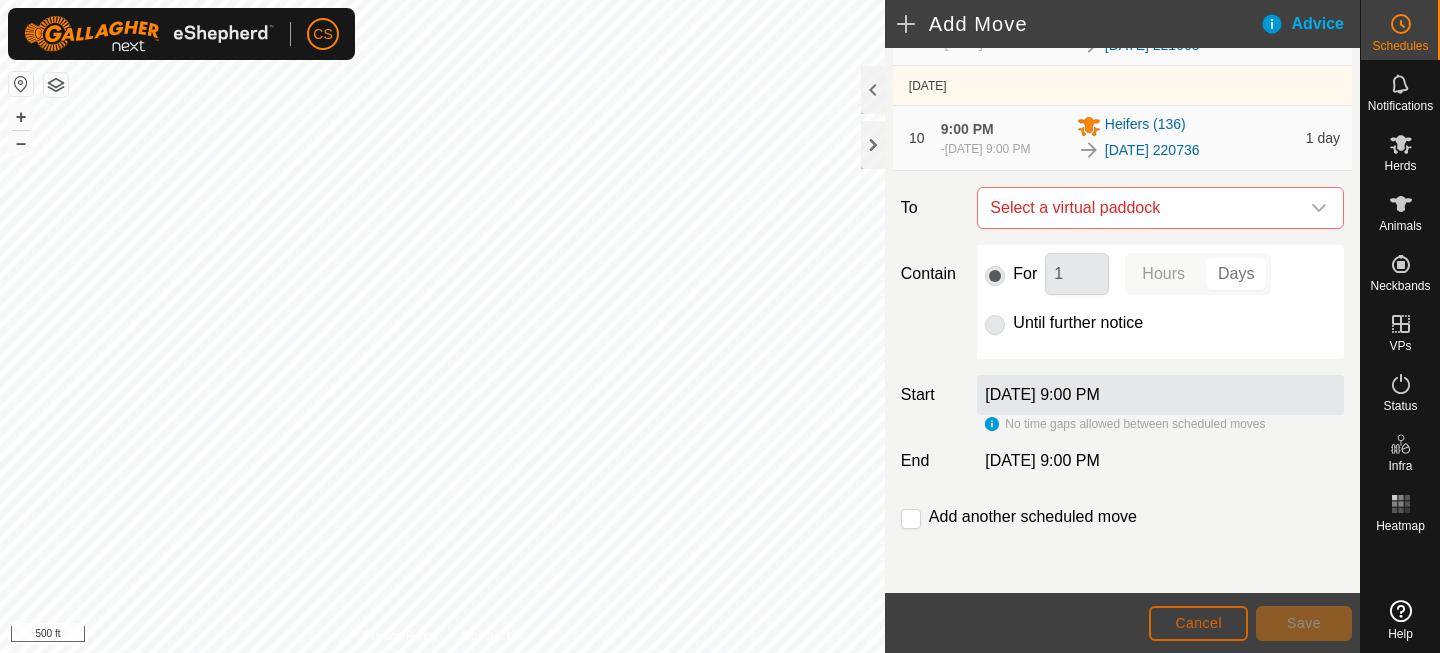 click on "Cancel" 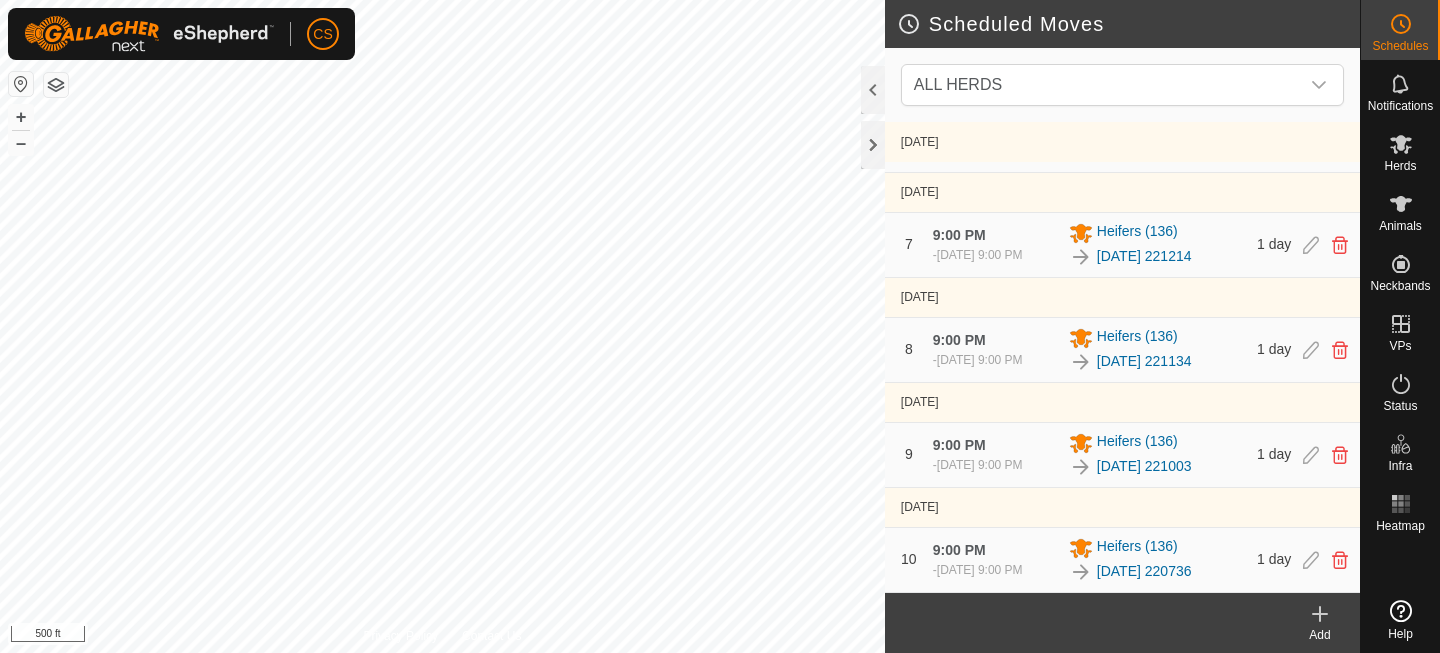 scroll, scrollTop: 0, scrollLeft: 0, axis: both 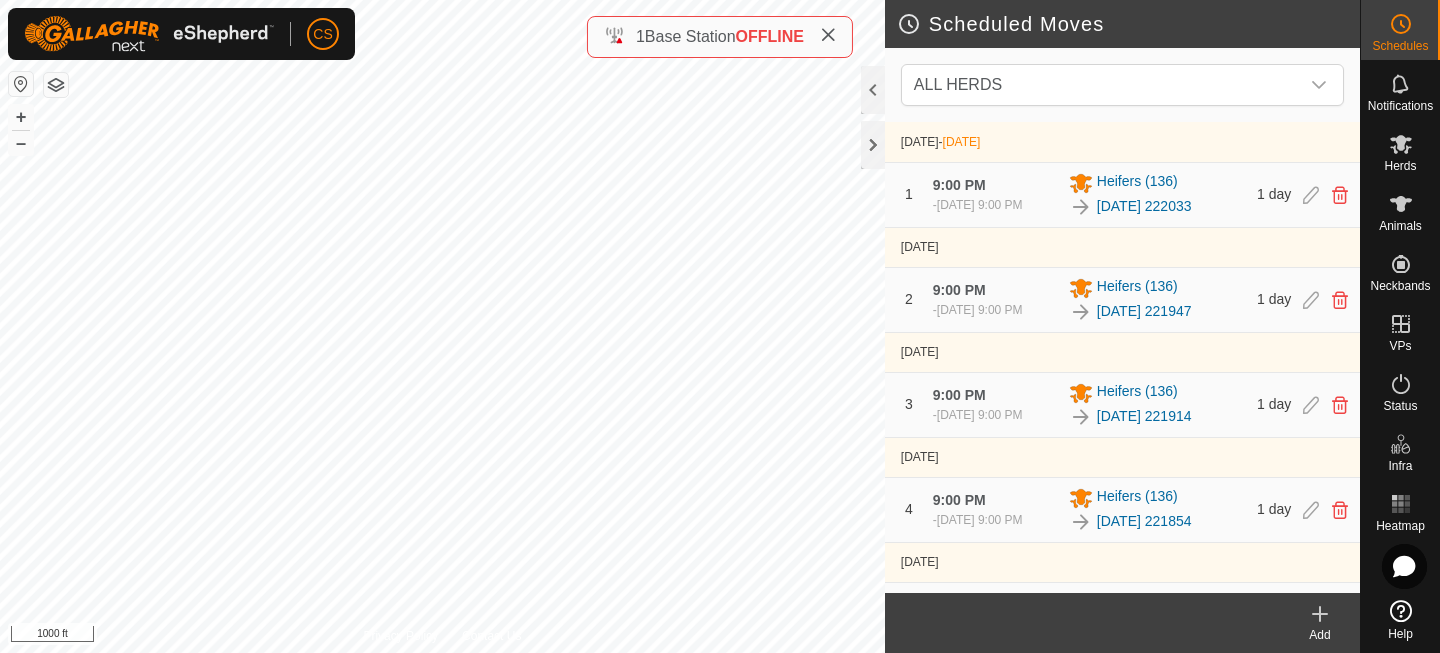 click 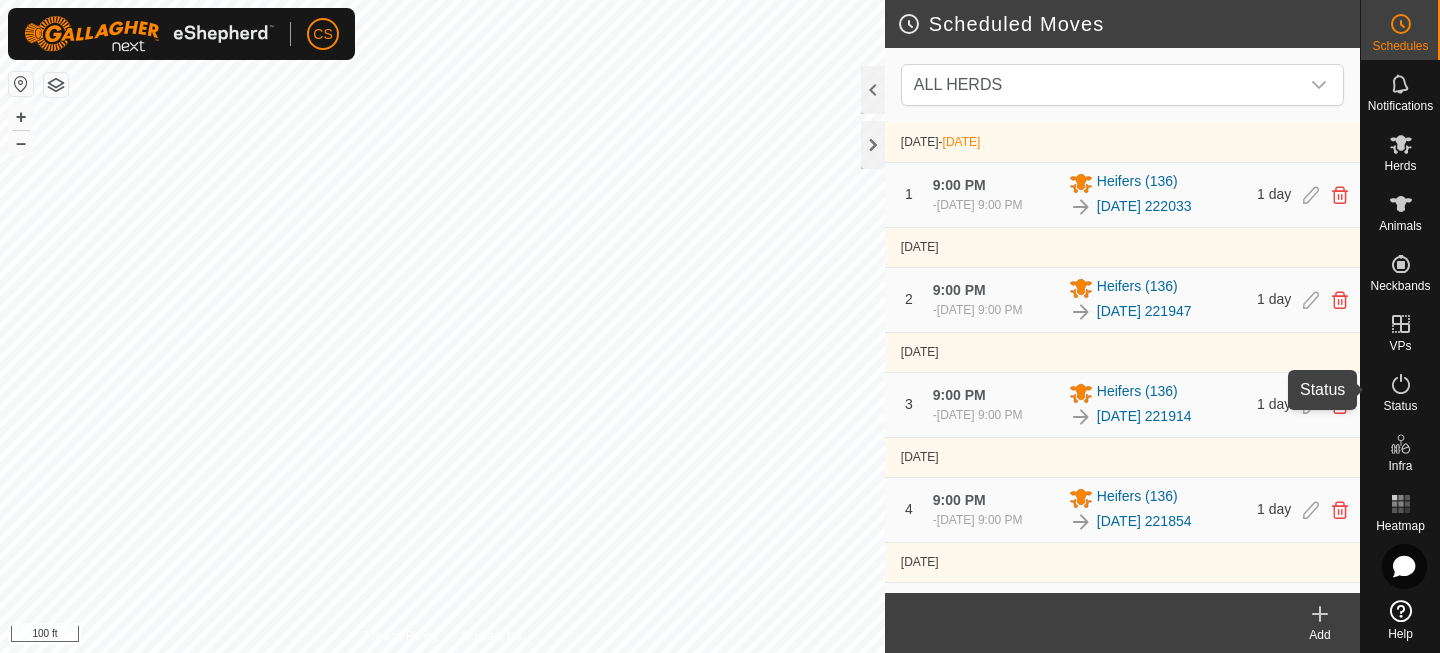 click on "Status" at bounding box center [1400, 406] 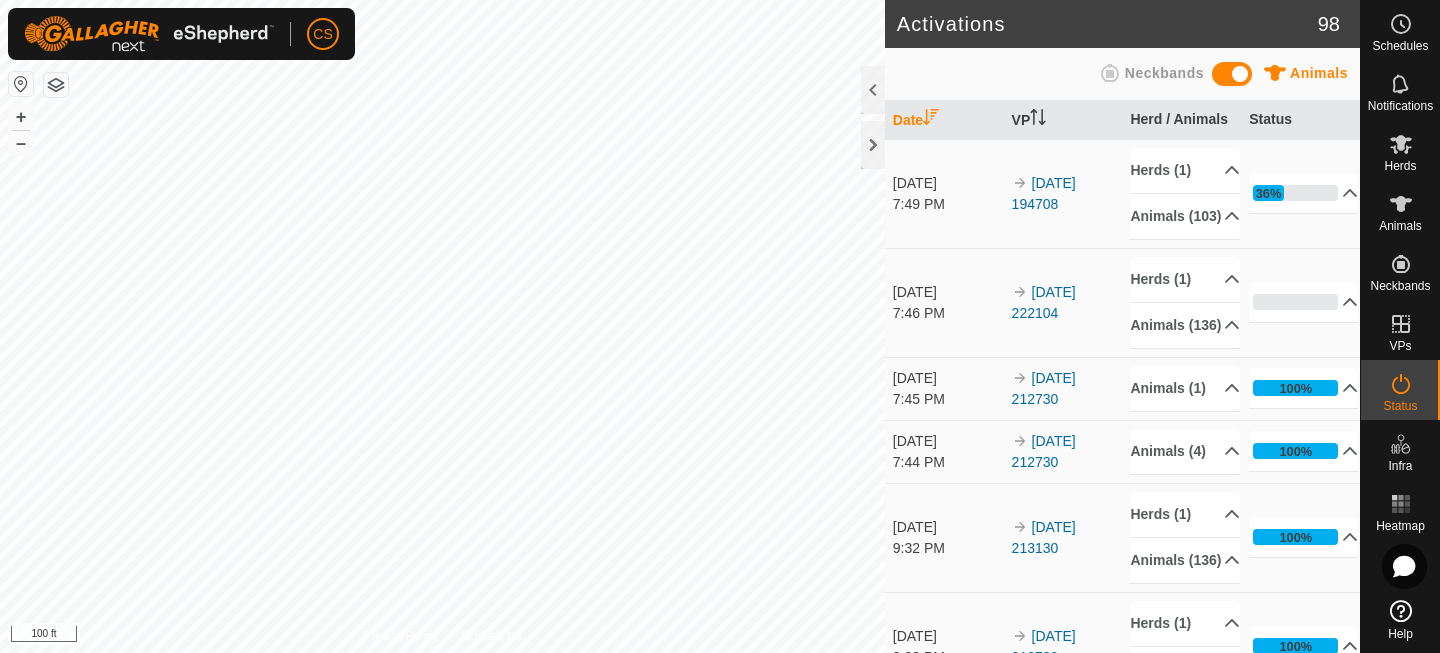 scroll, scrollTop: 0, scrollLeft: 0, axis: both 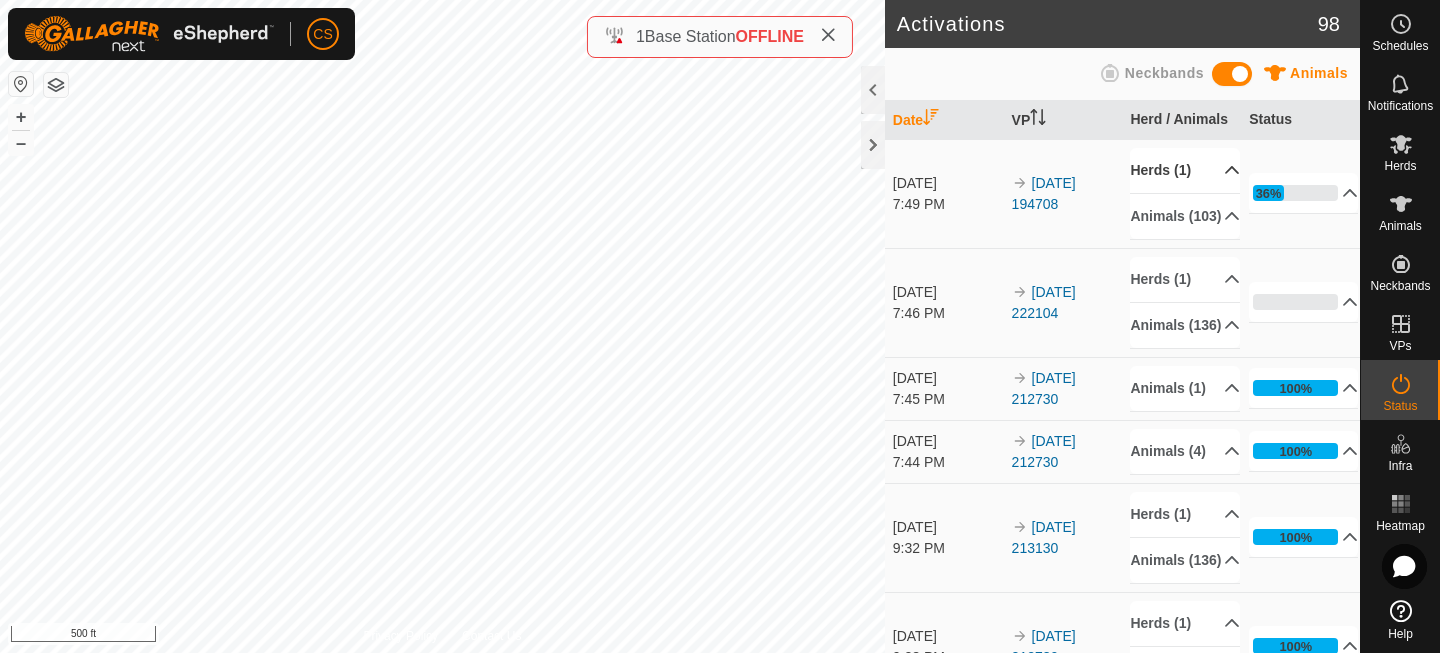 click on "Herds (1)" at bounding box center [1184, 170] 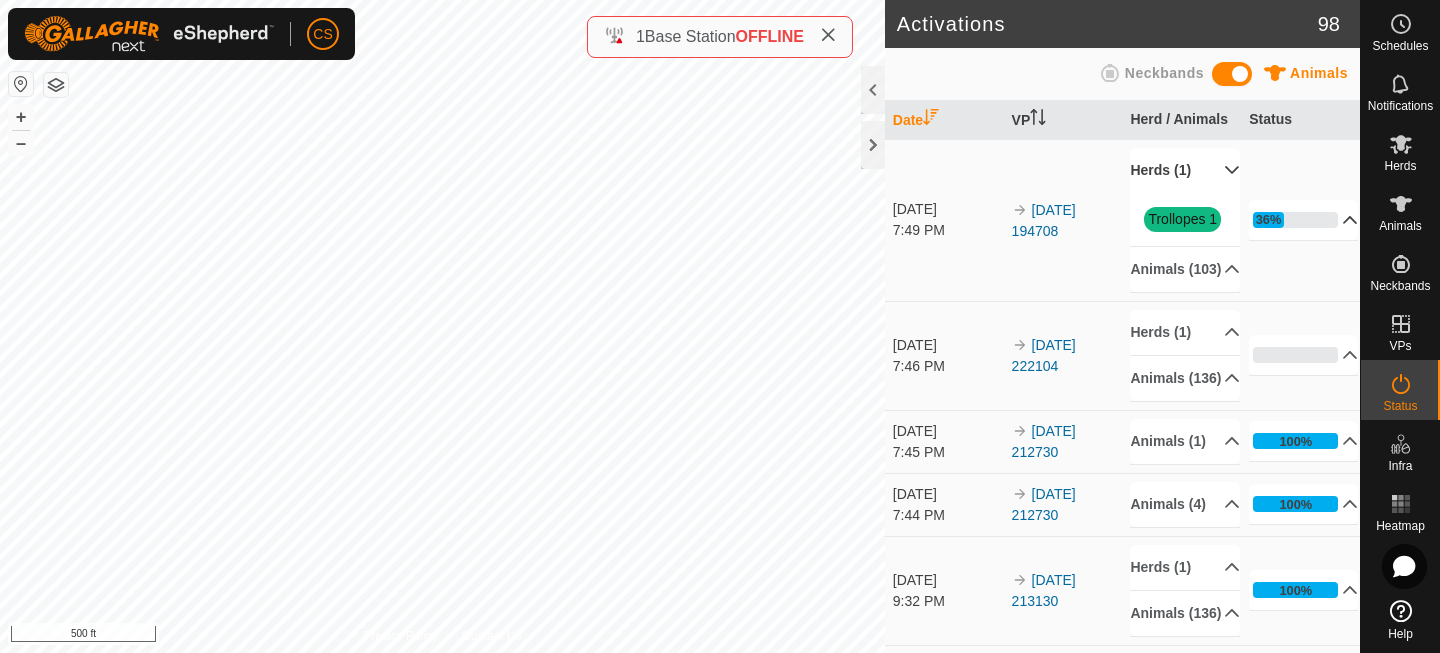 click on "36%" at bounding box center [1295, 220] 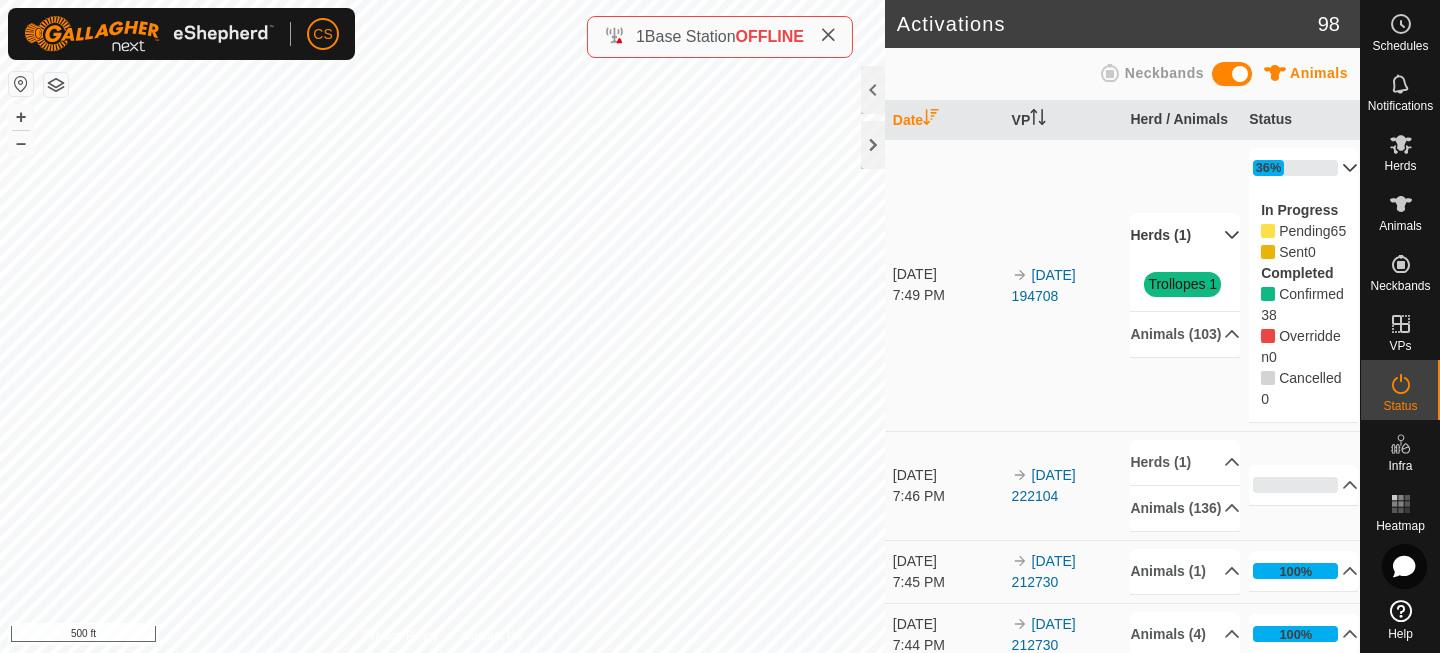 click on "36%" at bounding box center (1269, 167) 